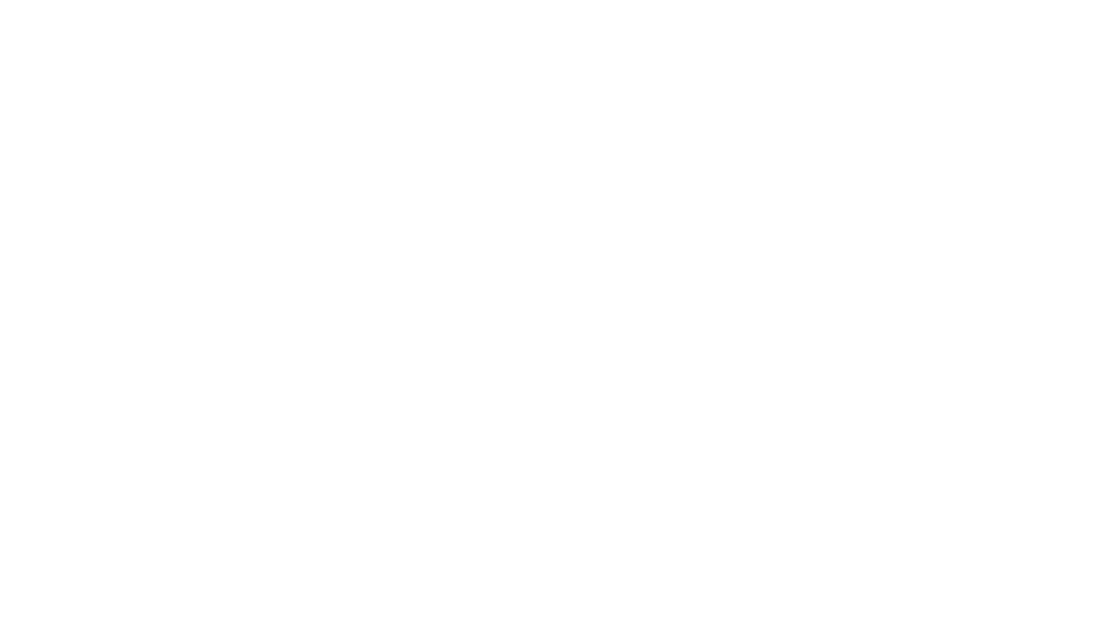 scroll, scrollTop: 0, scrollLeft: 0, axis: both 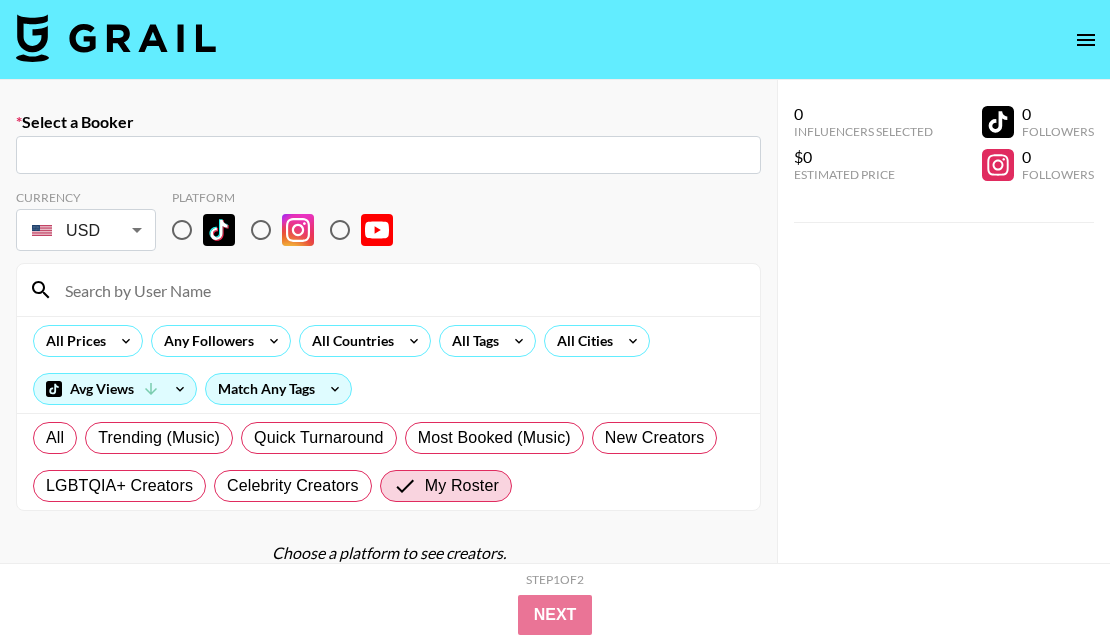 click 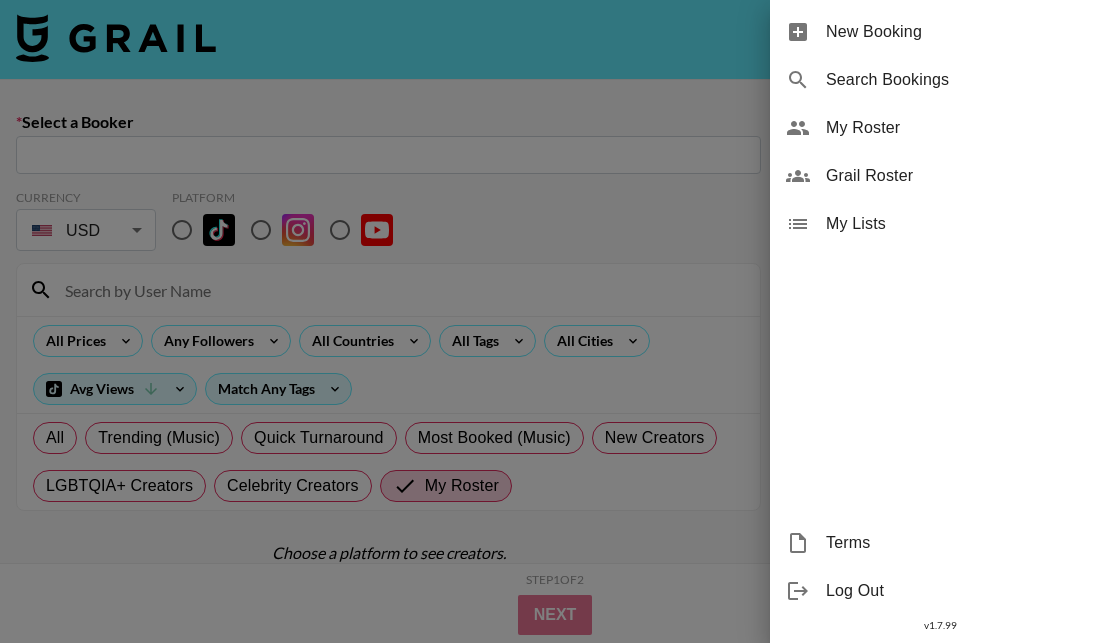 click on "My Roster" at bounding box center (960, 128) 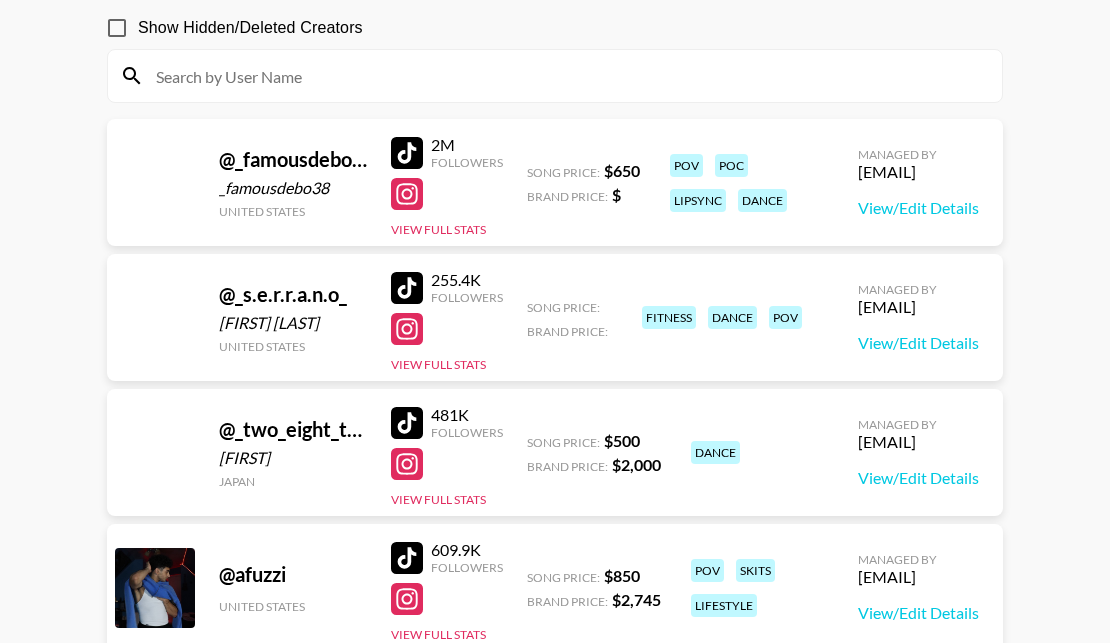 scroll, scrollTop: 195, scrollLeft: 0, axis: vertical 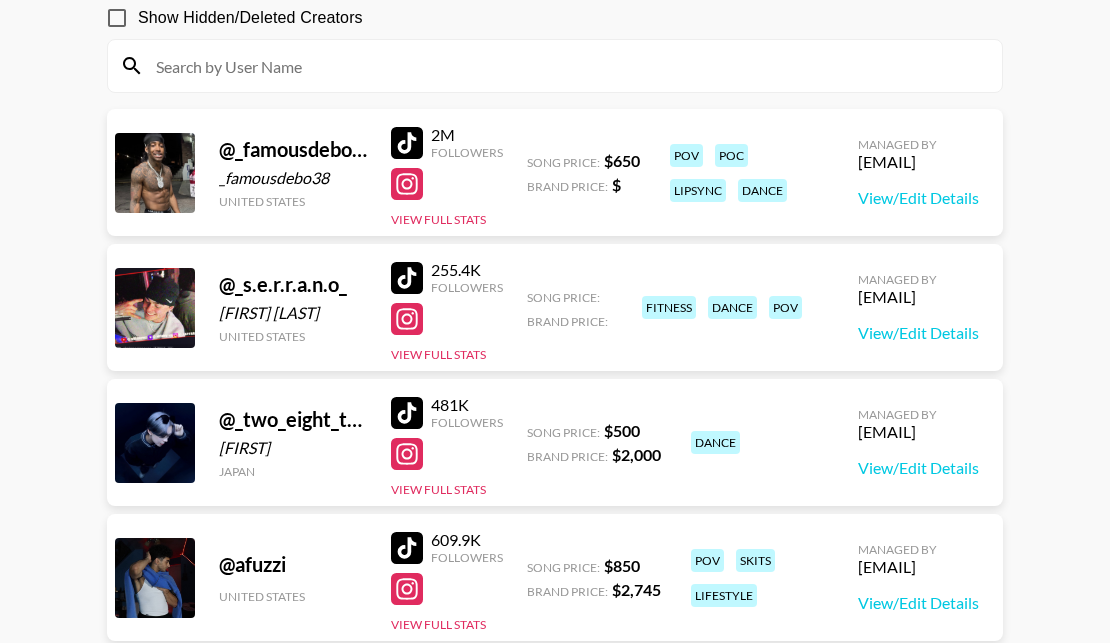 click at bounding box center (407, 548) 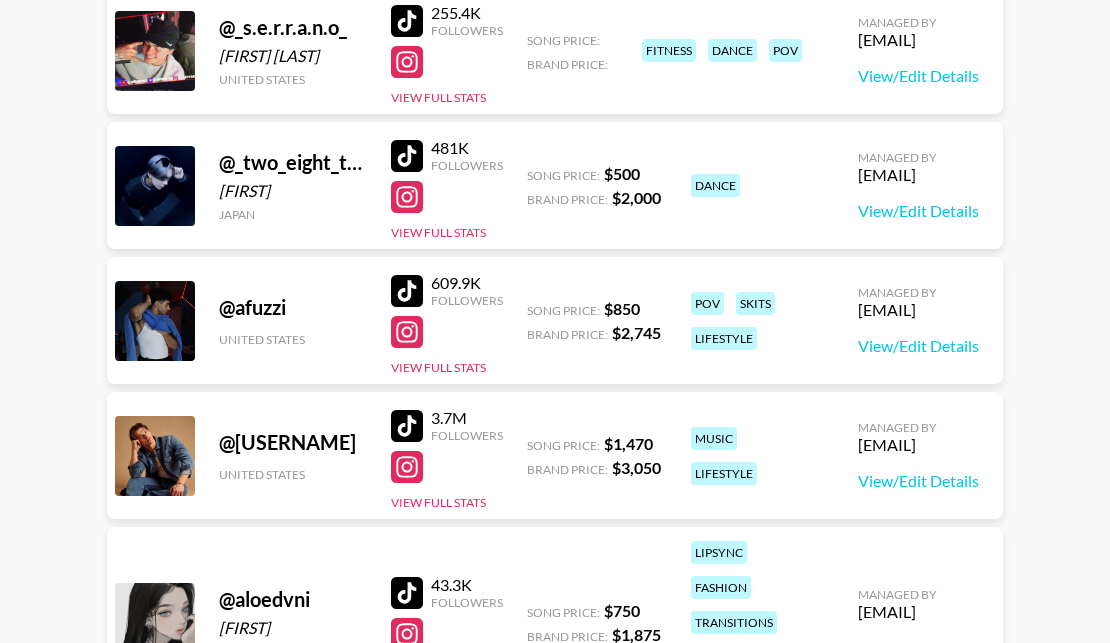 scroll, scrollTop: 469, scrollLeft: 0, axis: vertical 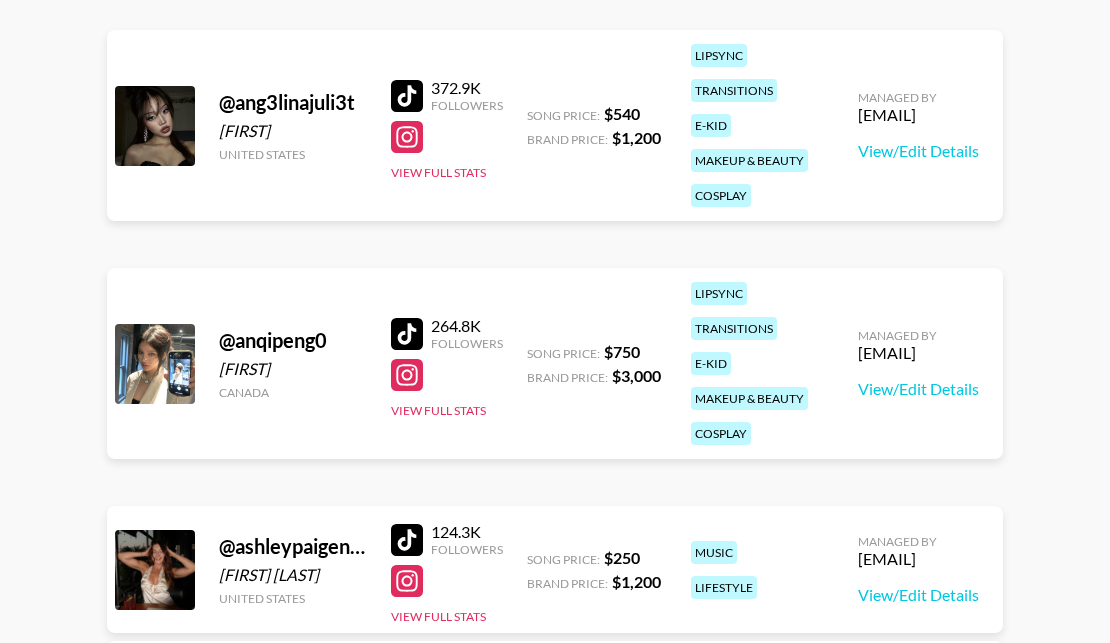 click at bounding box center [407, 96] 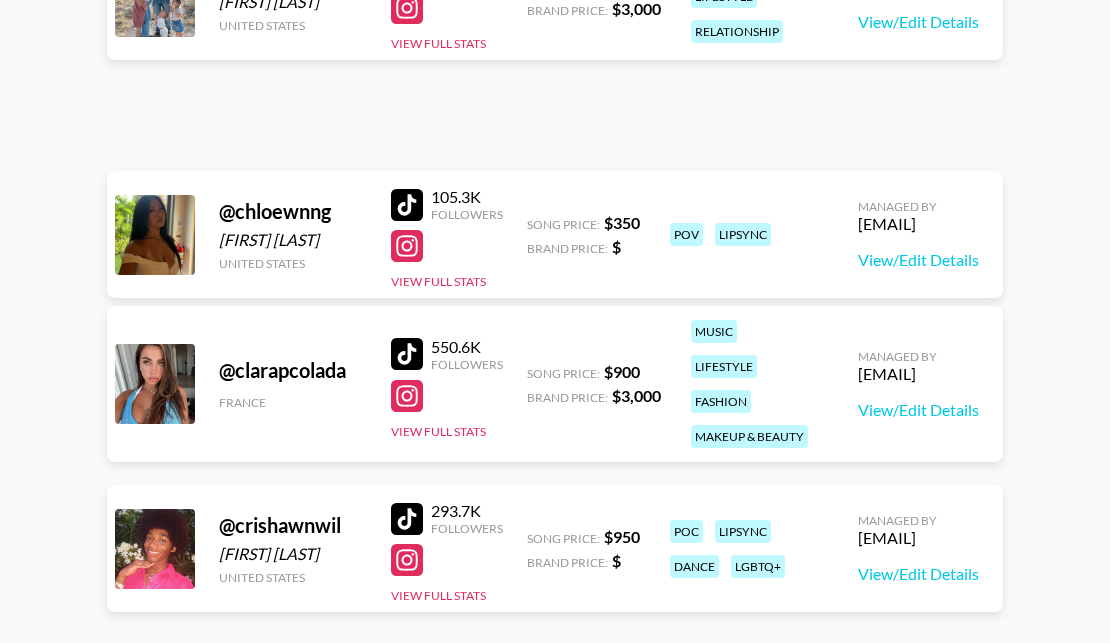 scroll, scrollTop: 2642, scrollLeft: 0, axis: vertical 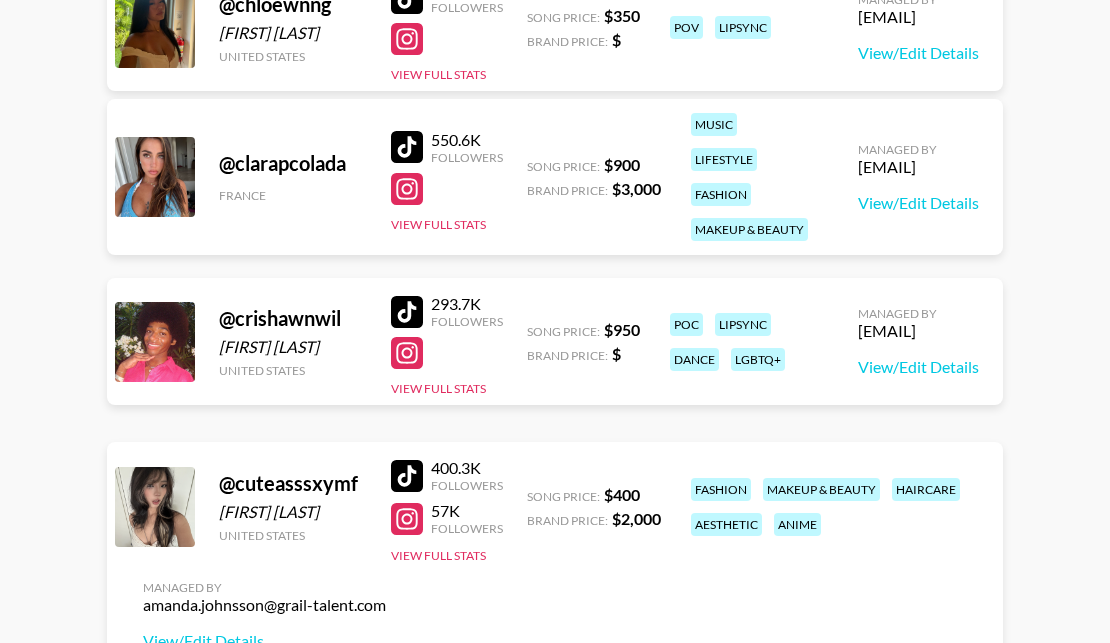click at bounding box center (407, -2) 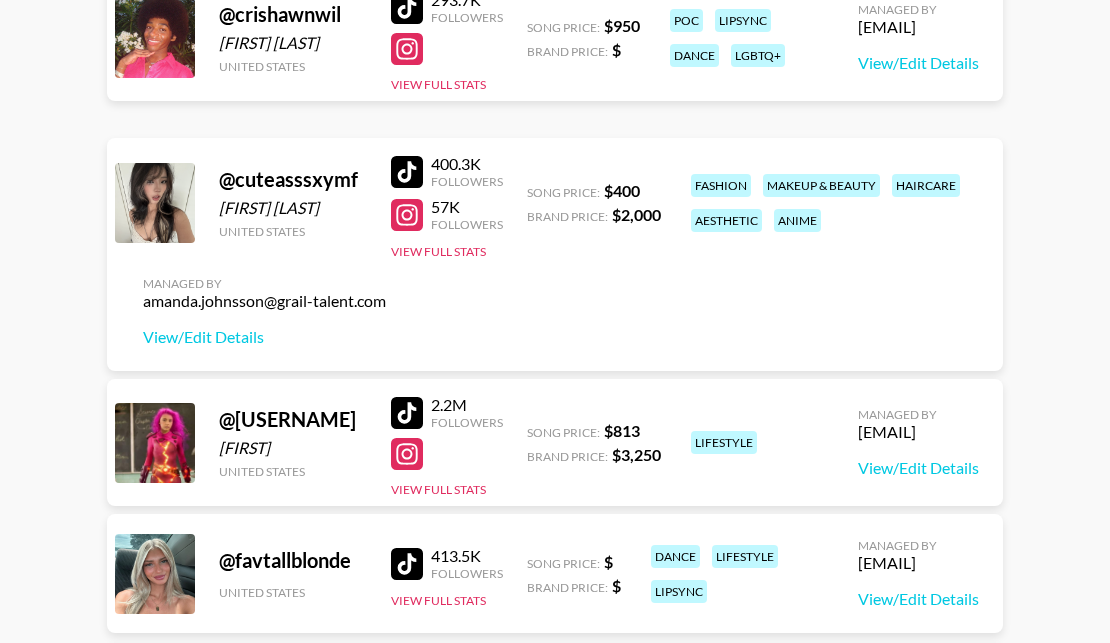 scroll, scrollTop: 2960, scrollLeft: 0, axis: vertical 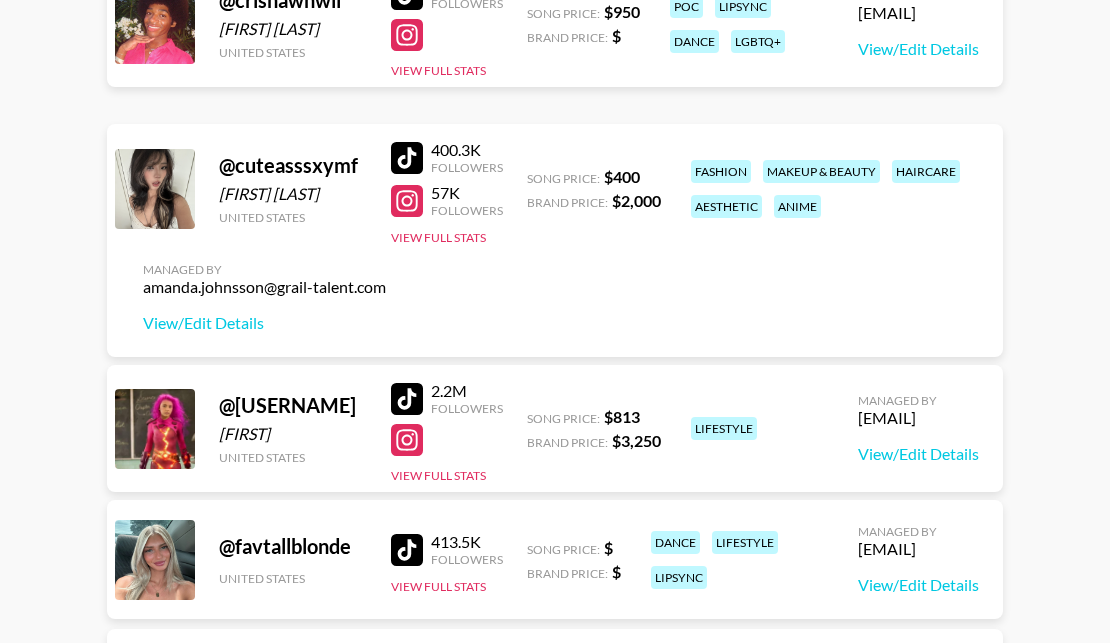 click at bounding box center (407, 158) 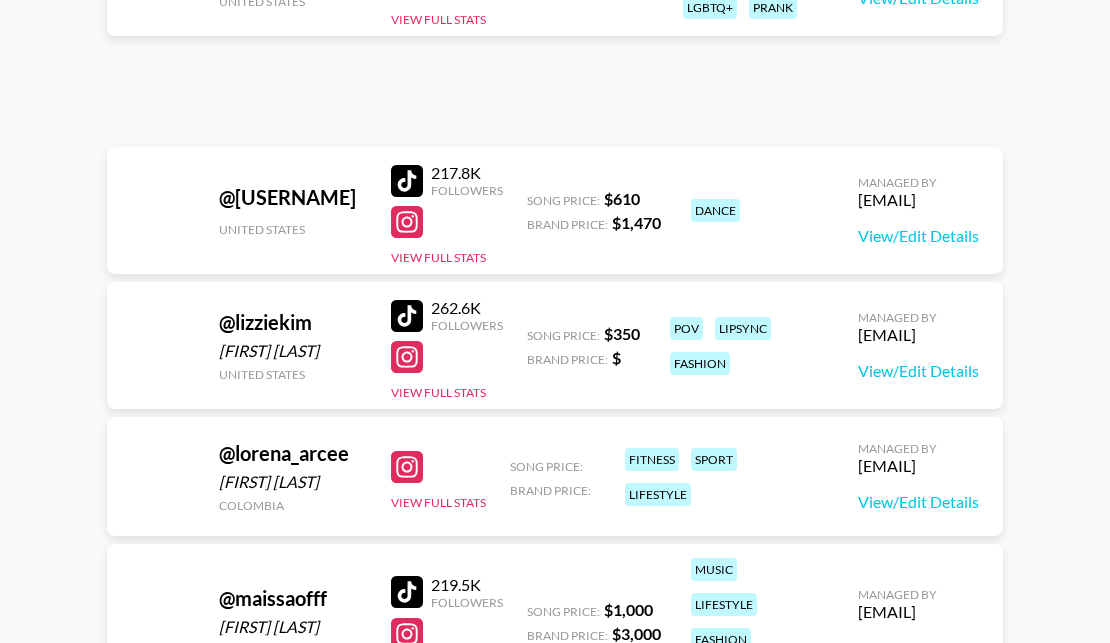 scroll, scrollTop: 9311, scrollLeft: 0, axis: vertical 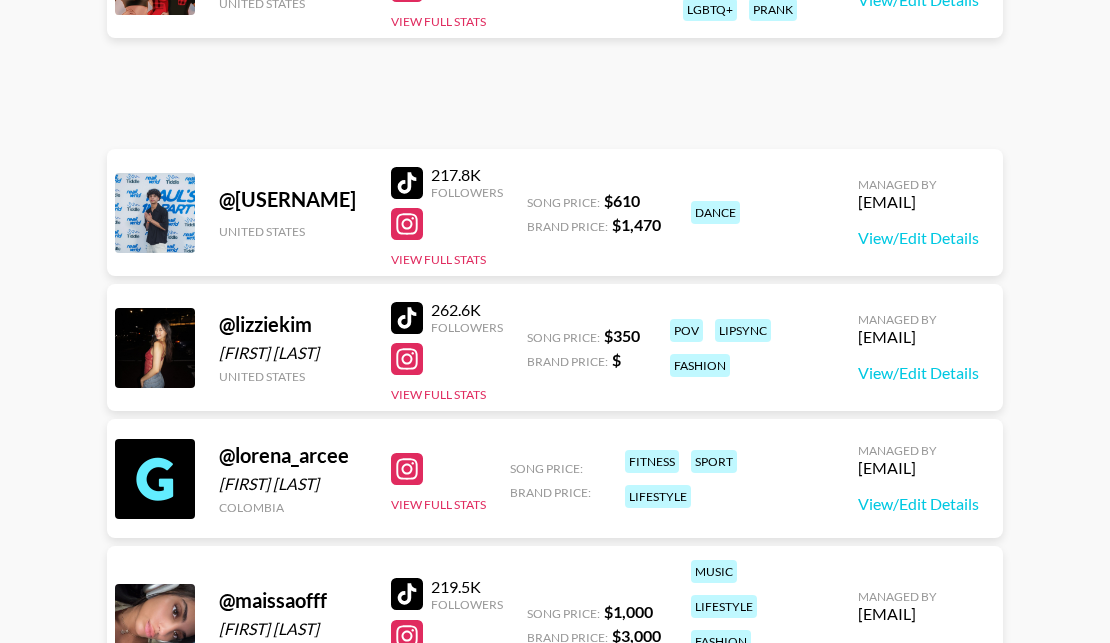 click at bounding box center (407, 318) 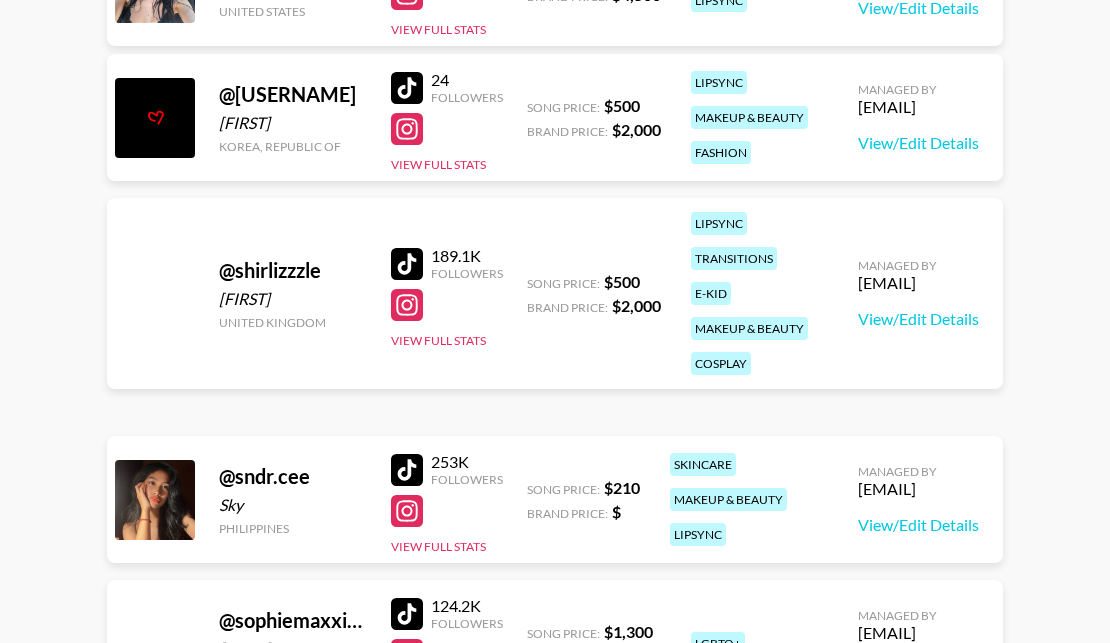 scroll, scrollTop: 12998, scrollLeft: 0, axis: vertical 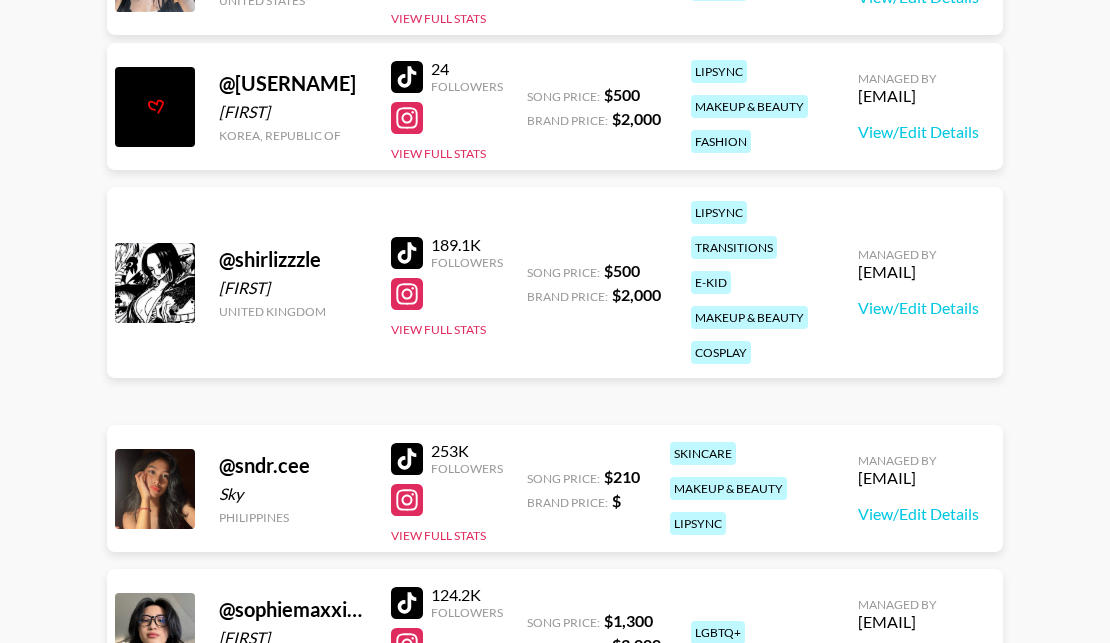 click at bounding box center (407, 459) 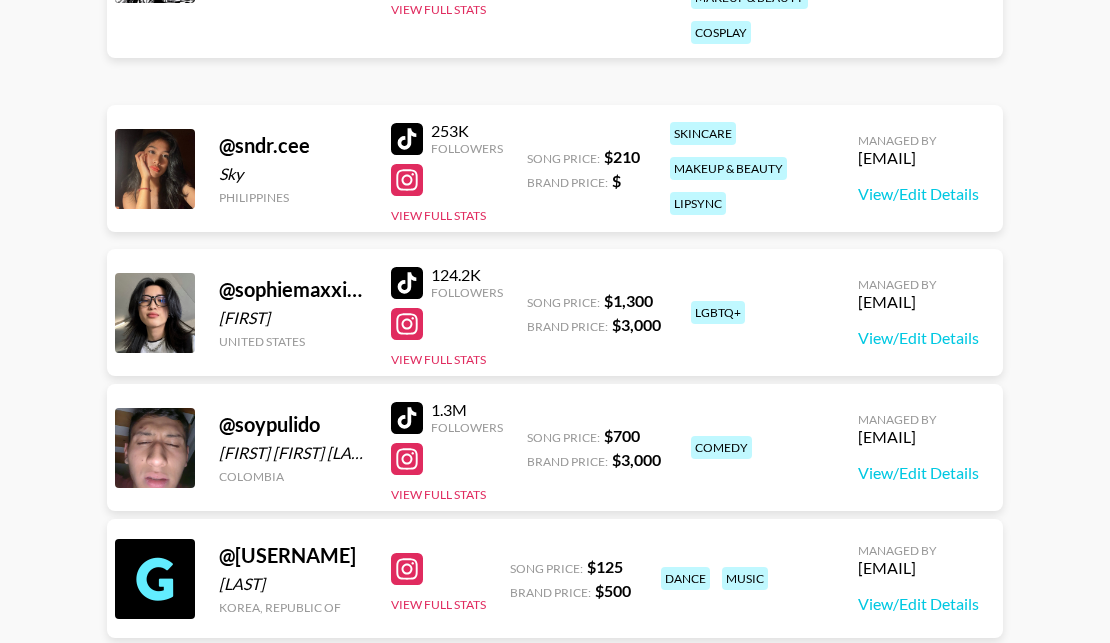 scroll, scrollTop: 13320, scrollLeft: 0, axis: vertical 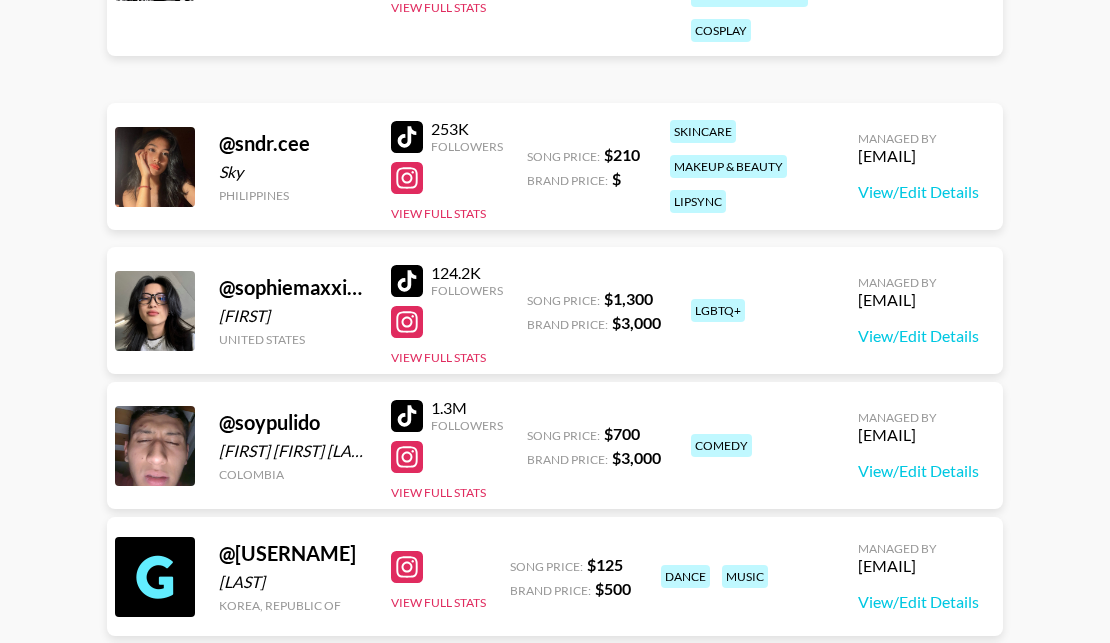 click at bounding box center [407, 281] 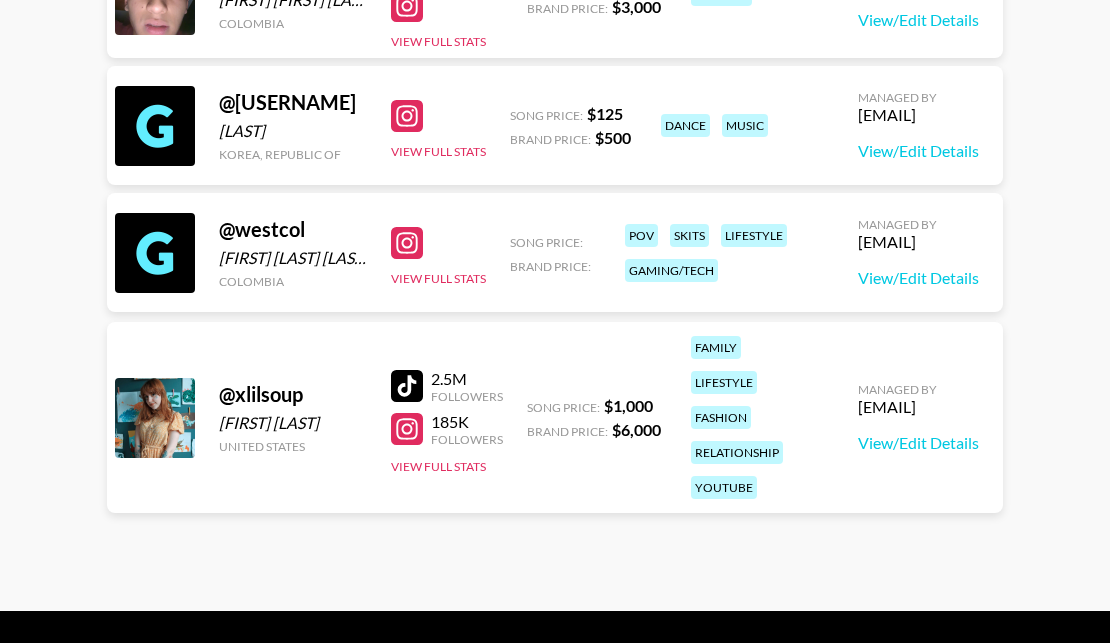 scroll, scrollTop: 13819, scrollLeft: 0, axis: vertical 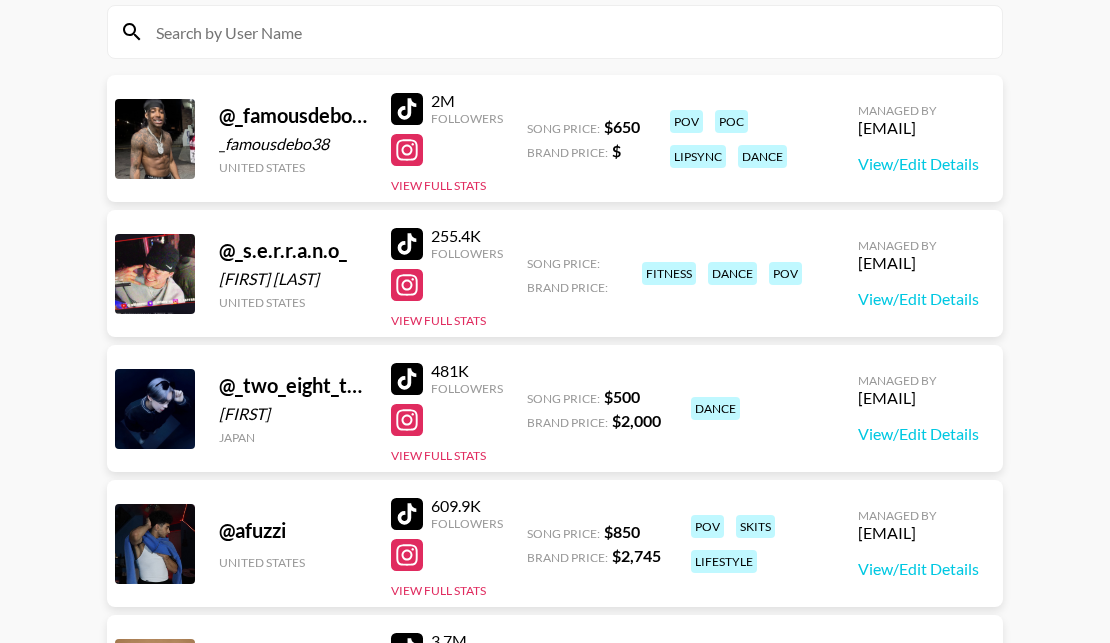 click at bounding box center (407, 379) 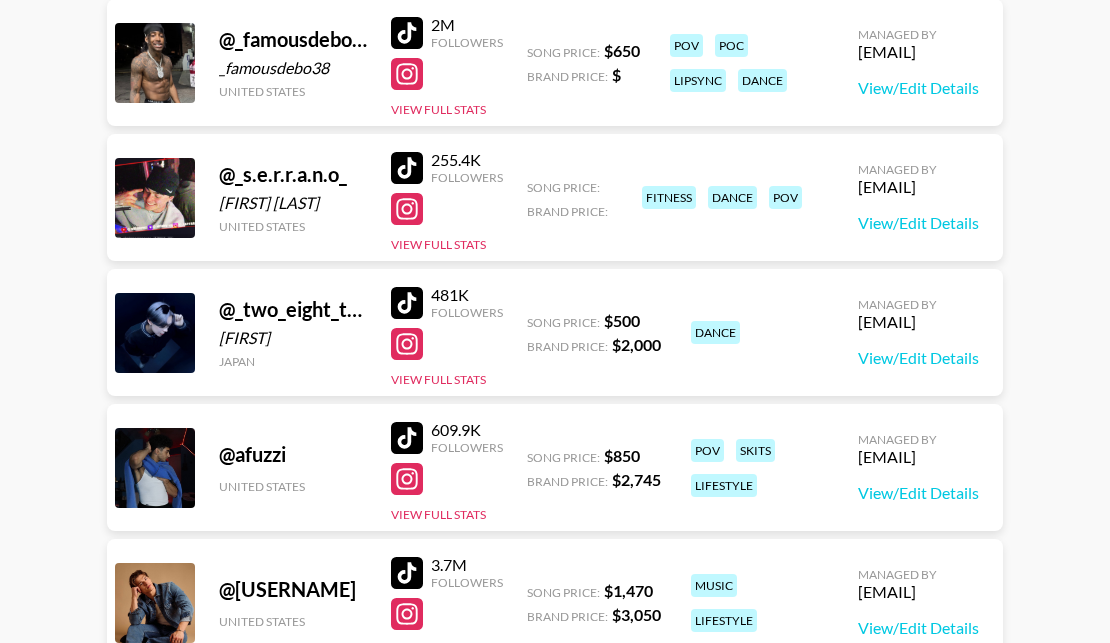 scroll, scrollTop: 320, scrollLeft: 0, axis: vertical 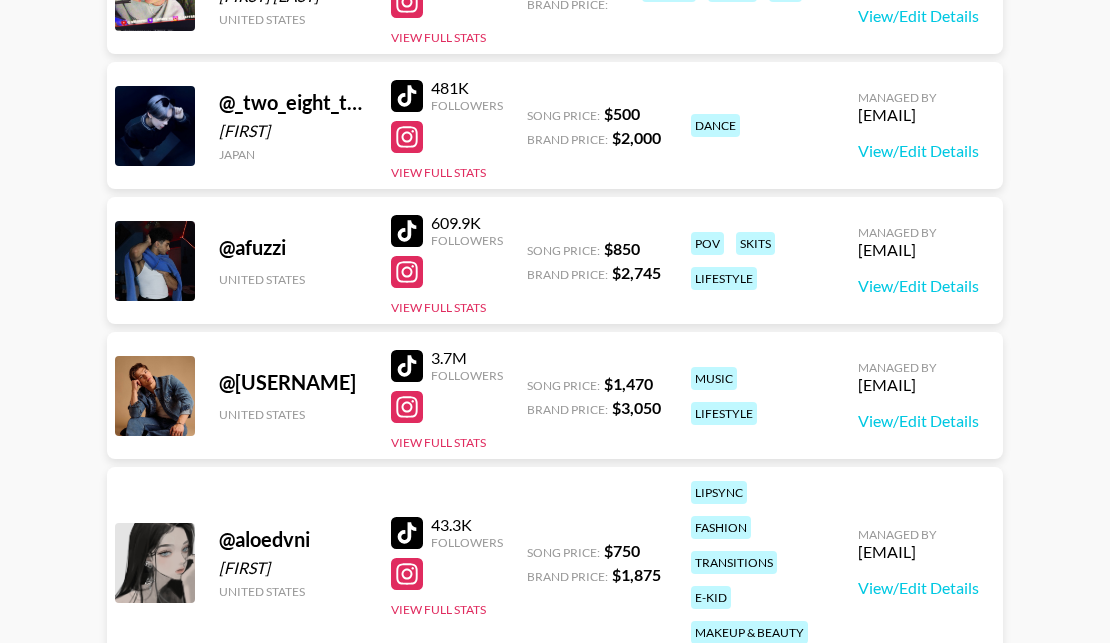 click at bounding box center (407, 231) 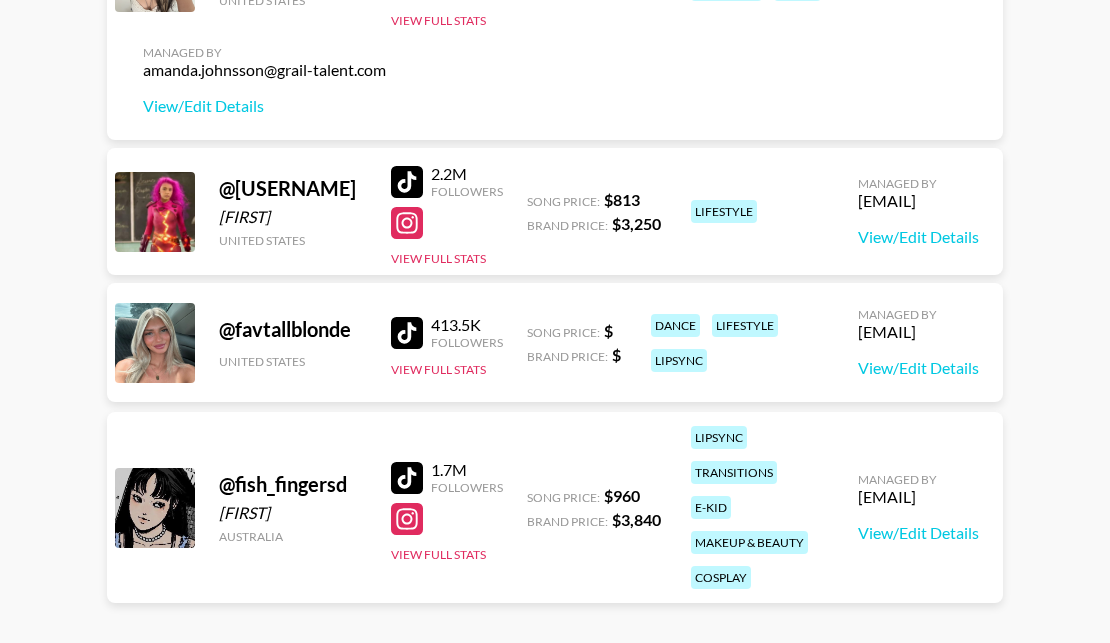 scroll, scrollTop: 3314, scrollLeft: 0, axis: vertical 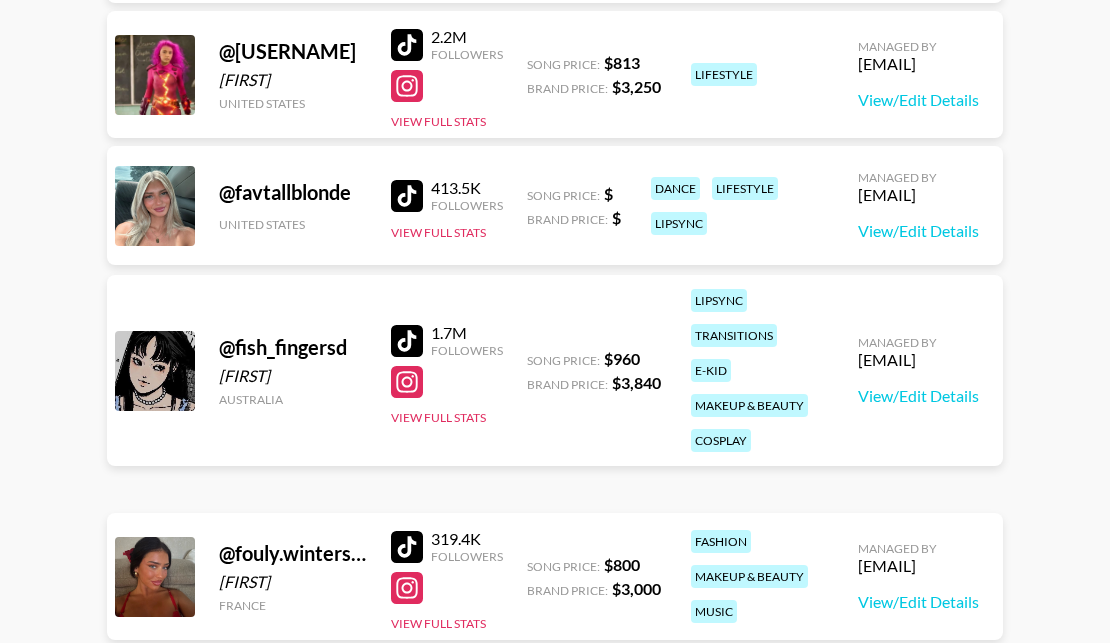 click at bounding box center (407, 341) 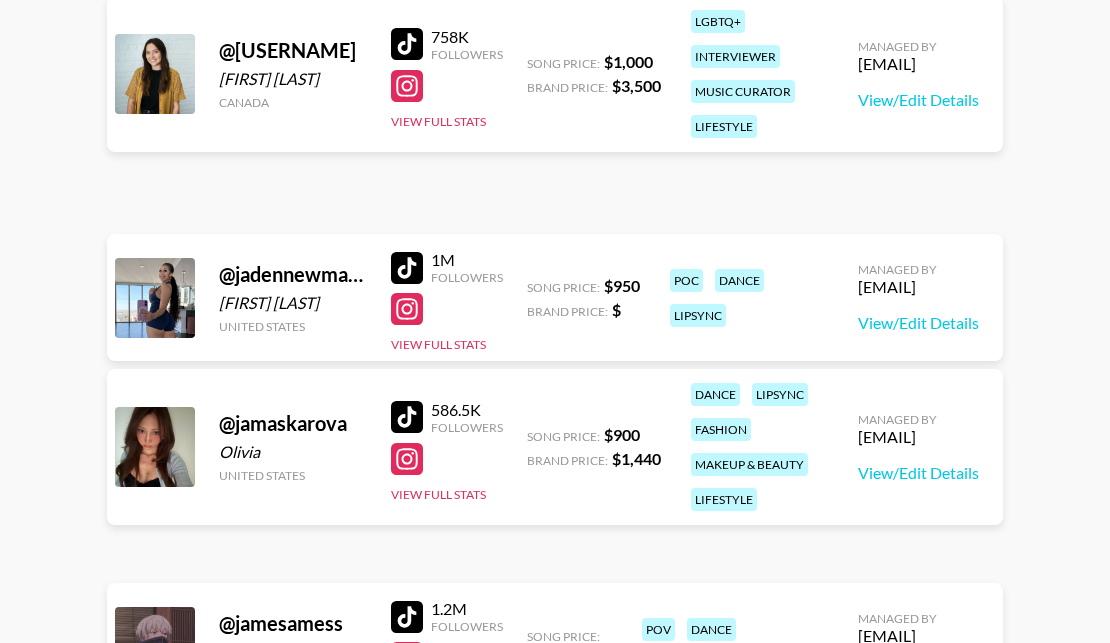 scroll, scrollTop: 5613, scrollLeft: 0, axis: vertical 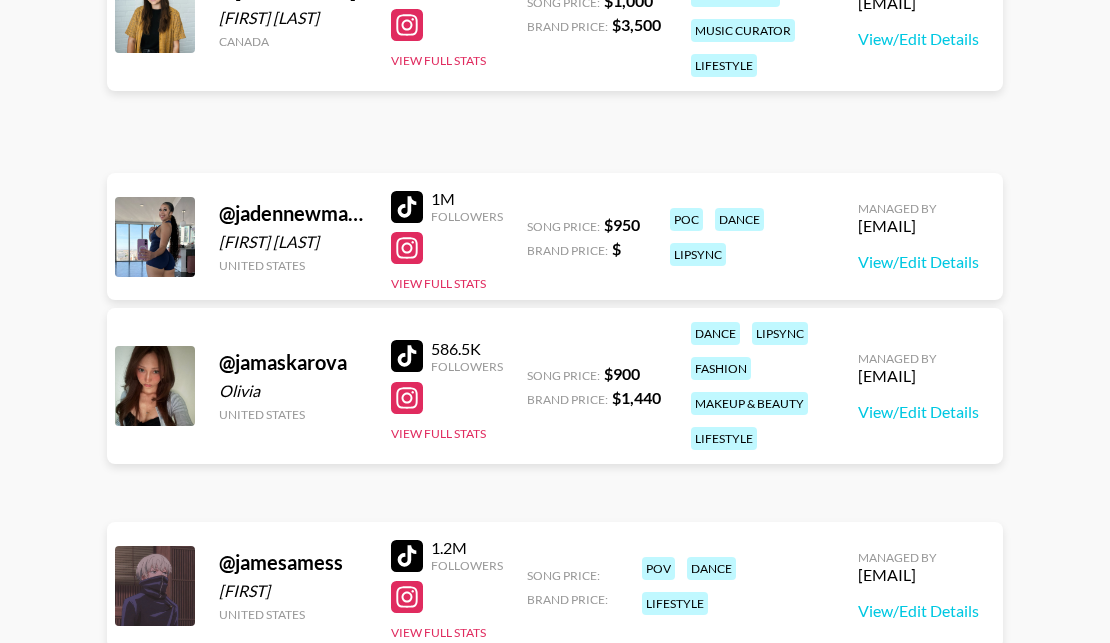 click at bounding box center [407, 207] 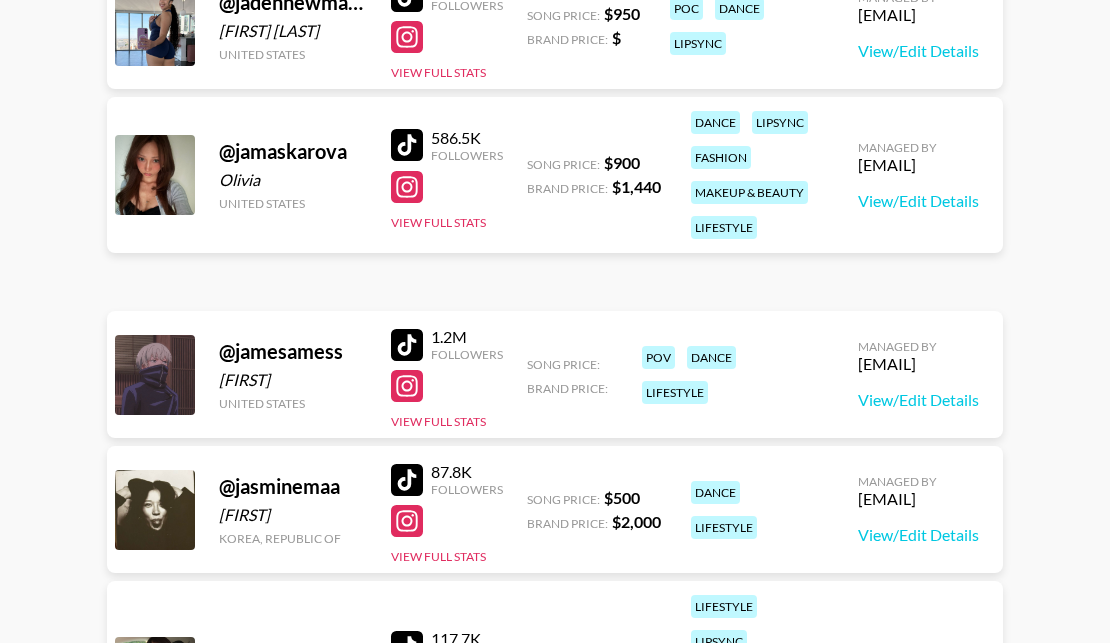 scroll, scrollTop: 5826, scrollLeft: 0, axis: vertical 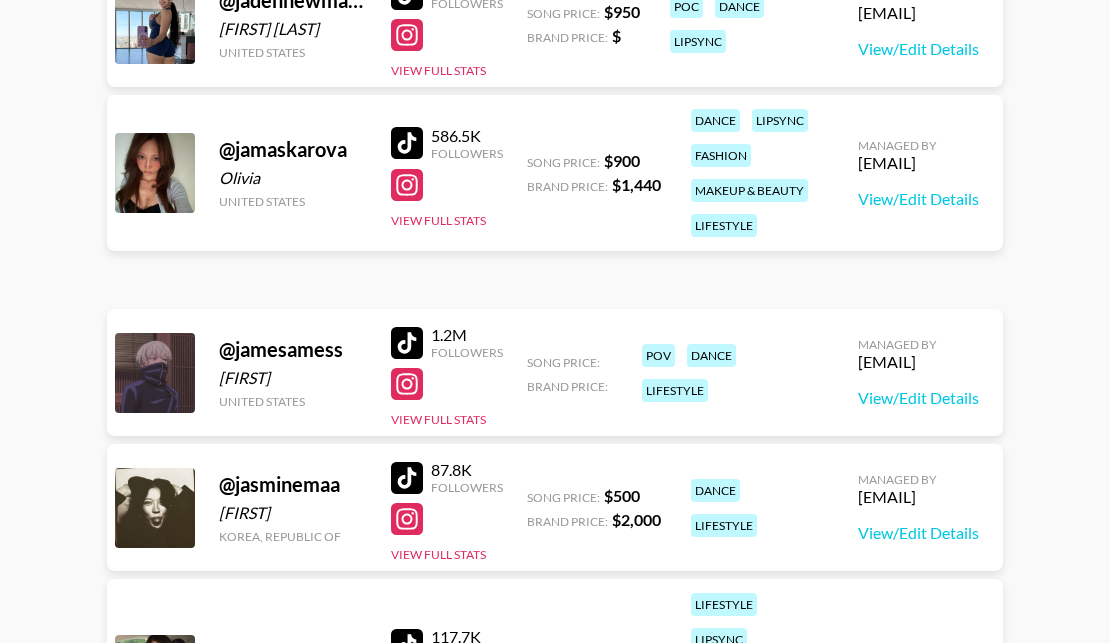 click at bounding box center (407, 343) 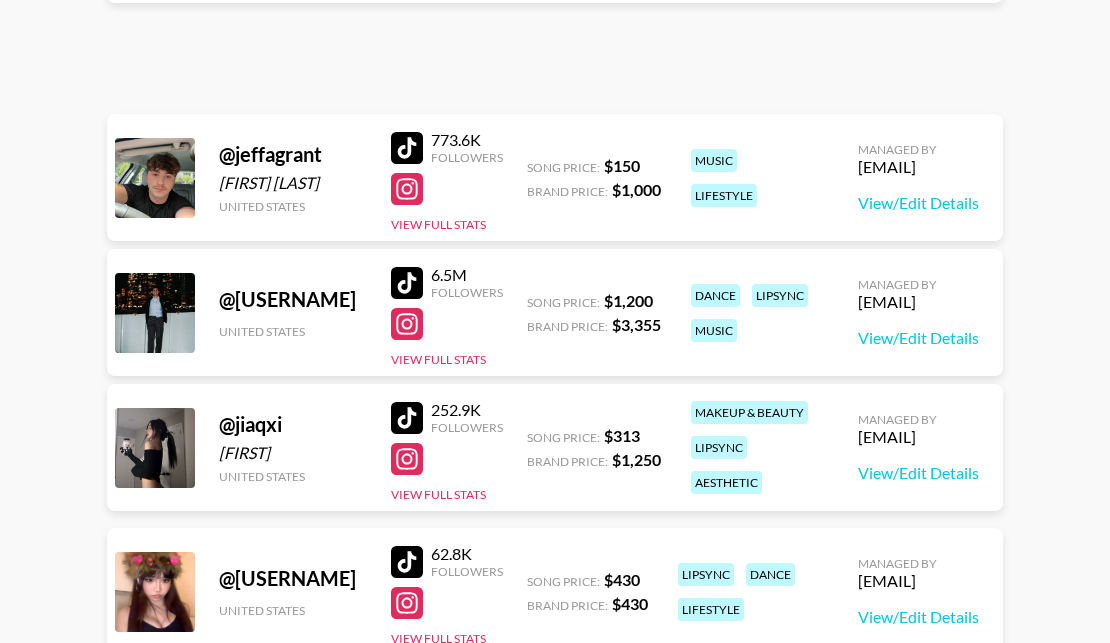 scroll, scrollTop: 6744, scrollLeft: 0, axis: vertical 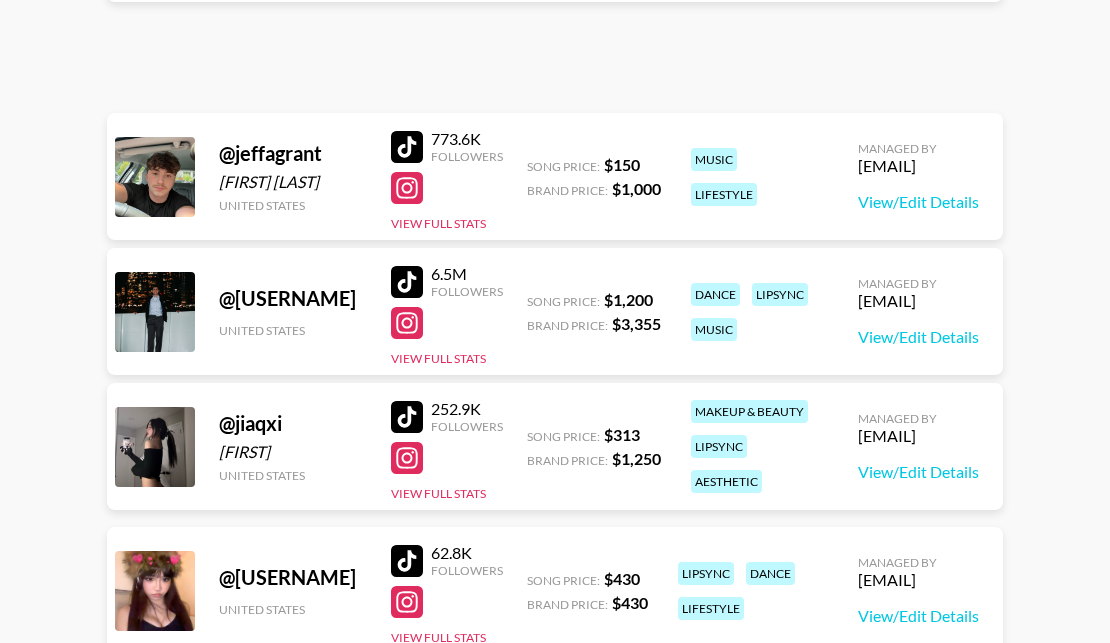 click at bounding box center [407, 282] 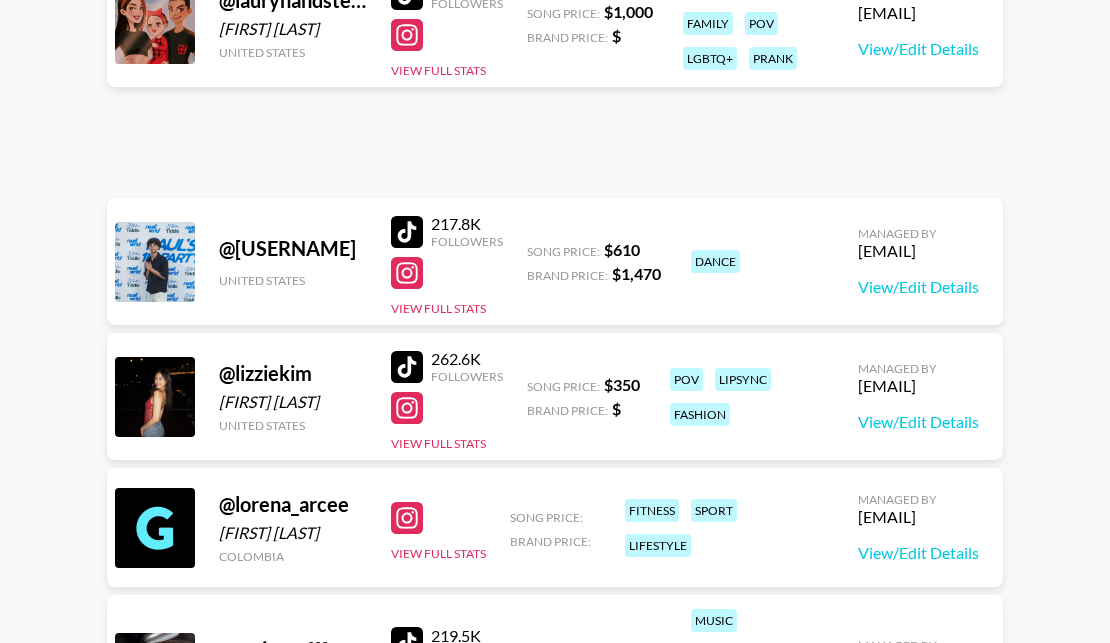 scroll, scrollTop: 9264, scrollLeft: 0, axis: vertical 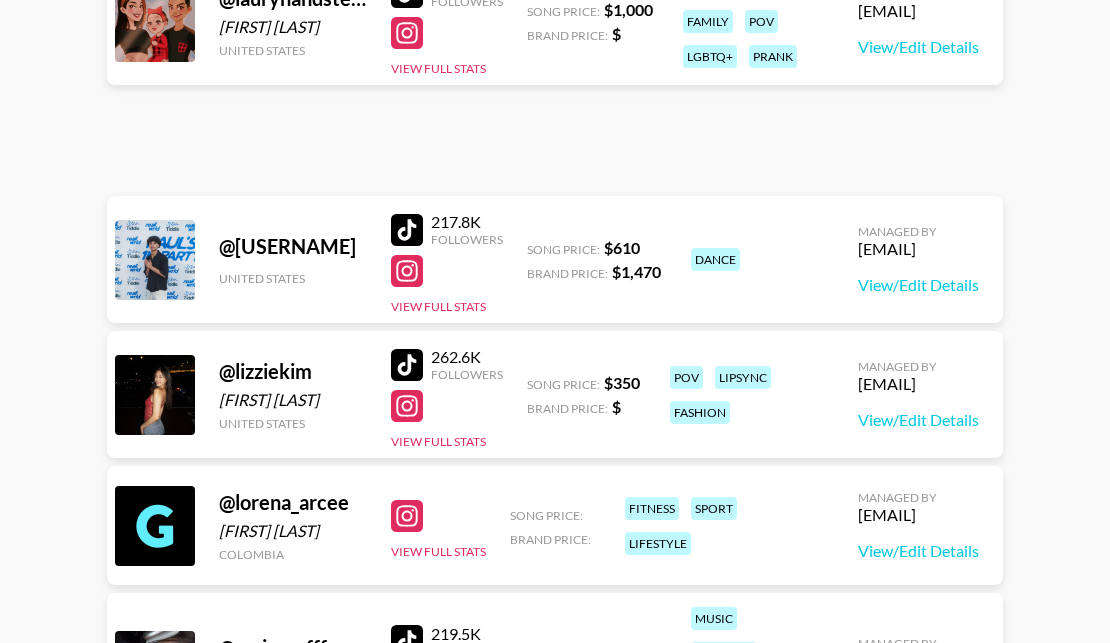 click at bounding box center [407, 365] 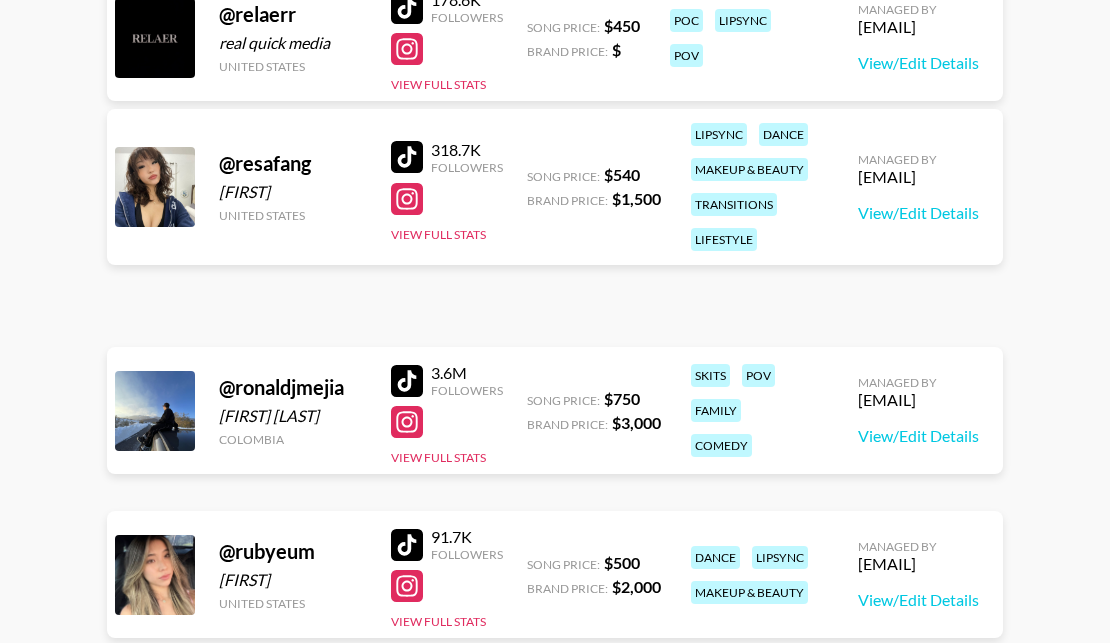 scroll, scrollTop: 12152, scrollLeft: 0, axis: vertical 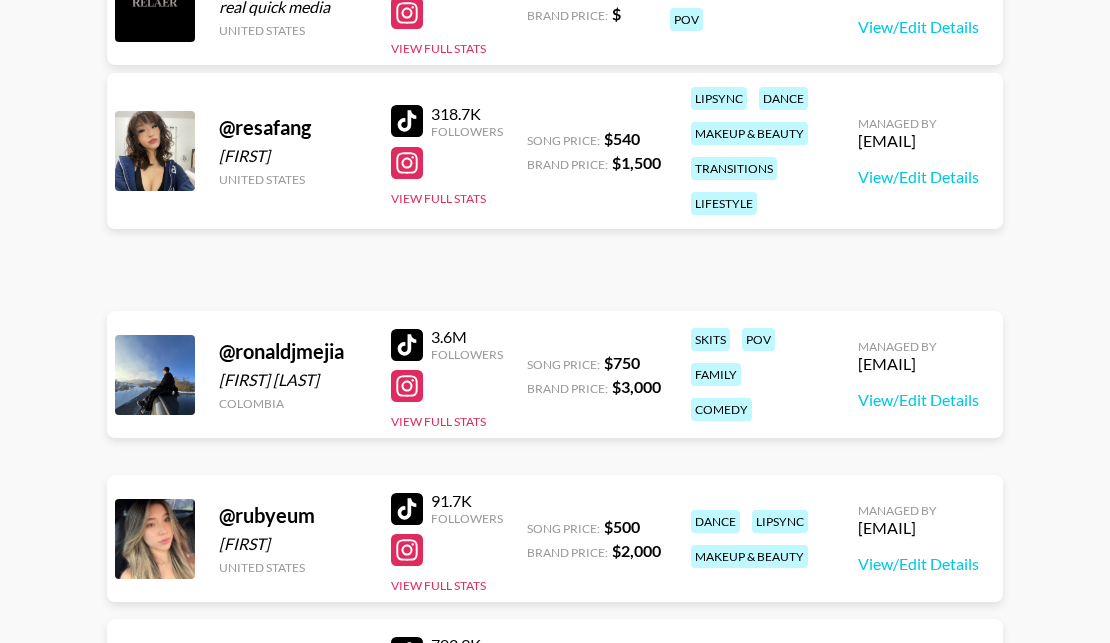 click at bounding box center [407, 121] 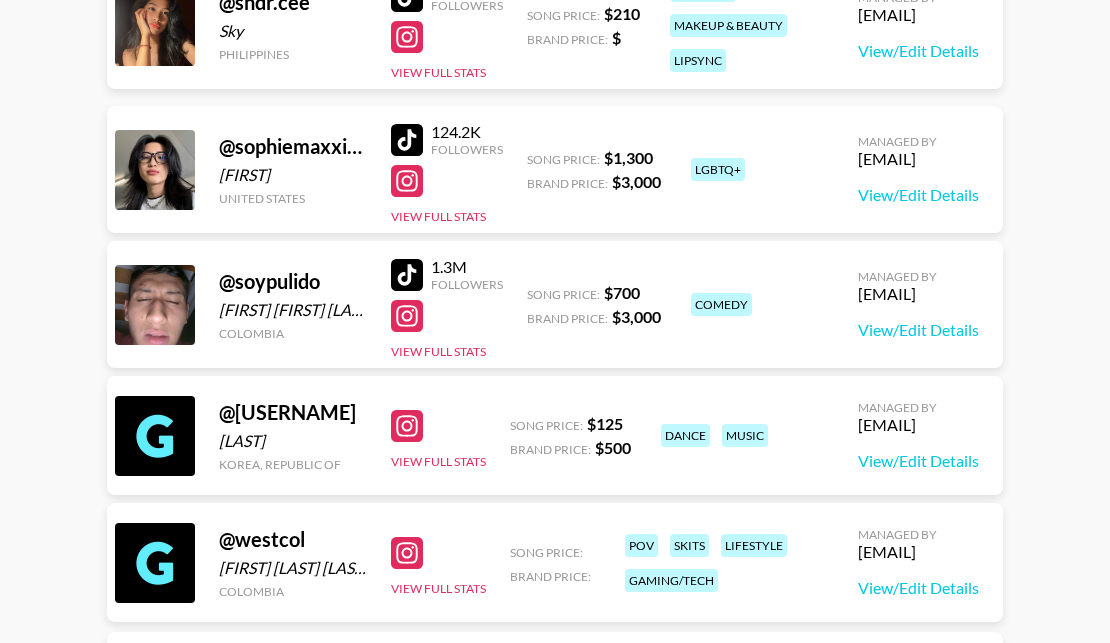 scroll, scrollTop: 13464, scrollLeft: 0, axis: vertical 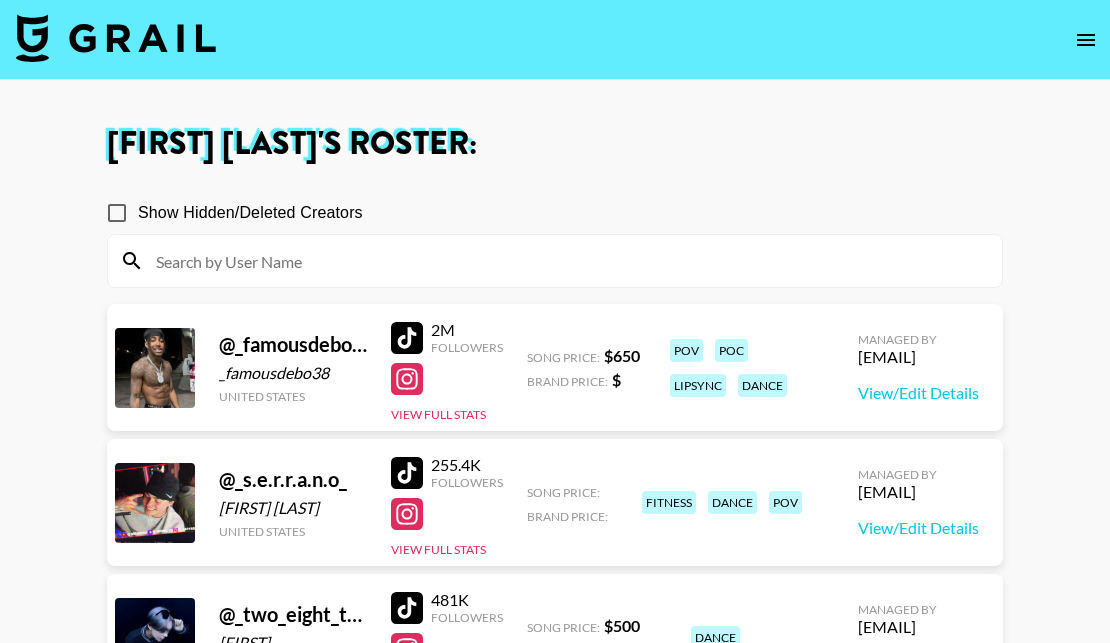 click at bounding box center (407, 473) 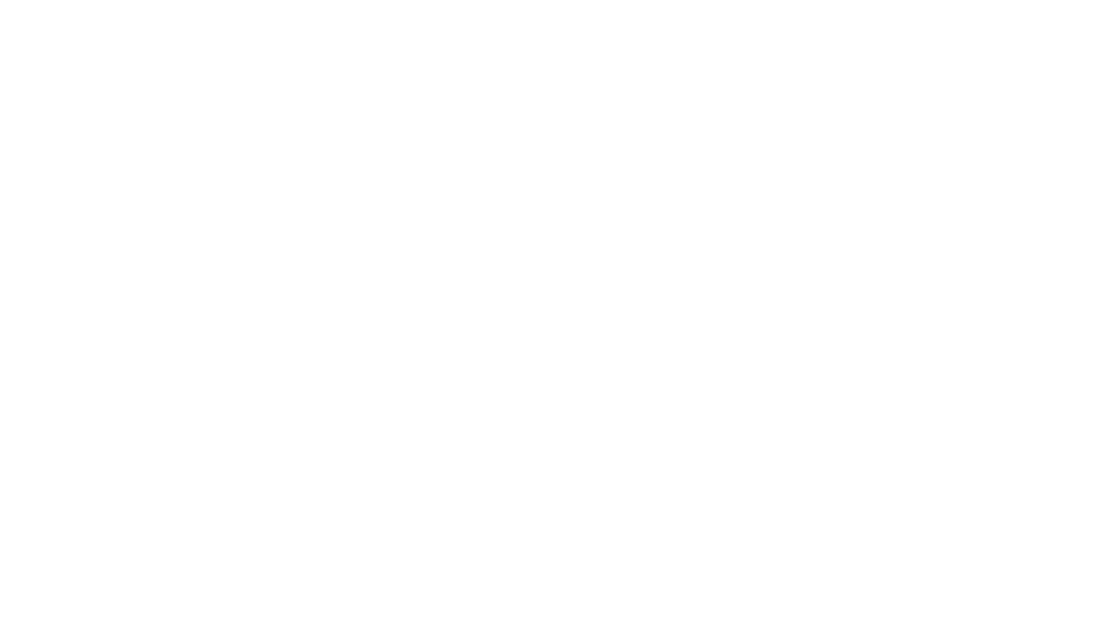 scroll, scrollTop: 0, scrollLeft: 0, axis: both 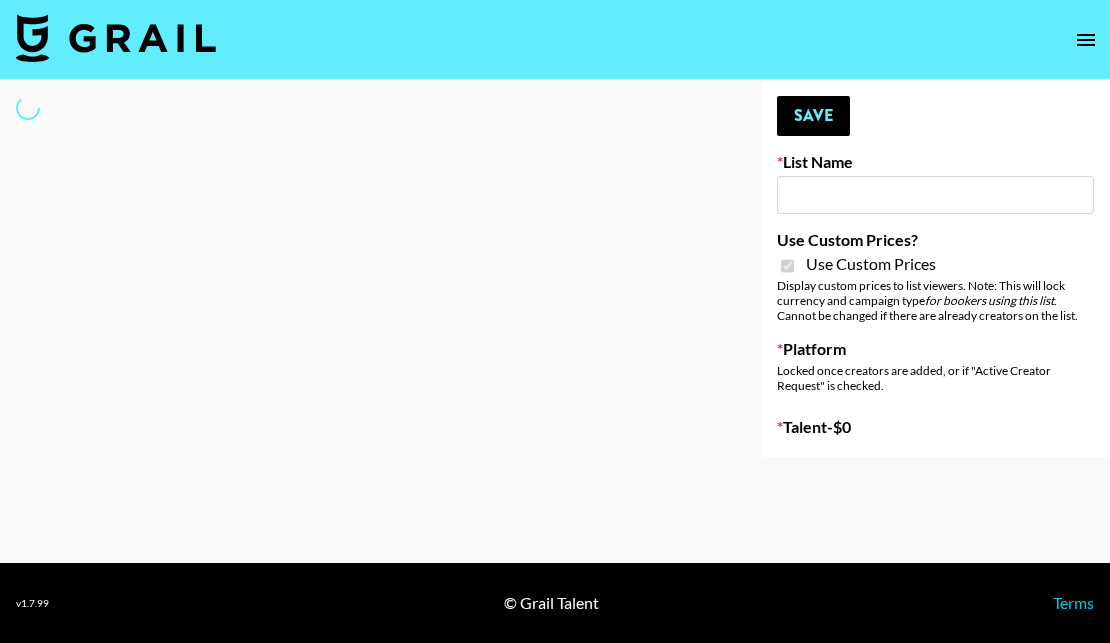 type on "Preply" 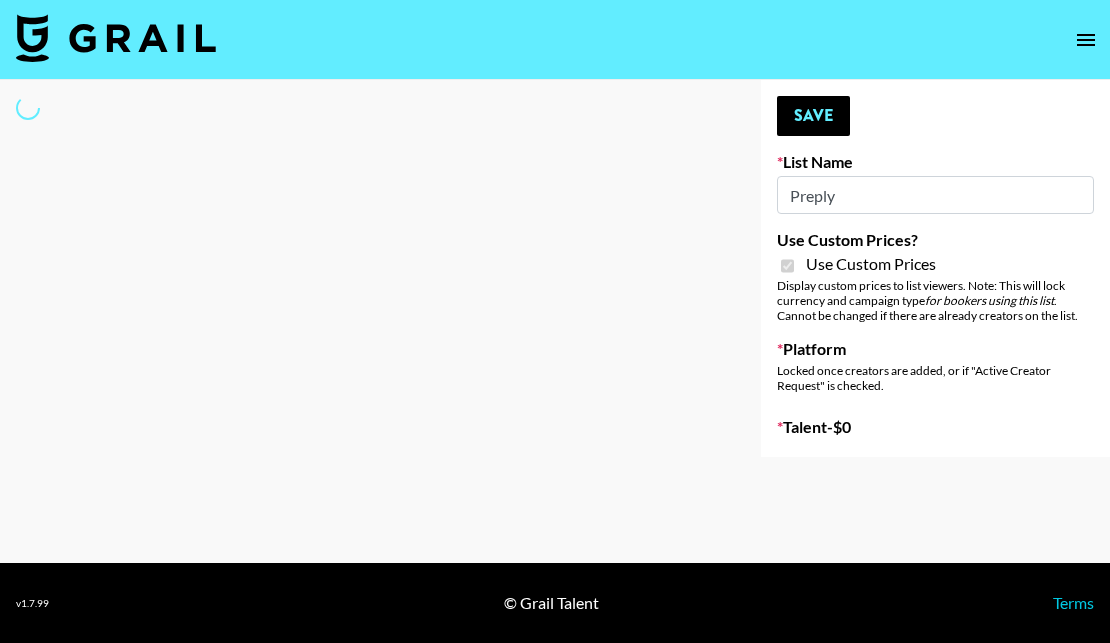 select on "Brand" 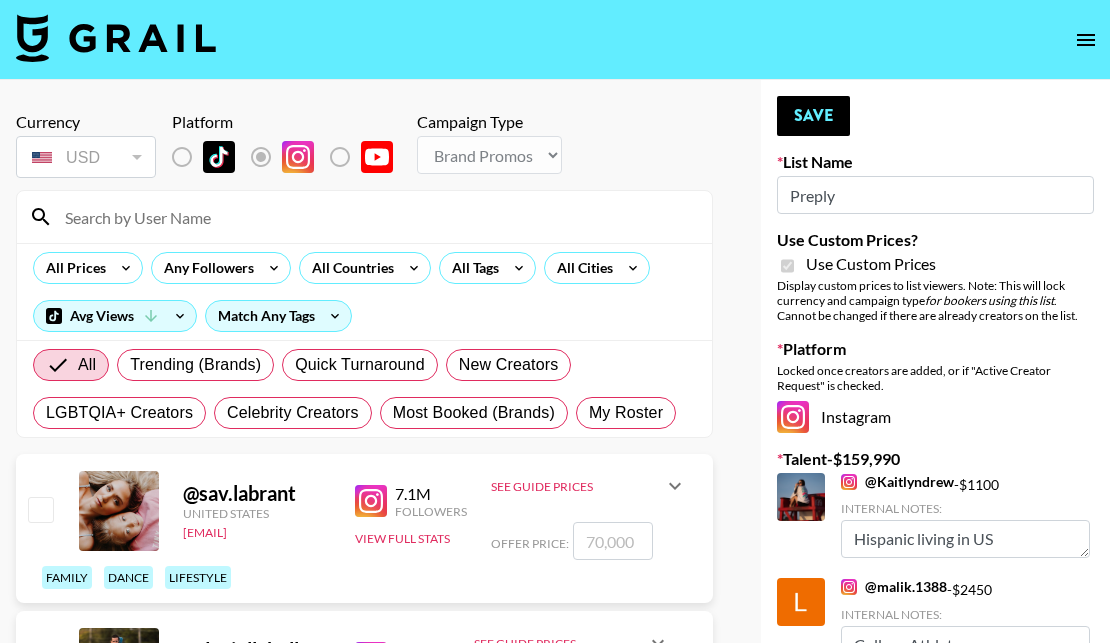 click at bounding box center (376, 217) 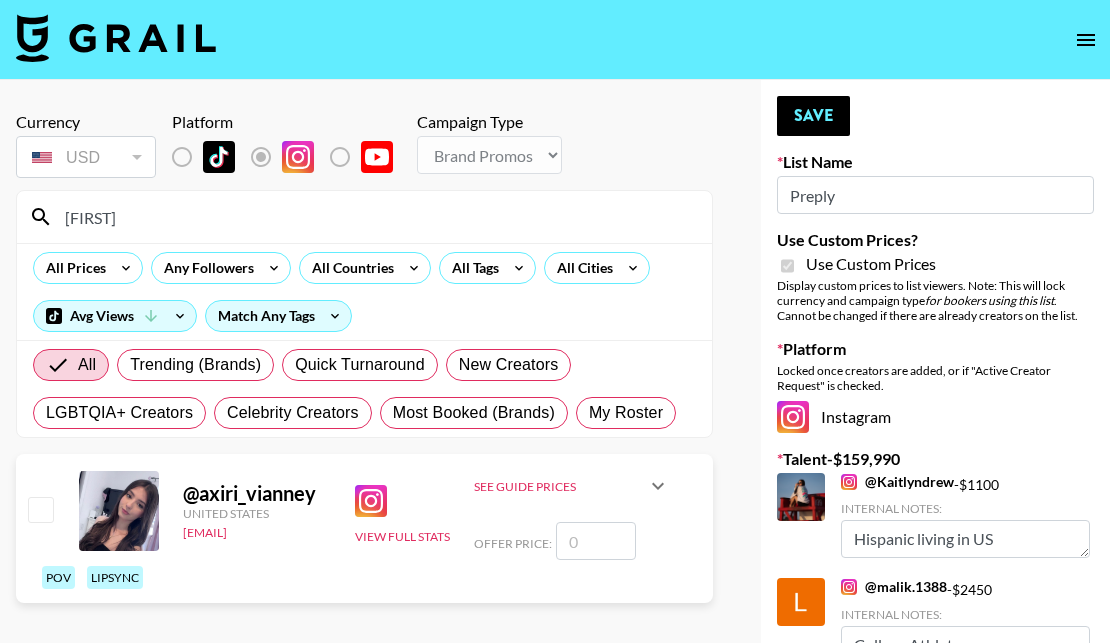 type on "axiri" 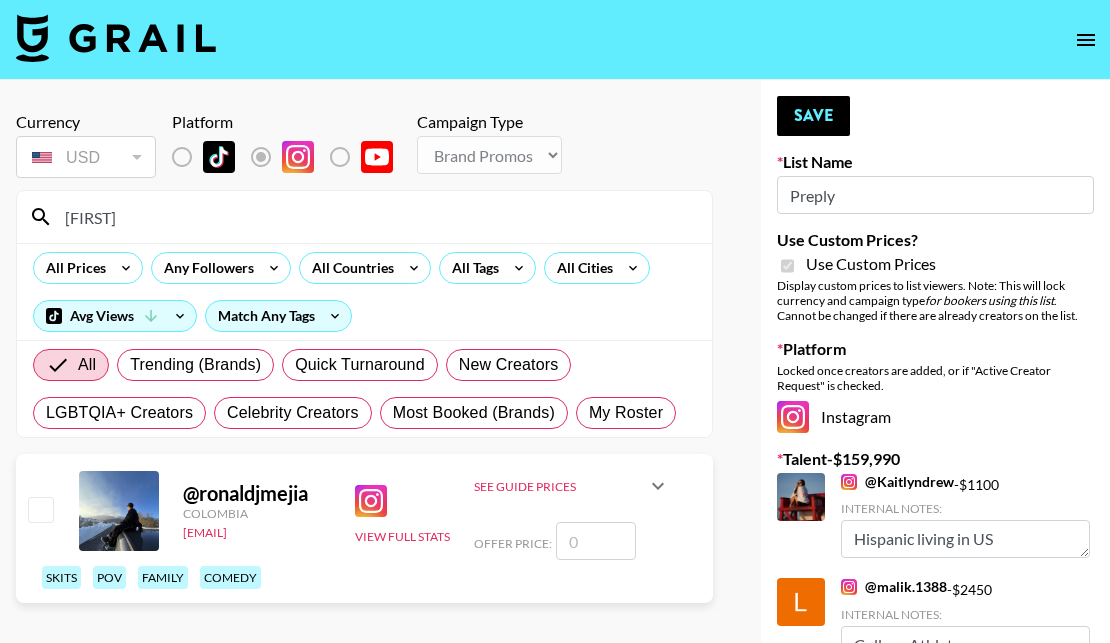 type on "ronal" 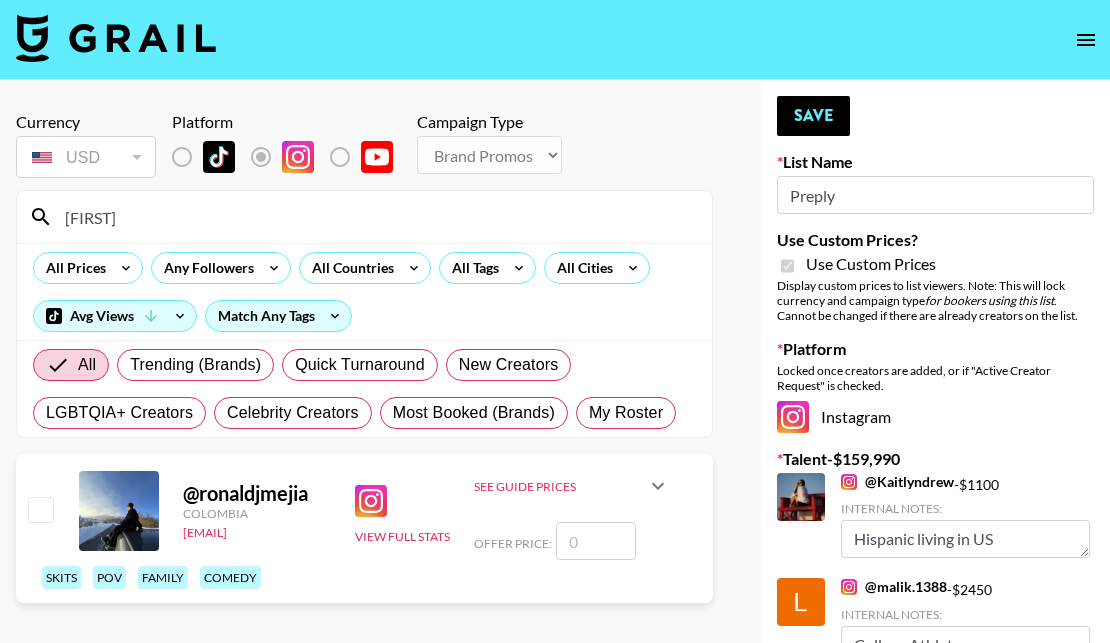 click at bounding box center [40, 509] 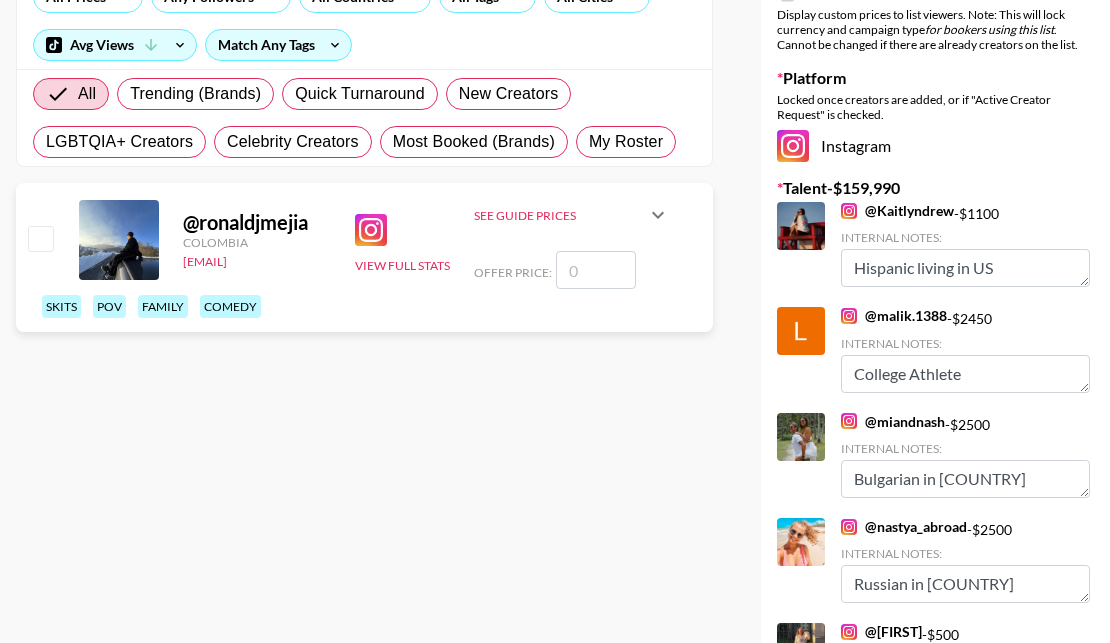 scroll, scrollTop: 0, scrollLeft: 0, axis: both 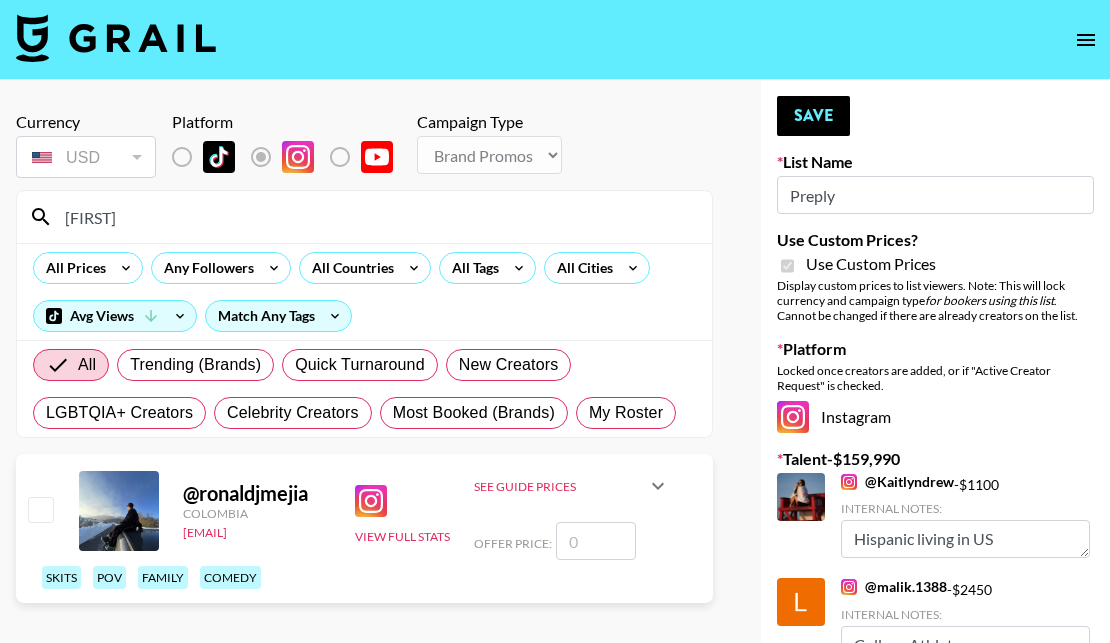 click on "ronal" at bounding box center [376, 217] 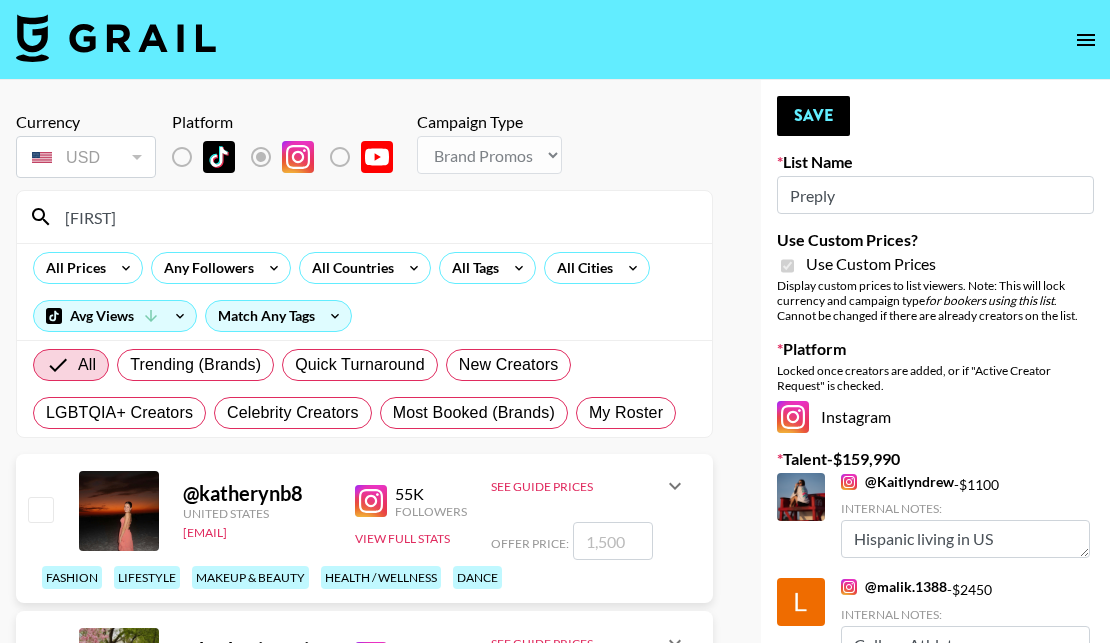 type on "kathe" 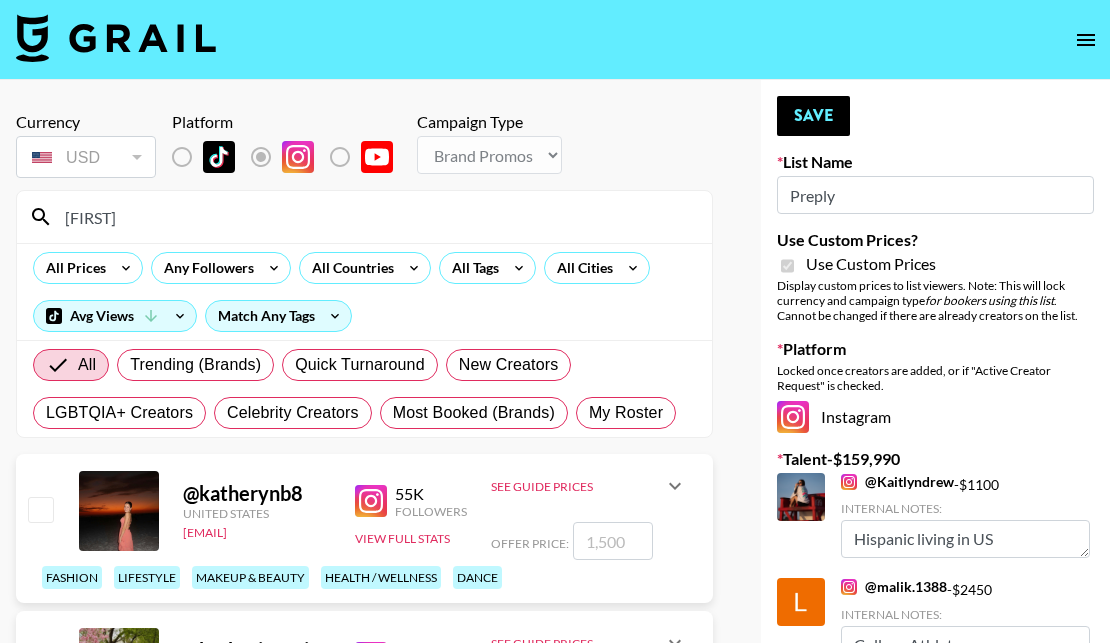 click at bounding box center (40, 509) 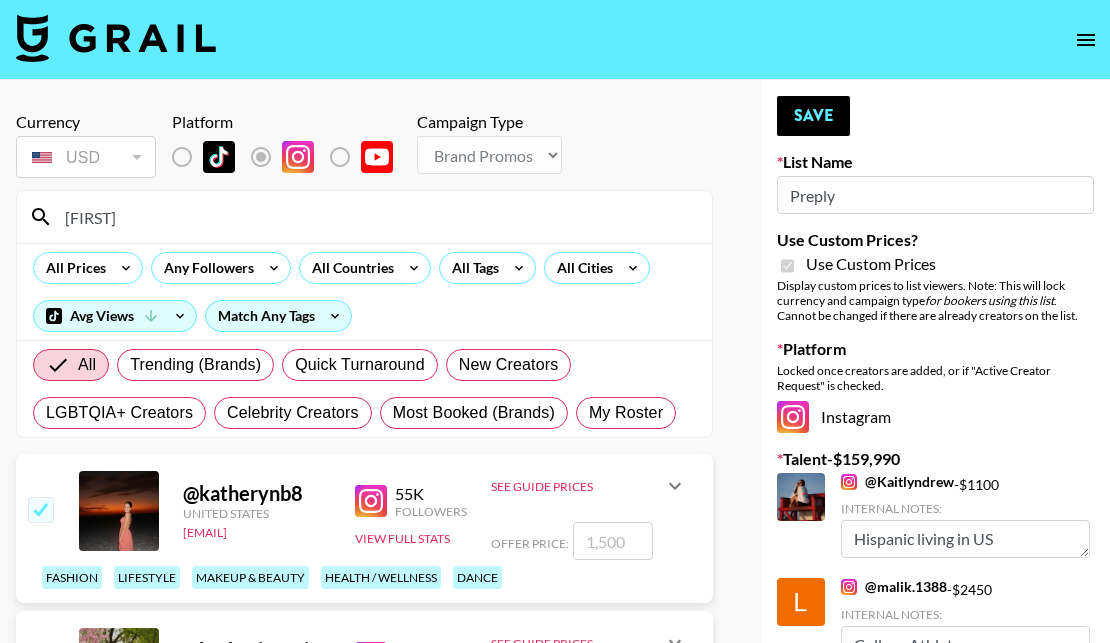 checkbox on "true" 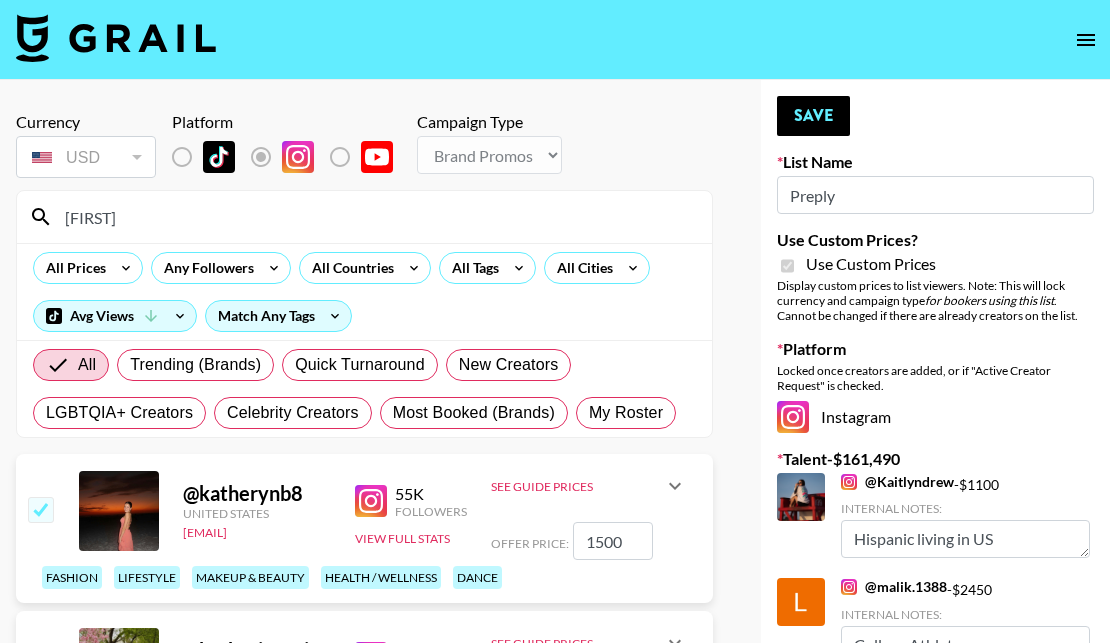 click at bounding box center (40, 509) 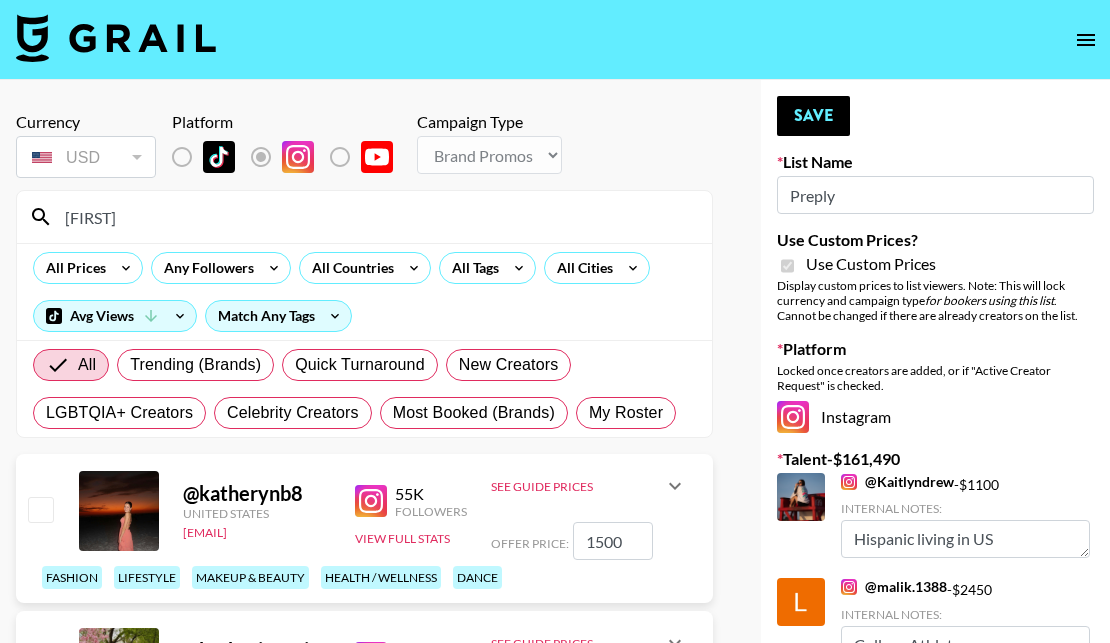 checkbox on "false" 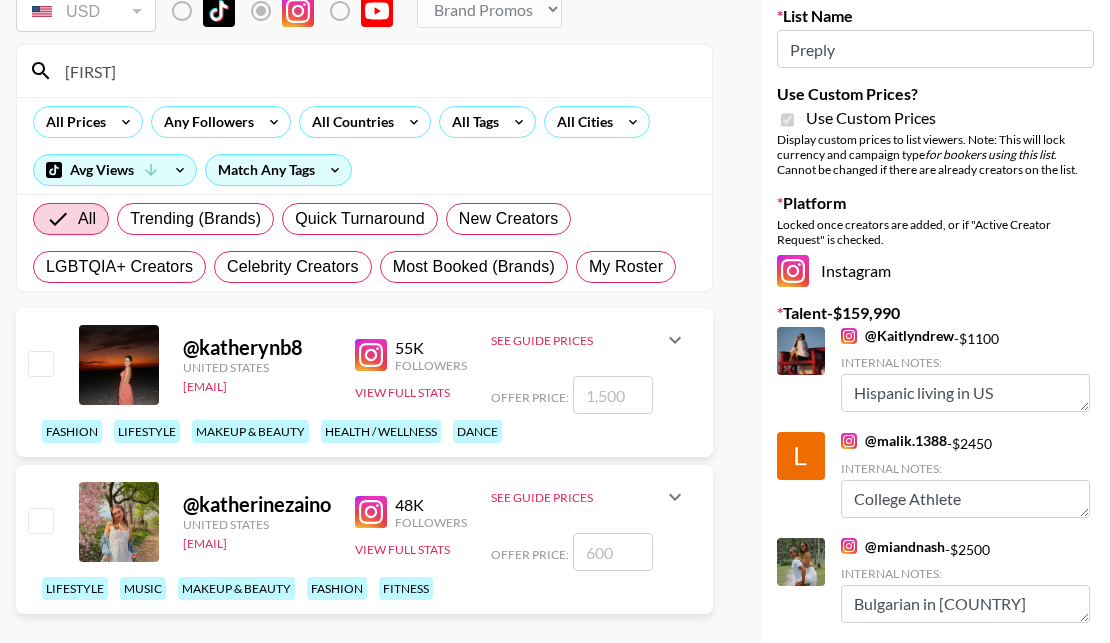 scroll, scrollTop: 0, scrollLeft: 0, axis: both 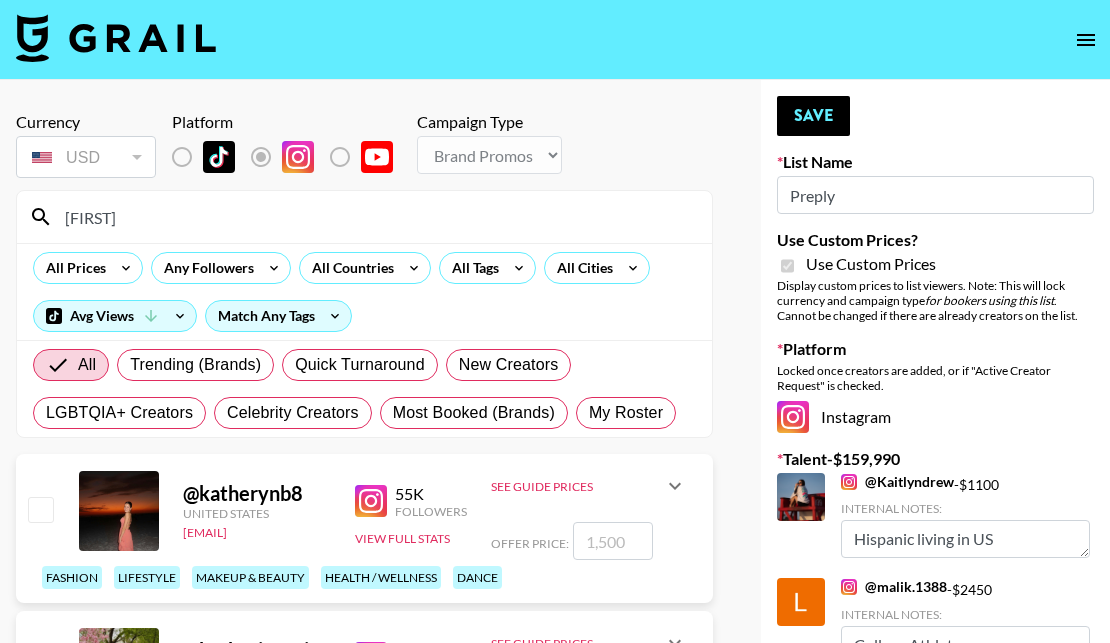 click on "kathe" at bounding box center (376, 217) 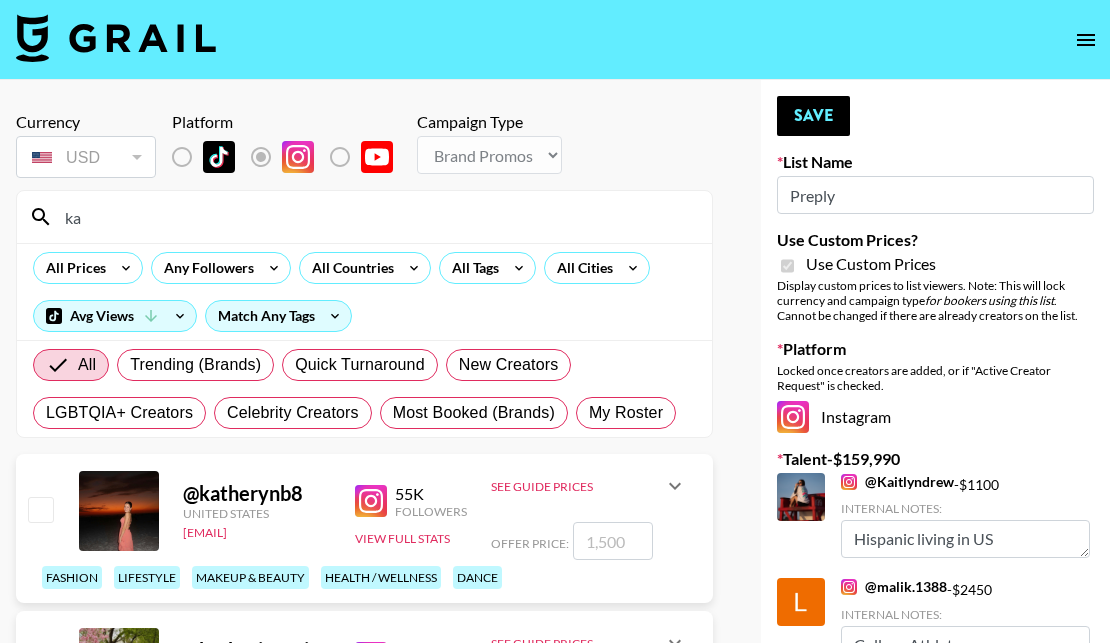 type on "k" 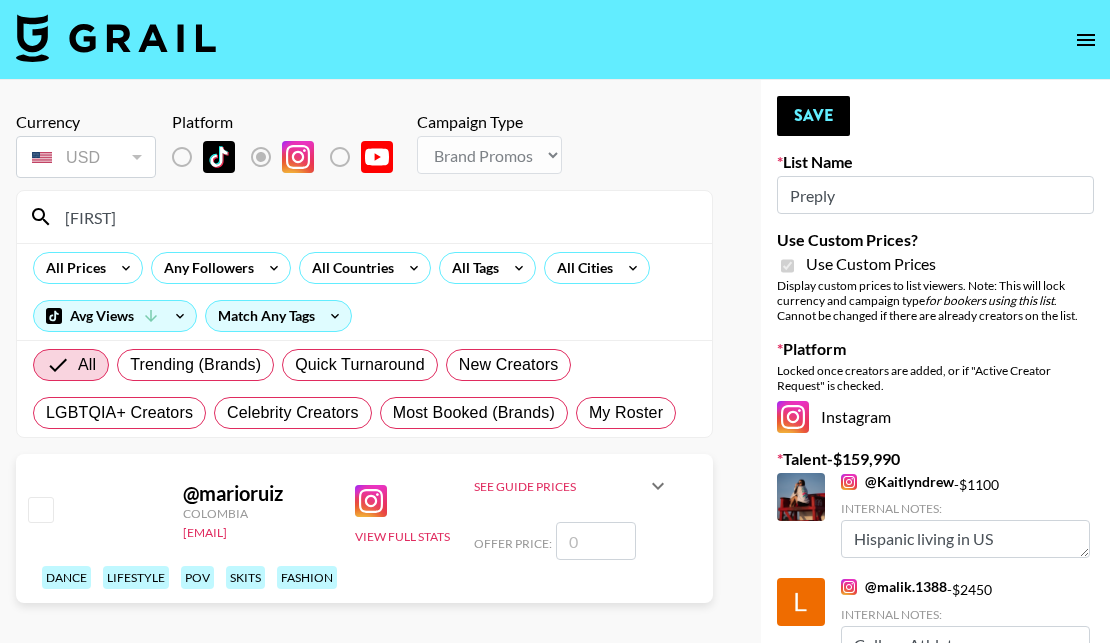type on "mario" 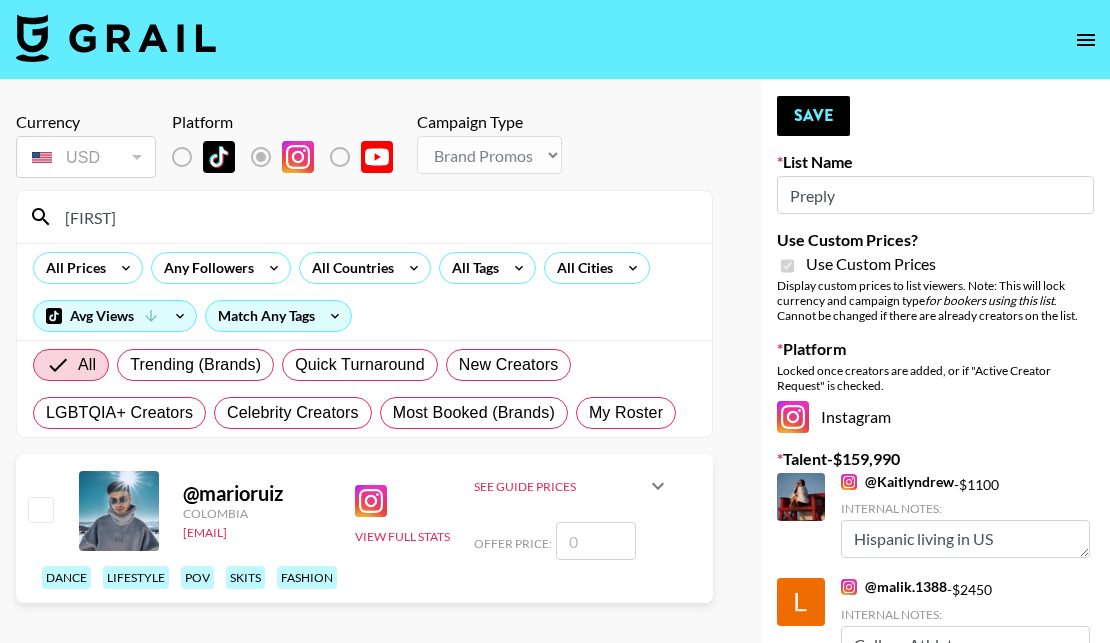 click at bounding box center (40, 509) 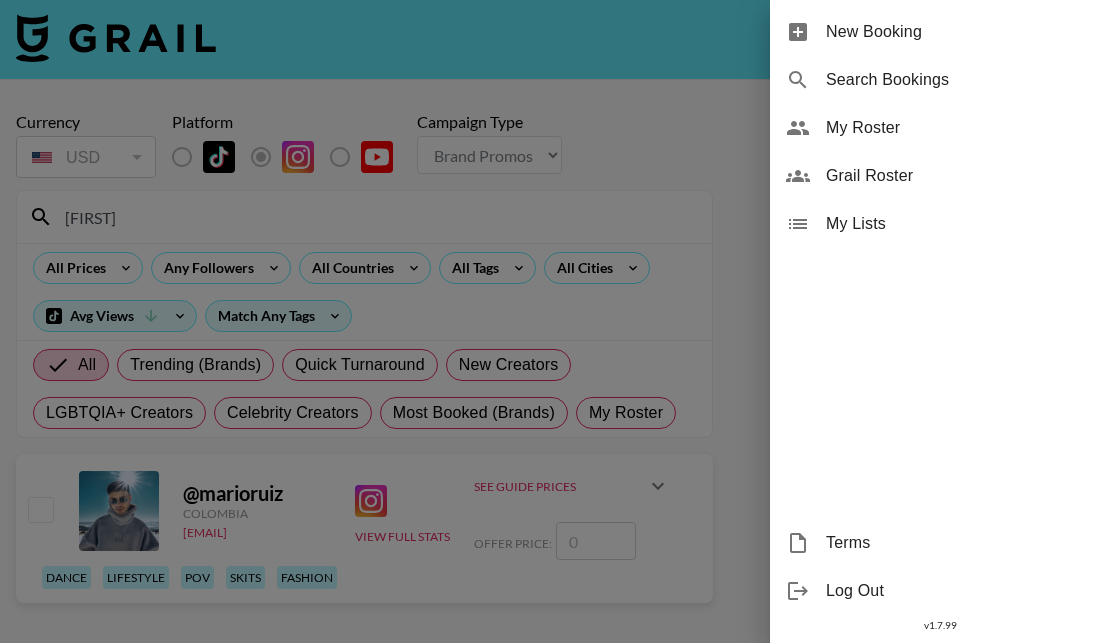 click on "My Roster" at bounding box center [960, 128] 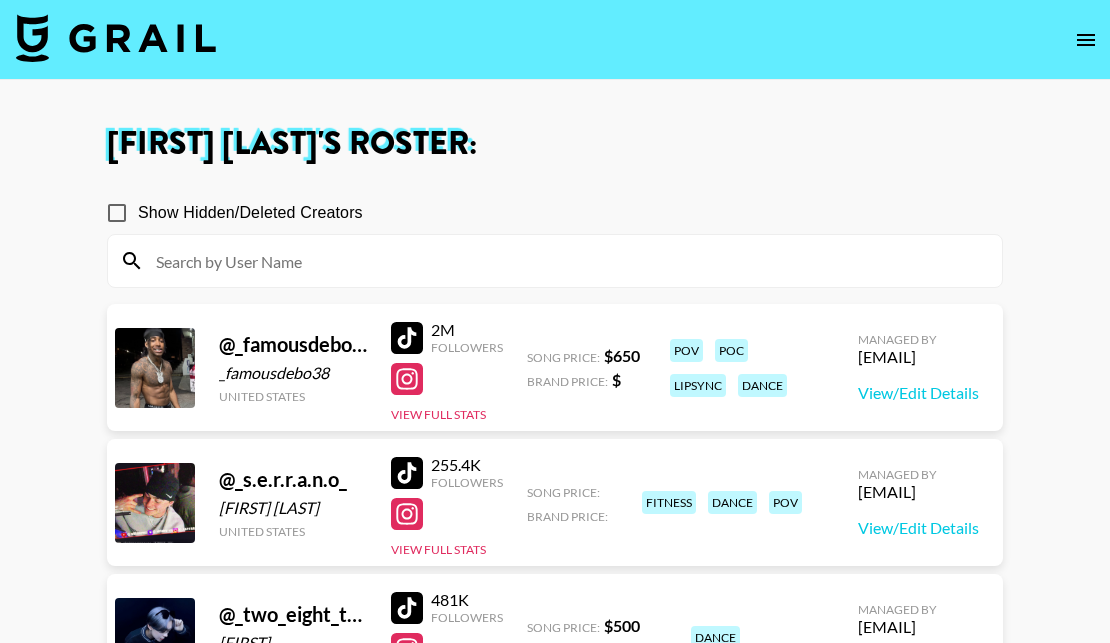 click at bounding box center (567, 261) 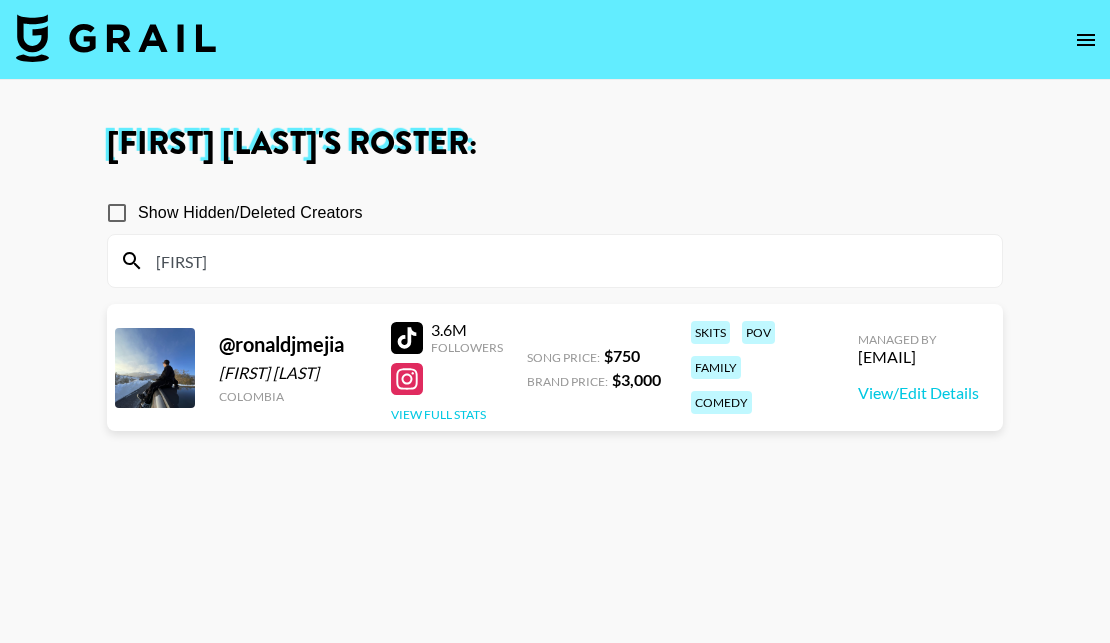 click on "View Full Stats" at bounding box center (438, 414) 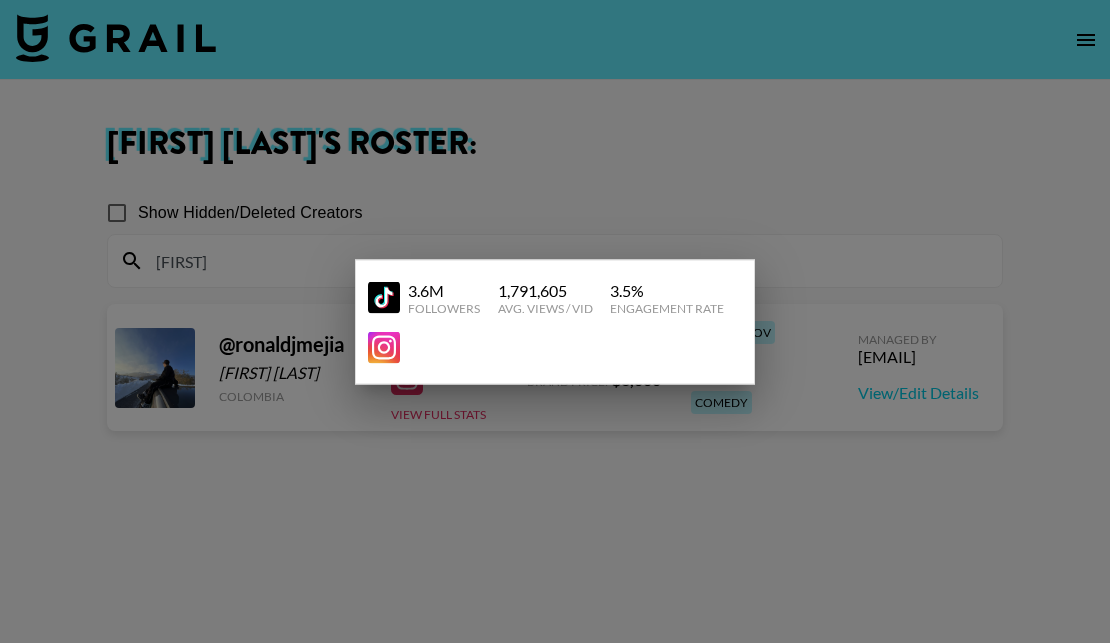 click at bounding box center (555, 321) 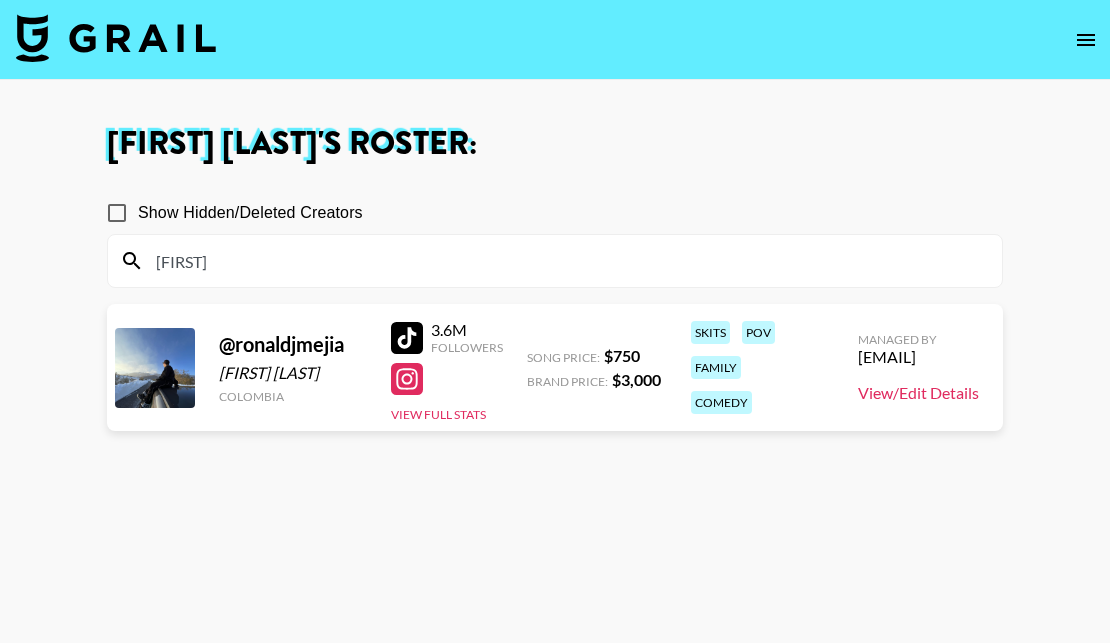 click on "View/Edit Details" at bounding box center (918, 393) 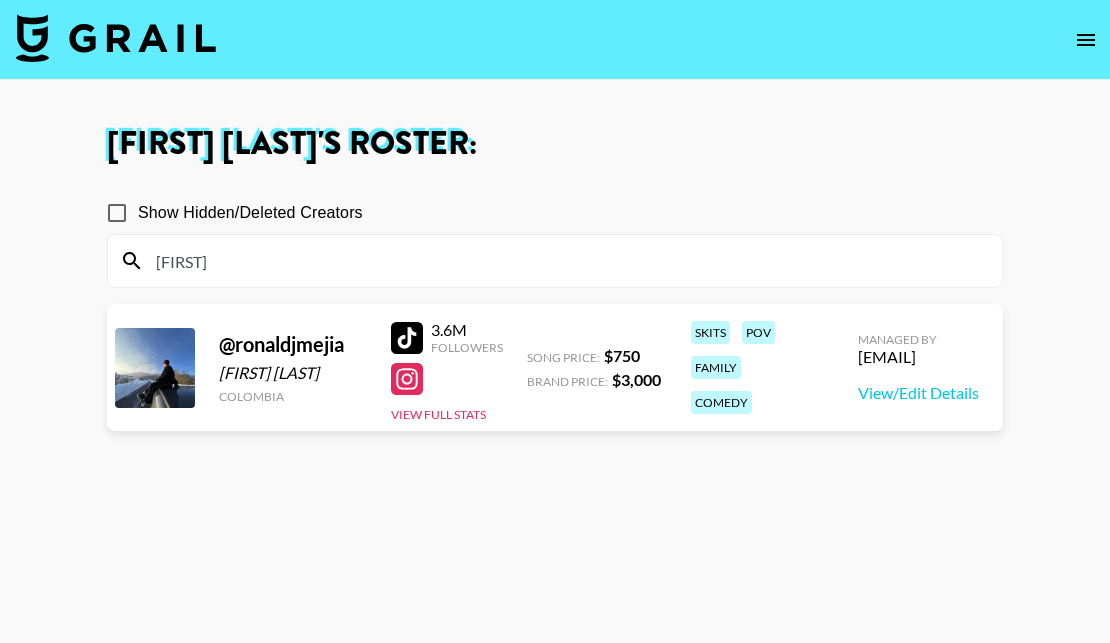 click on "ronal" at bounding box center (567, 261) 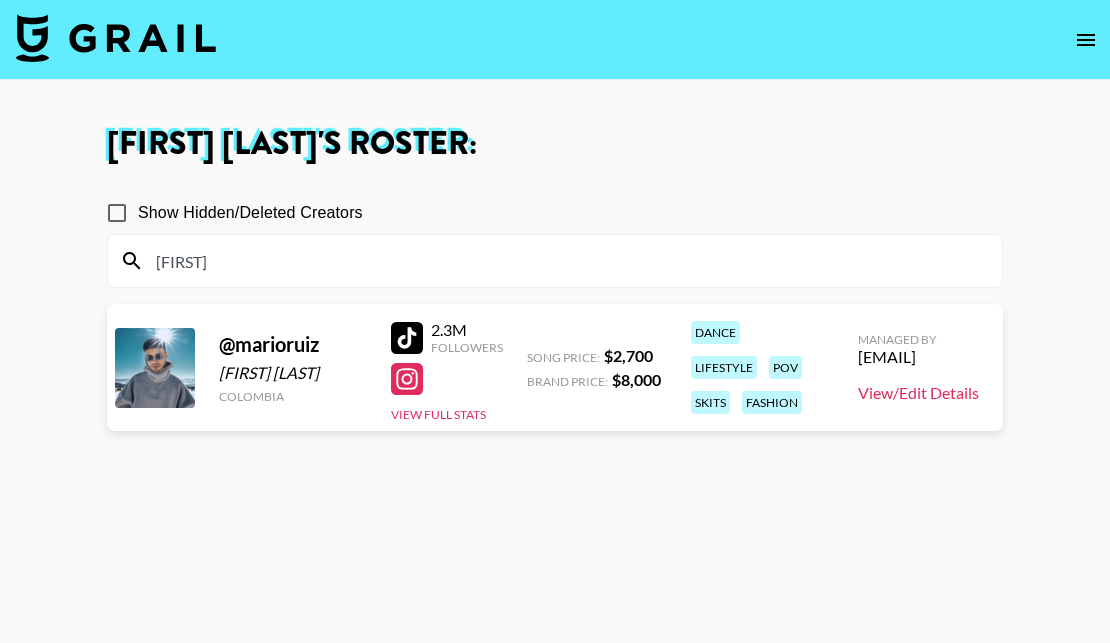 type on "mario" 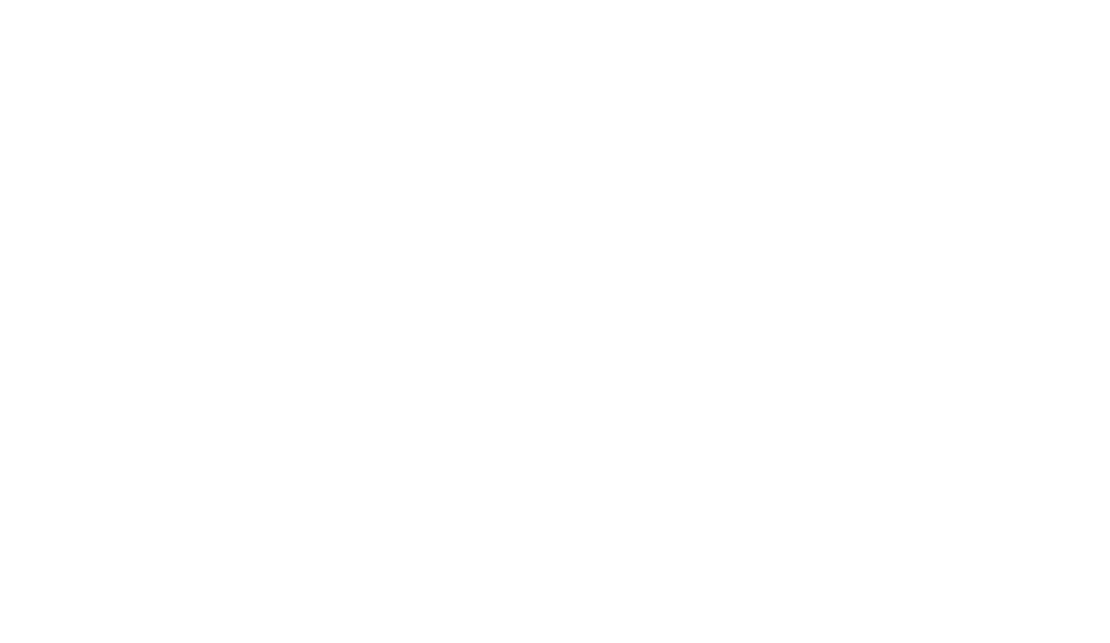 scroll, scrollTop: 0, scrollLeft: 0, axis: both 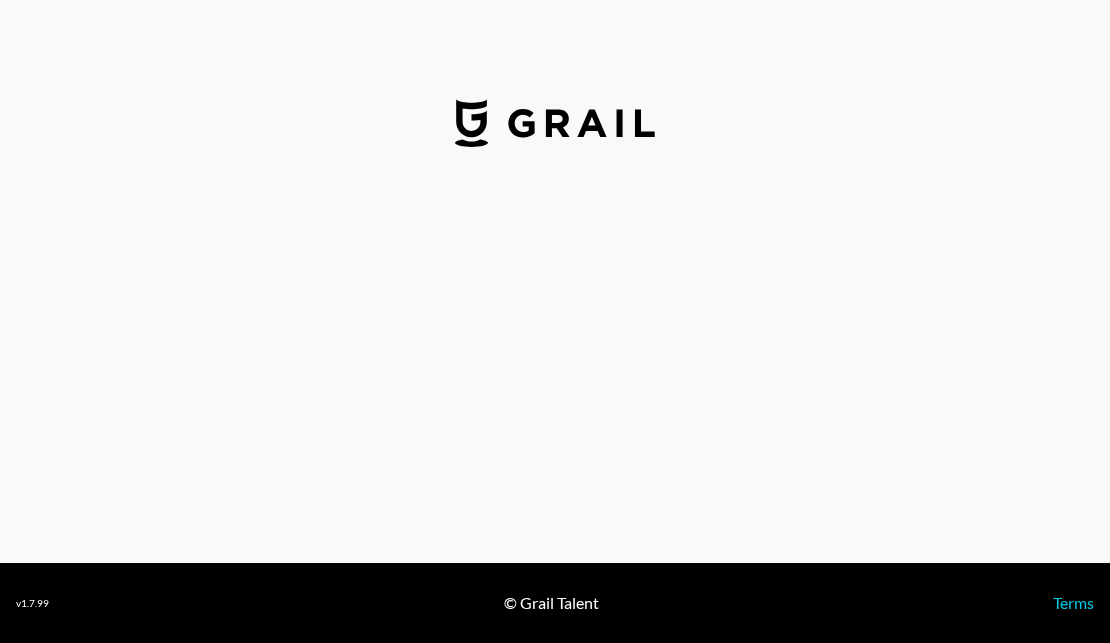 select on "USD" 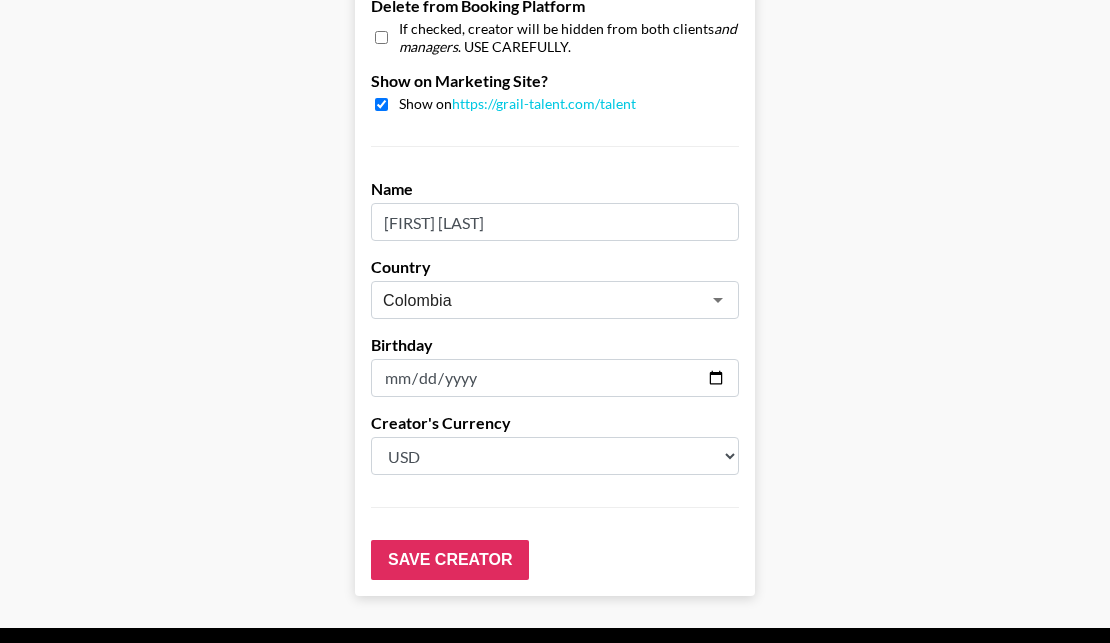 scroll, scrollTop: 1985, scrollLeft: 0, axis: vertical 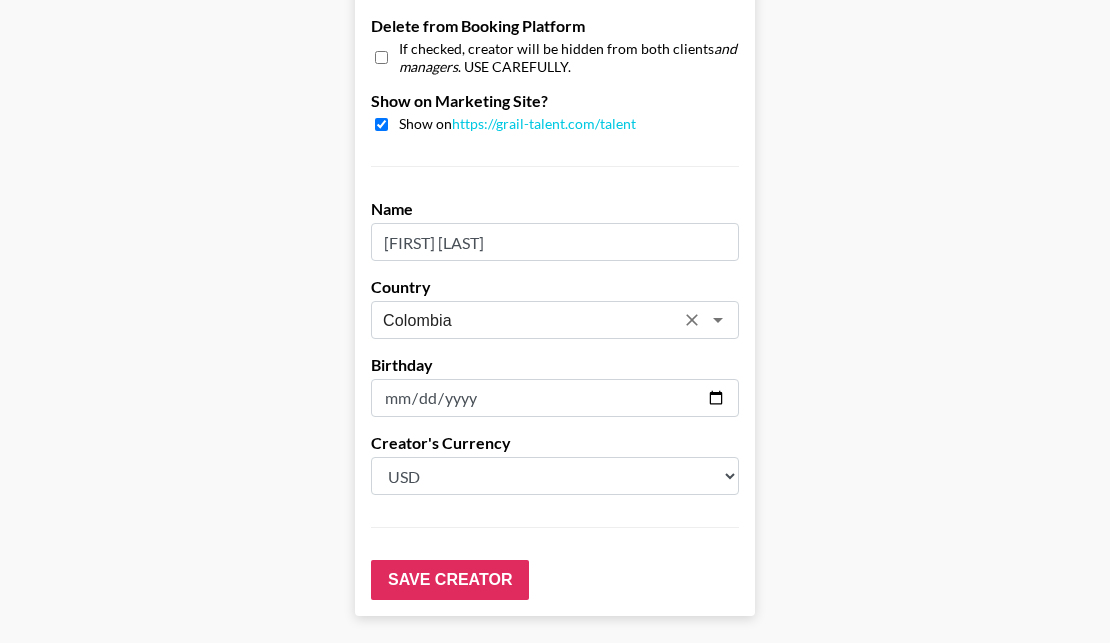 click on "Colombia" at bounding box center [528, 320] 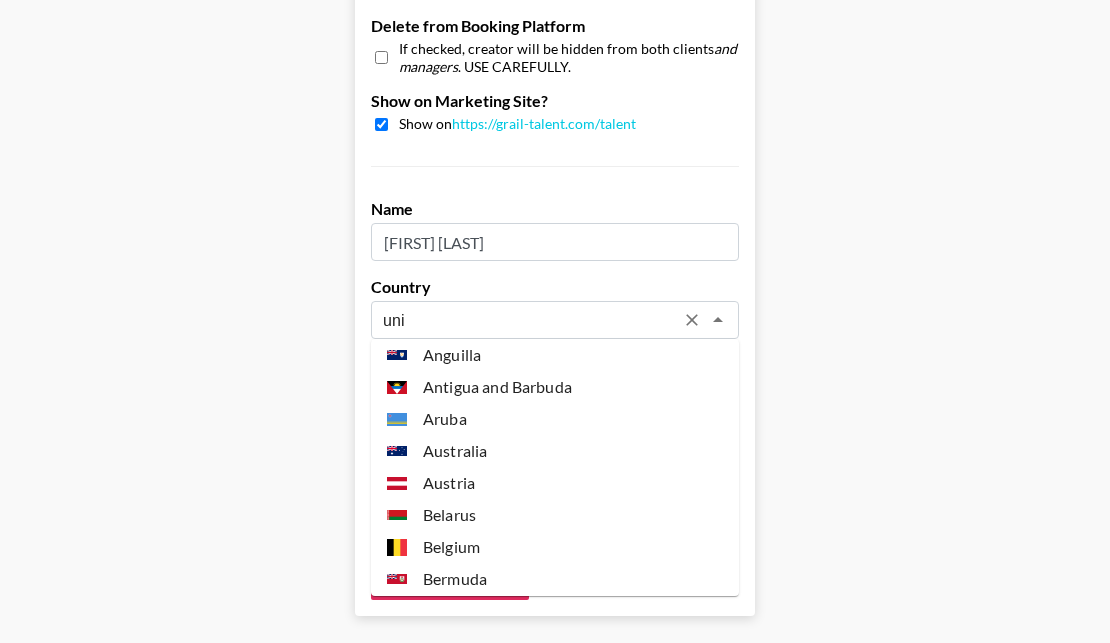 scroll, scrollTop: 0, scrollLeft: 0, axis: both 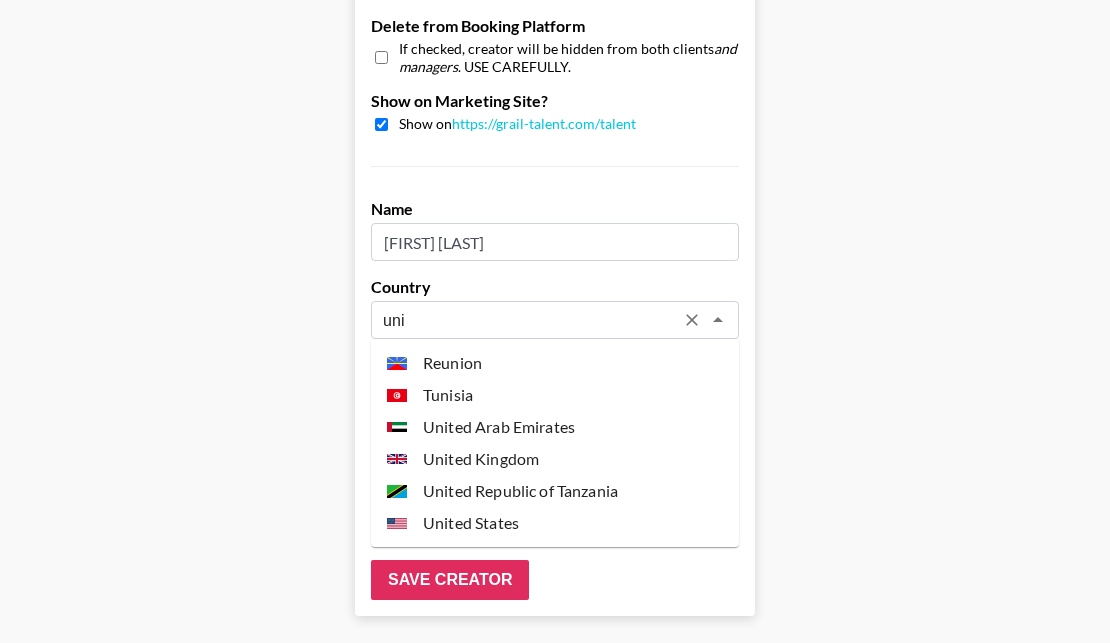 drag, startPoint x: 498, startPoint y: 506, endPoint x: 496, endPoint y: 521, distance: 15.132746 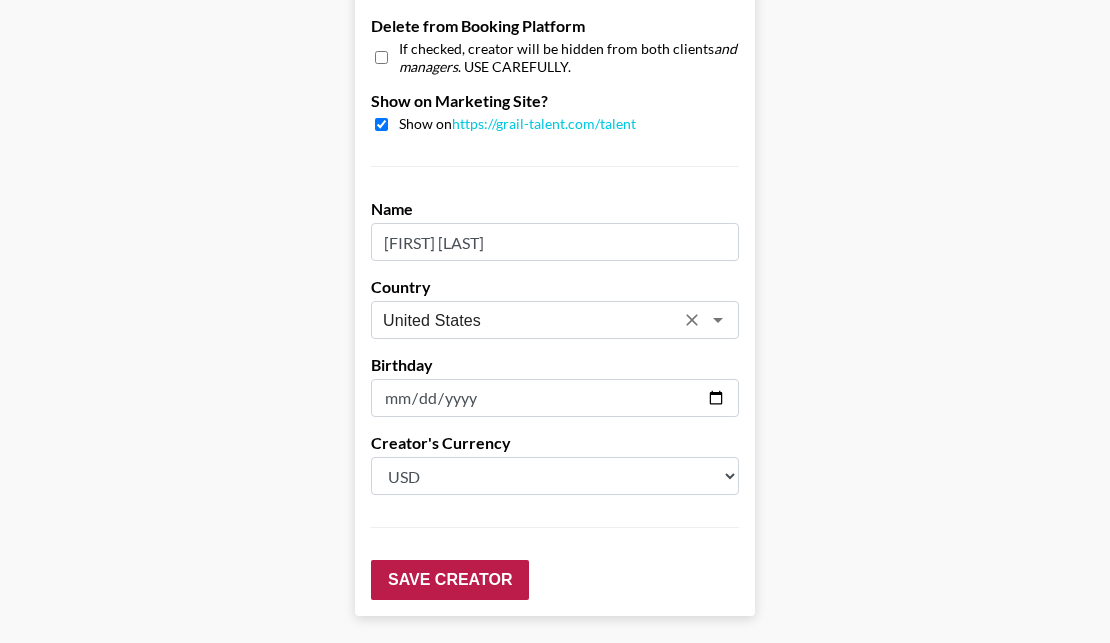 type on "United States" 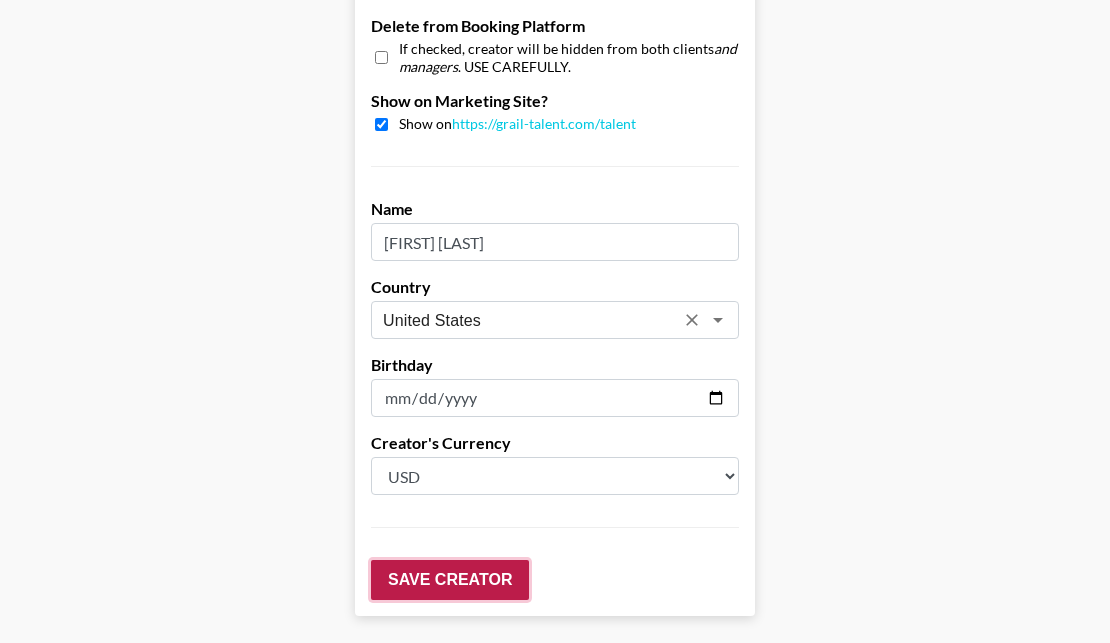 click on "Save Creator" at bounding box center [450, 580] 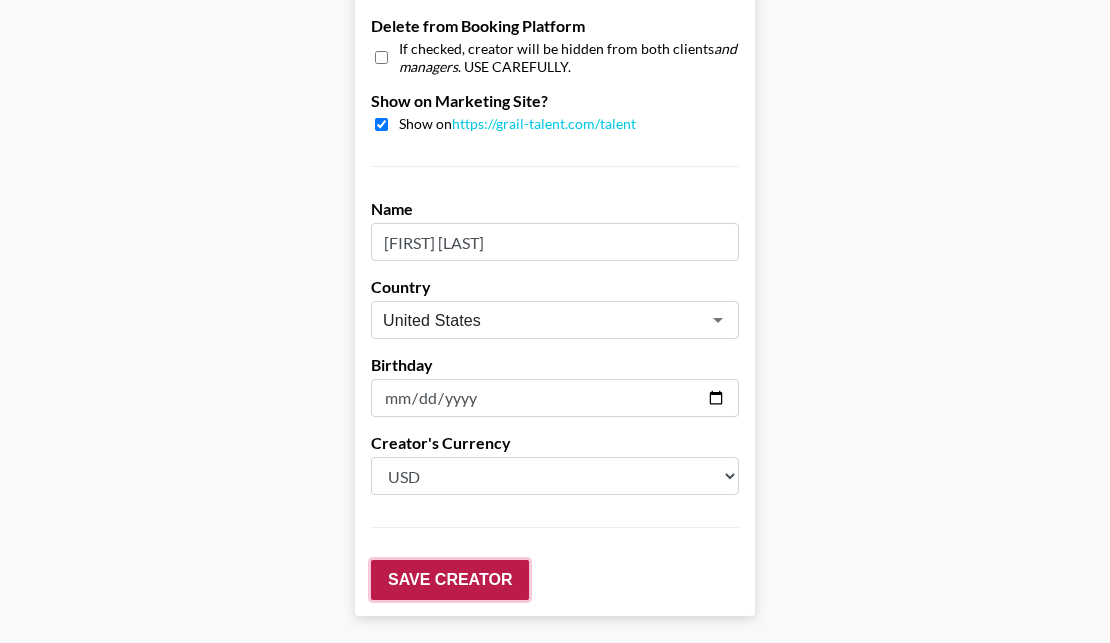 scroll, scrollTop: 2049, scrollLeft: 0, axis: vertical 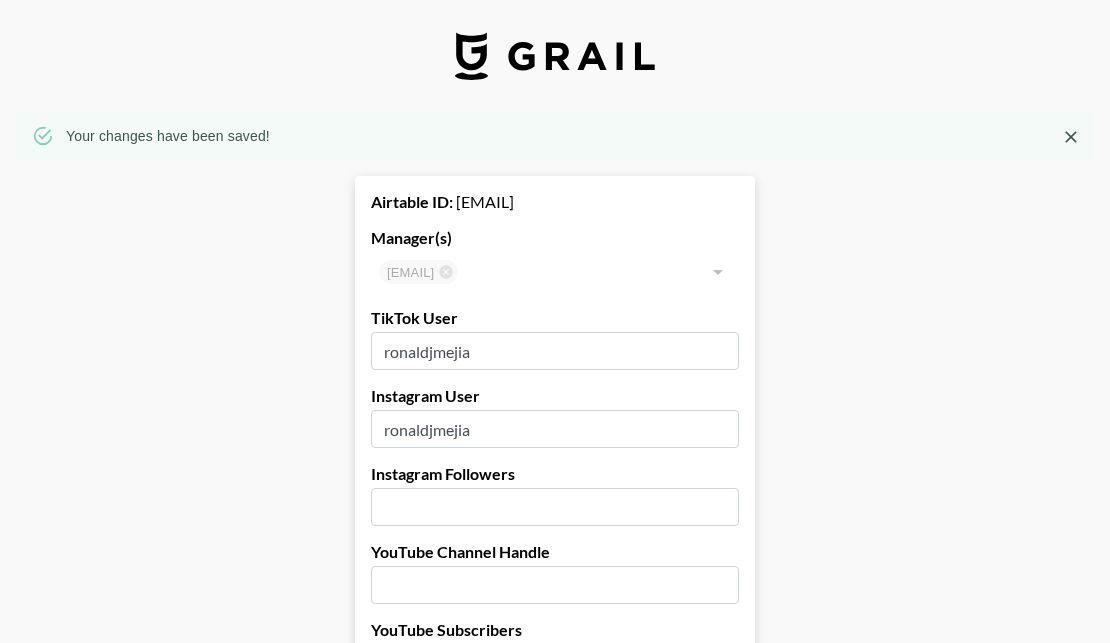 click at bounding box center (555, 56) 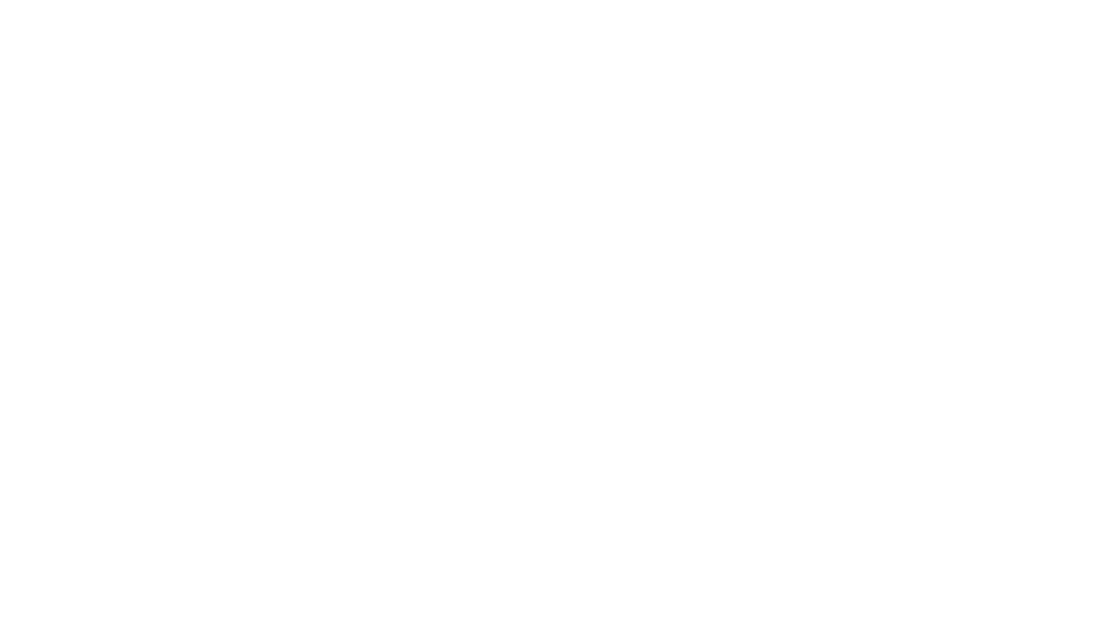 scroll, scrollTop: 0, scrollLeft: 0, axis: both 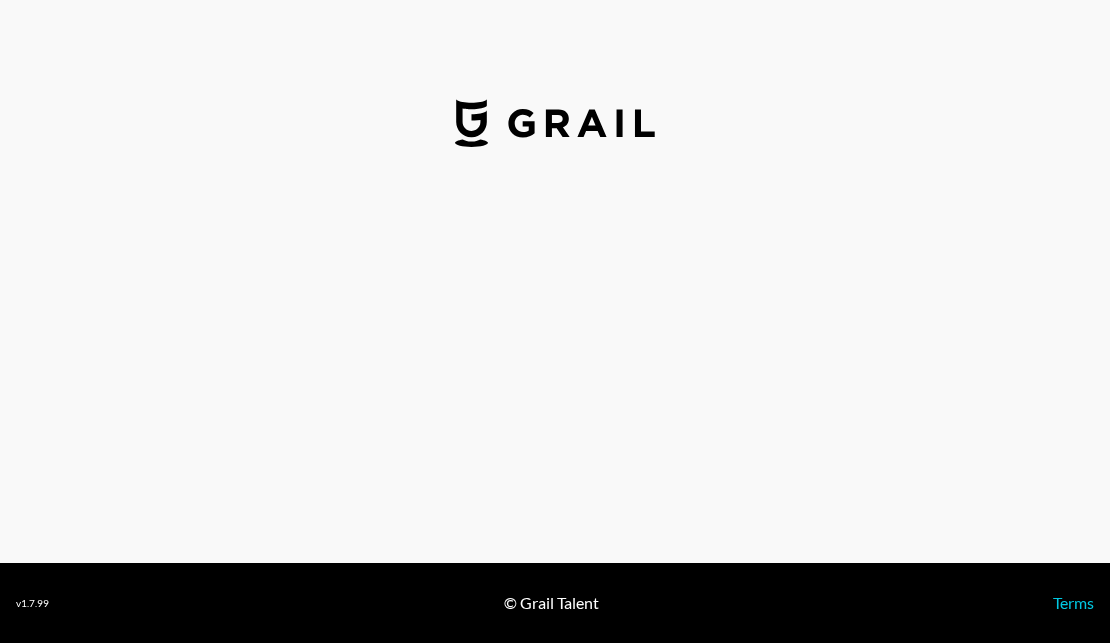 select on "USD" 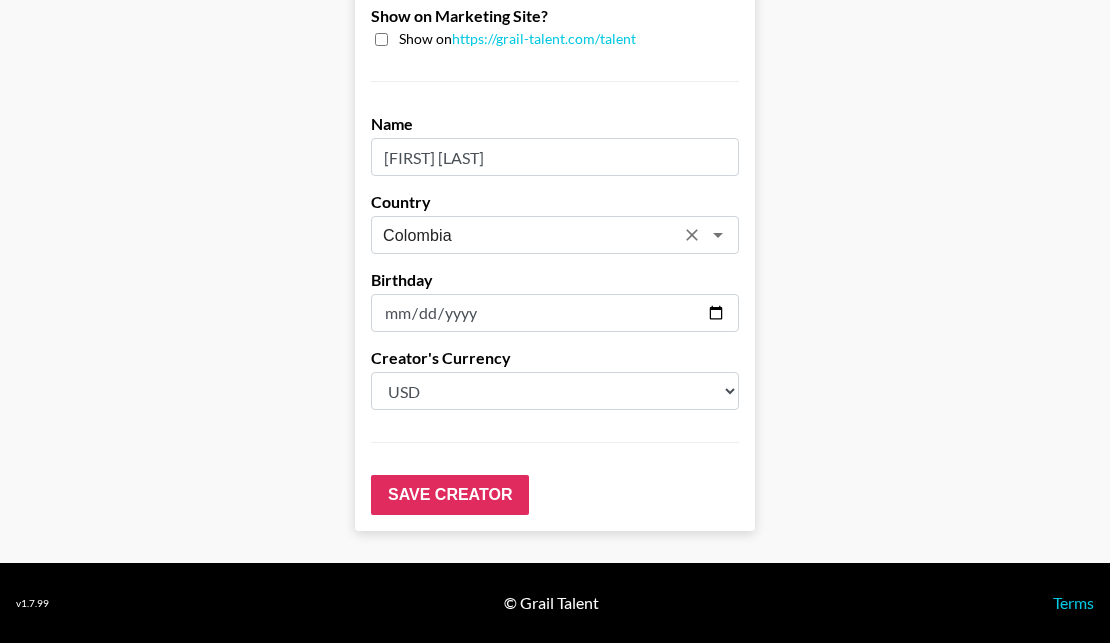 scroll, scrollTop: 2071, scrollLeft: 0, axis: vertical 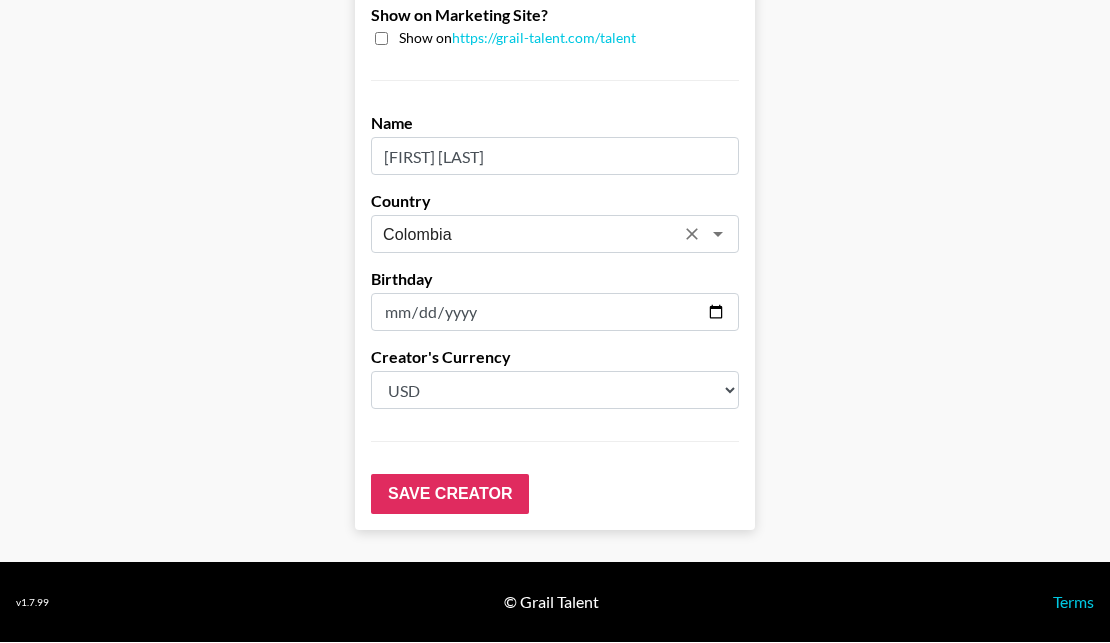 click on "Colombia" at bounding box center [528, 234] 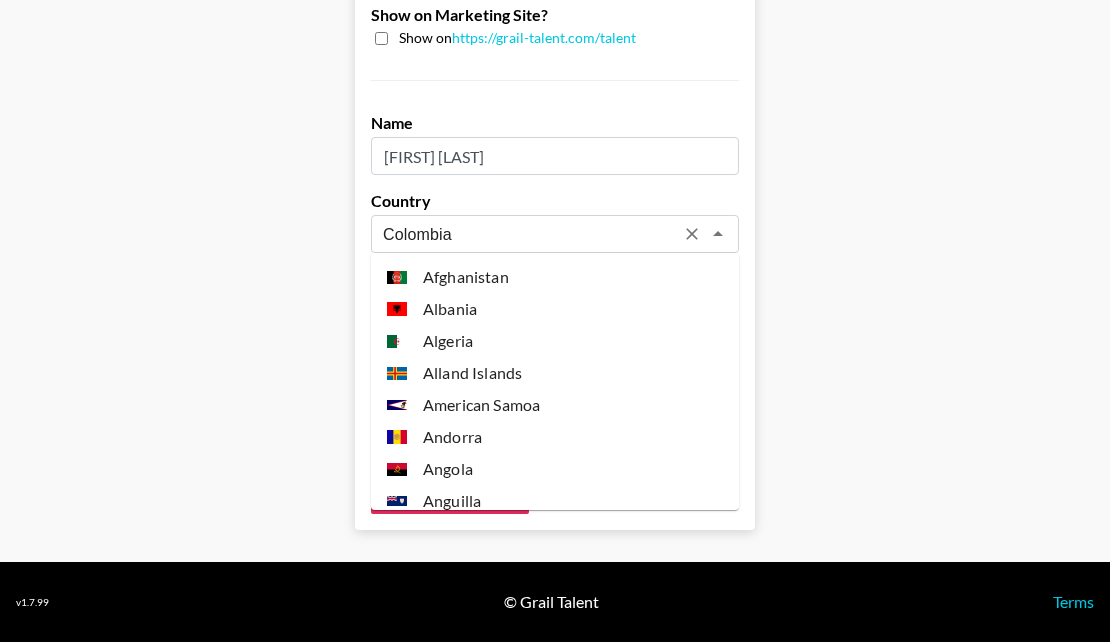 click on "Colombia" at bounding box center [528, 234] 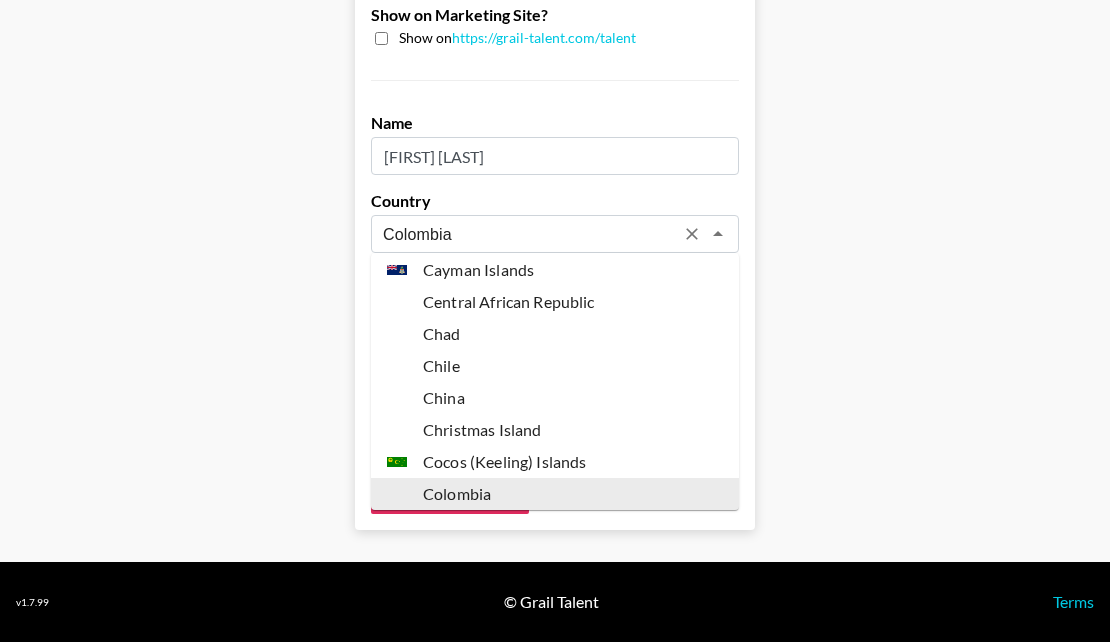 type on "j" 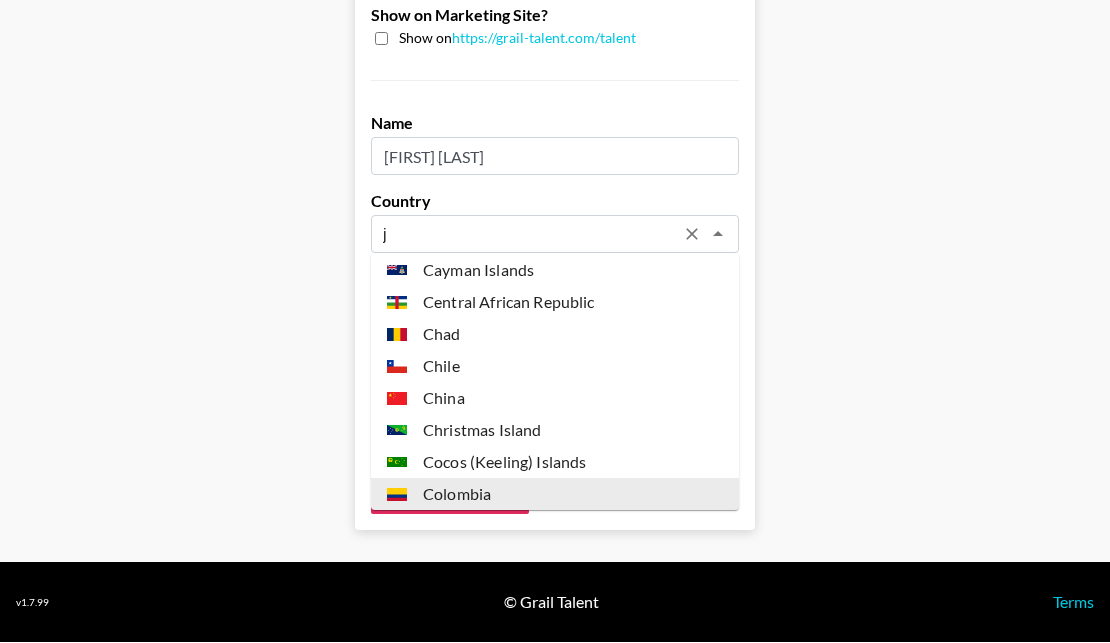 scroll, scrollTop: 8, scrollLeft: 0, axis: vertical 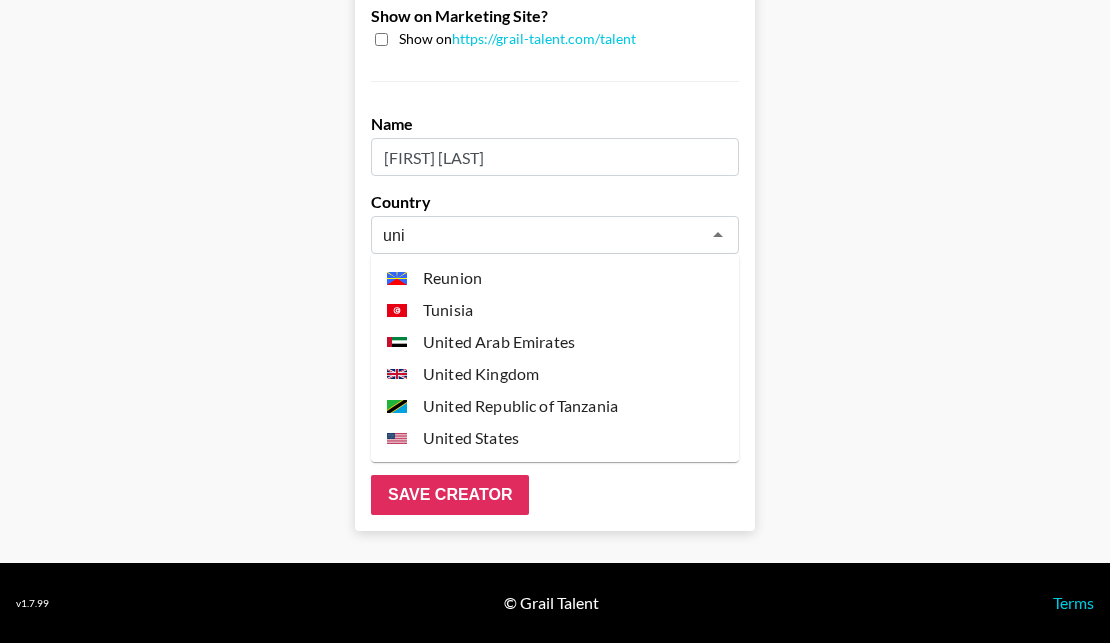 click on "United States" at bounding box center [555, 438] 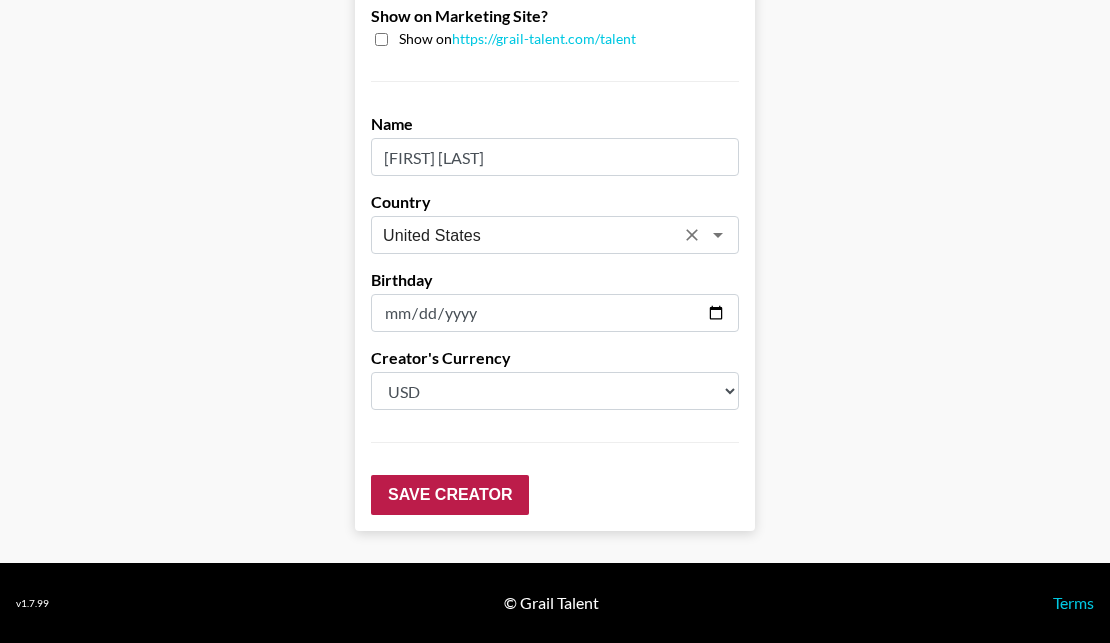 type on "United States" 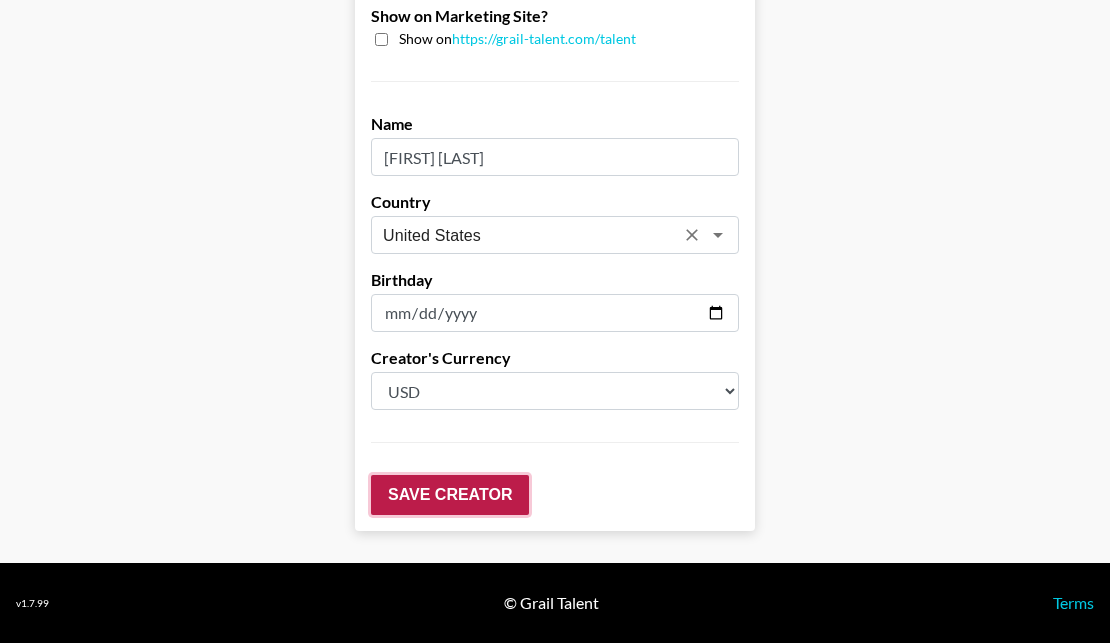 click on "Save Creator" at bounding box center (450, 495) 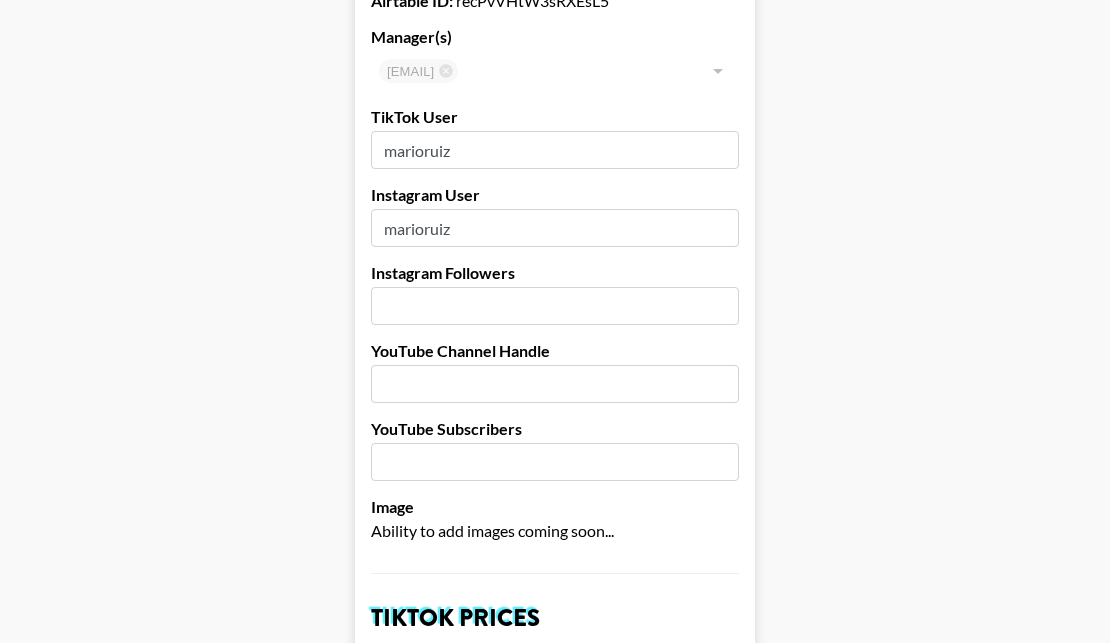scroll, scrollTop: 0, scrollLeft: 0, axis: both 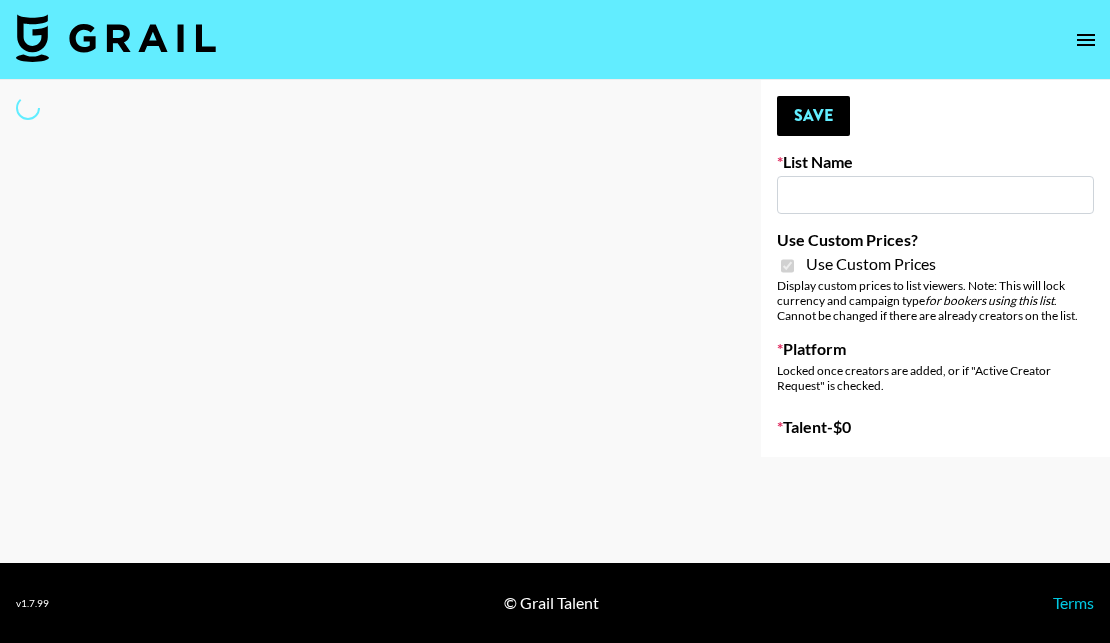type on "Preply" 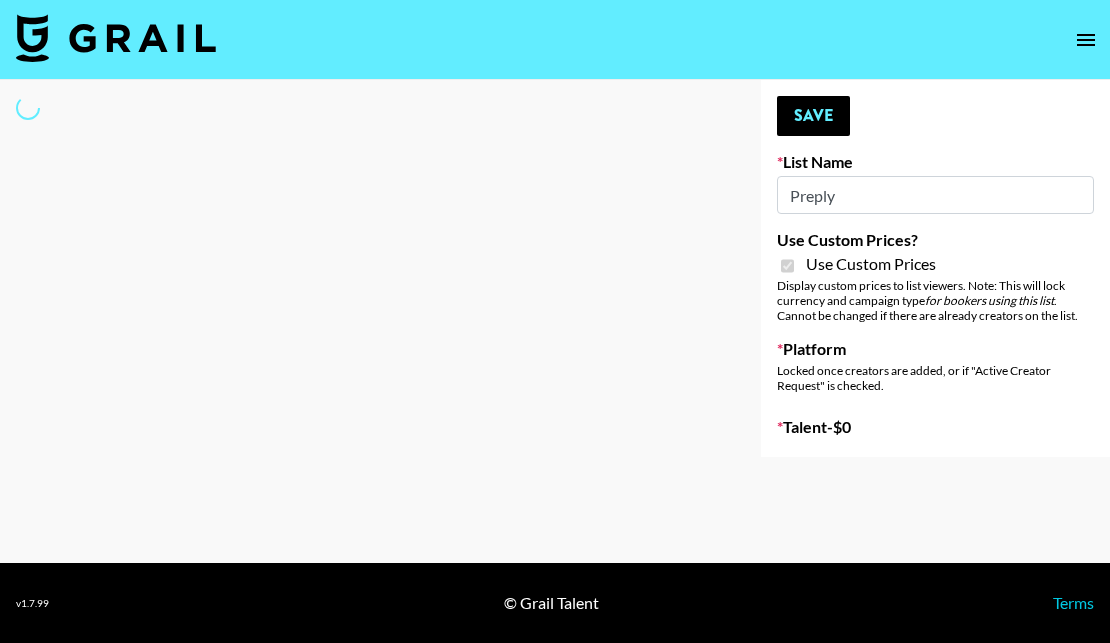 select on "Brand" 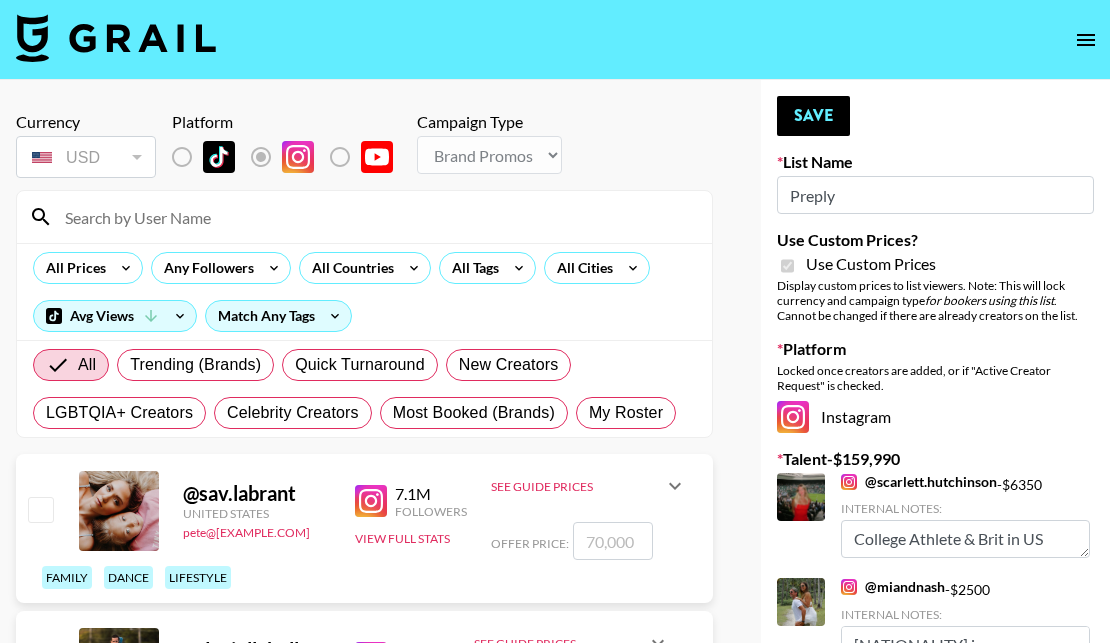 click at bounding box center (376, 217) 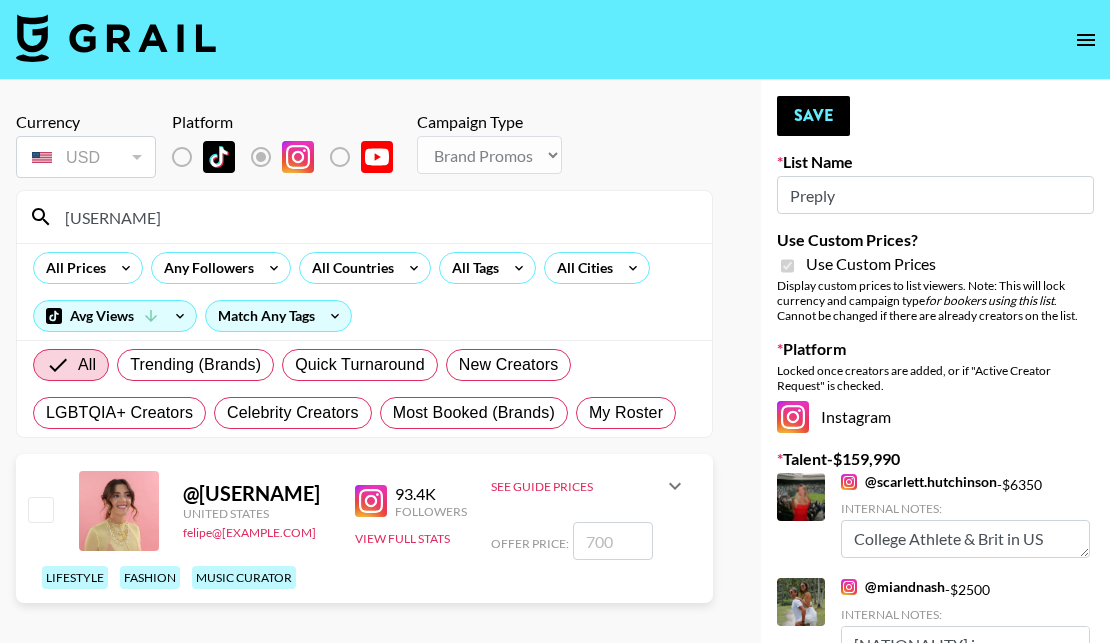 type on "[USERNAME]" 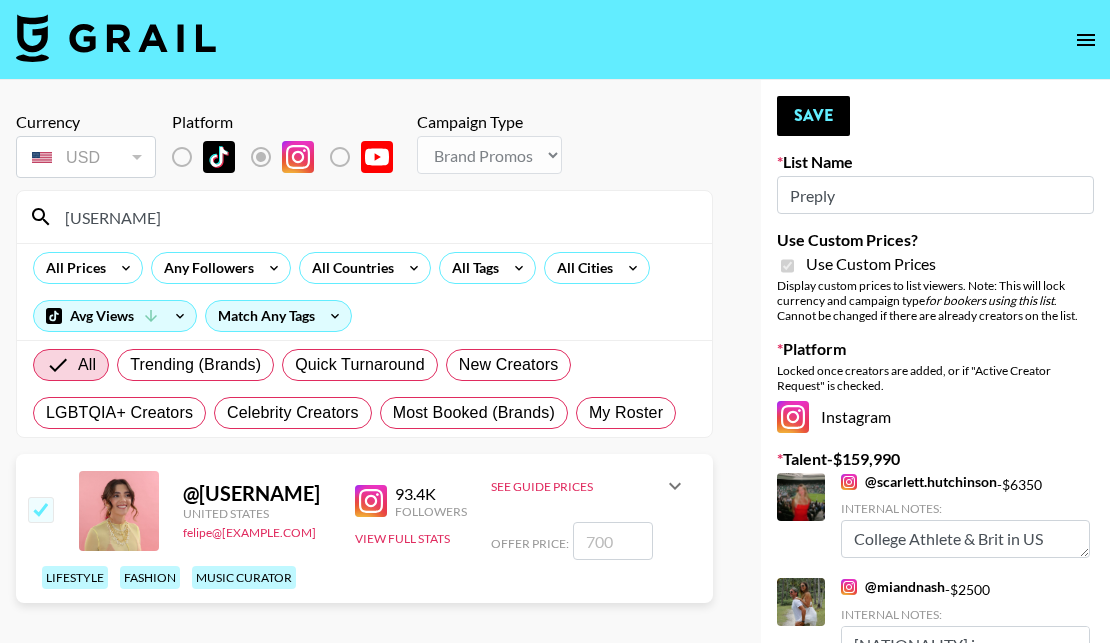 checkbox on "true" 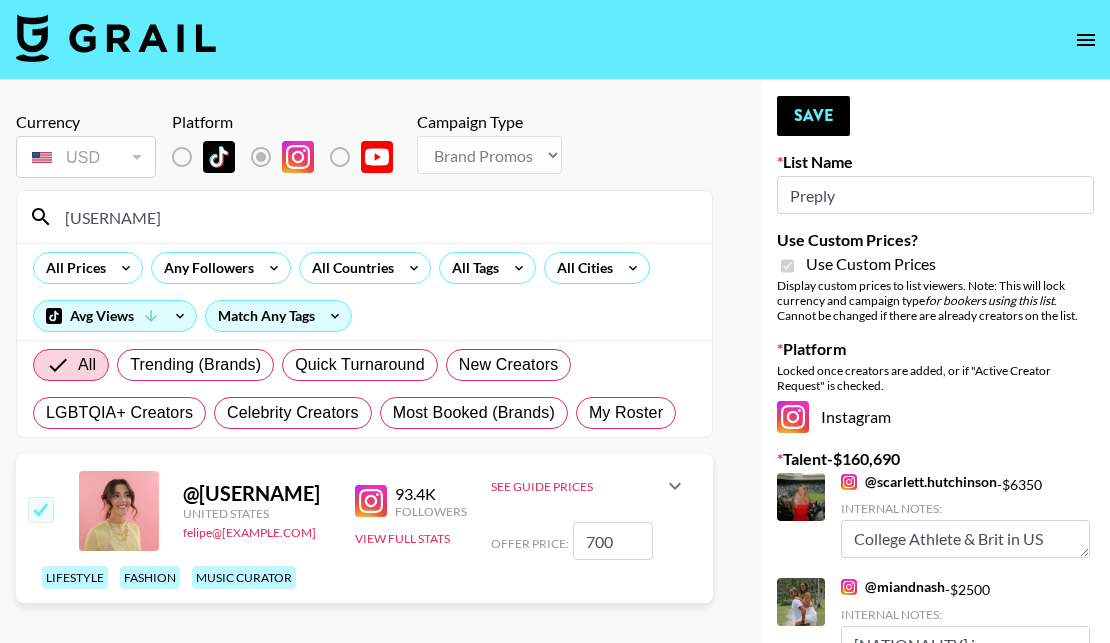 drag, startPoint x: 623, startPoint y: 540, endPoint x: 550, endPoint y: 534, distance: 73.24616 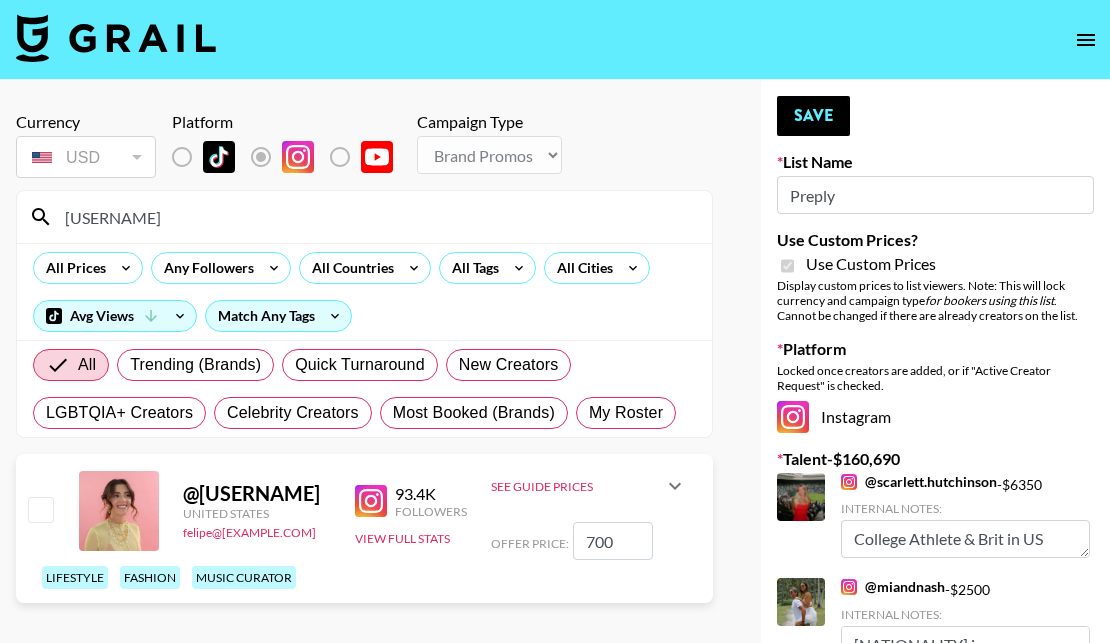 checkbox on "false" 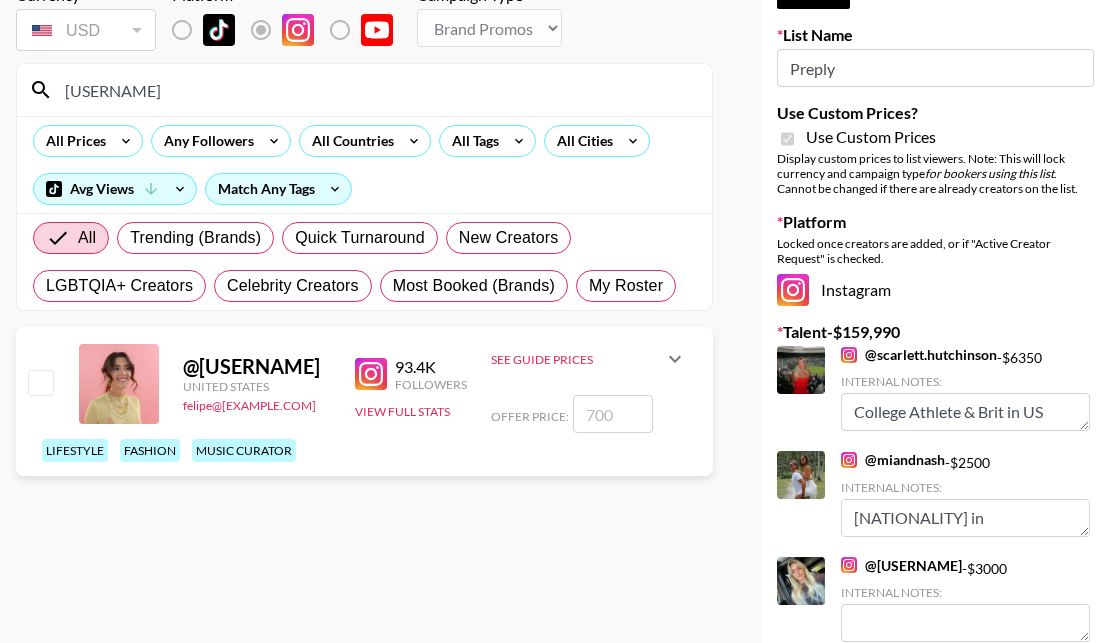 scroll, scrollTop: 129, scrollLeft: 0, axis: vertical 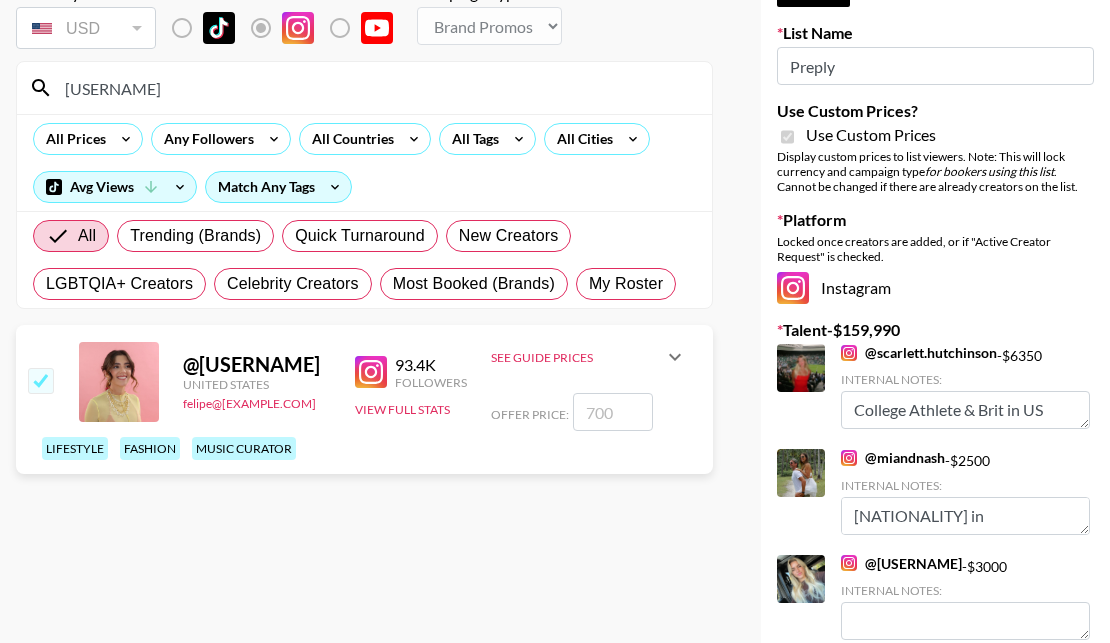checkbox on "true" 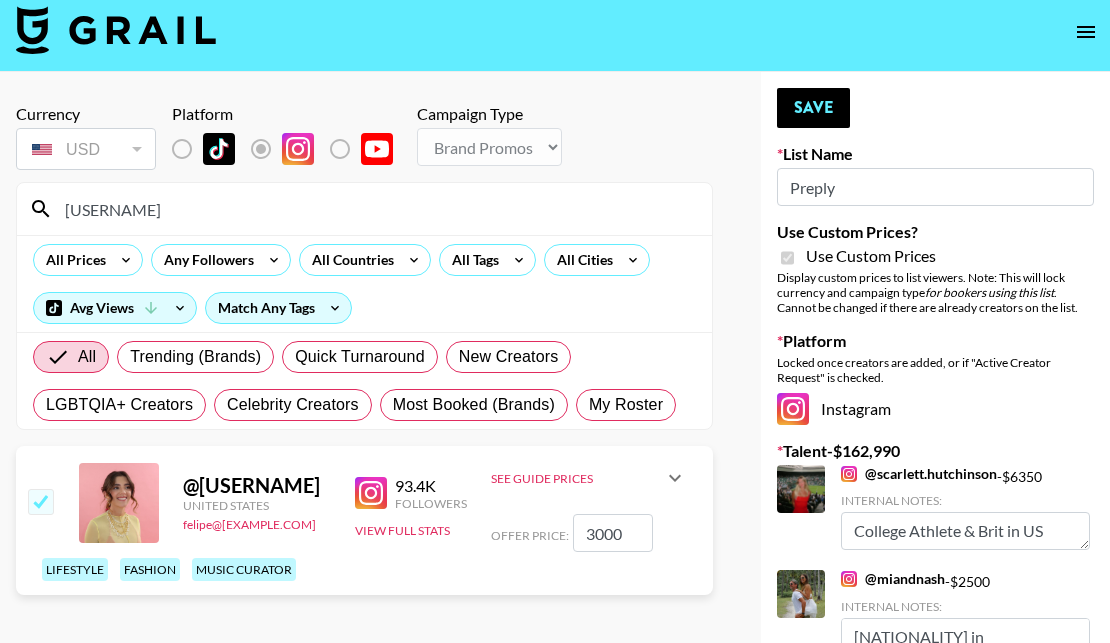 scroll, scrollTop: 0, scrollLeft: 0, axis: both 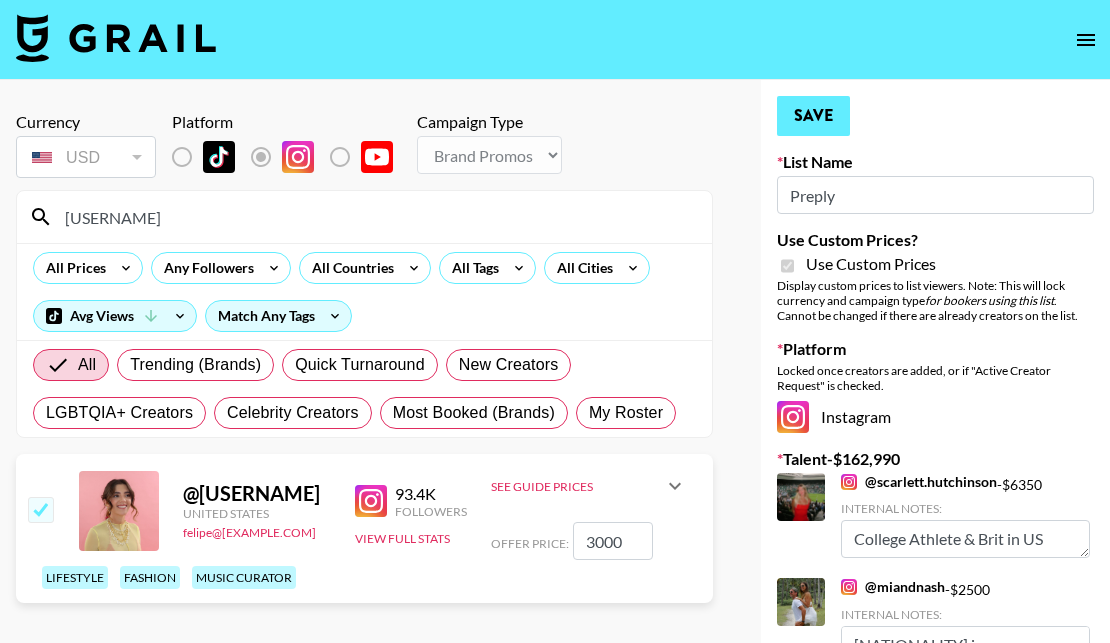 type on "3000" 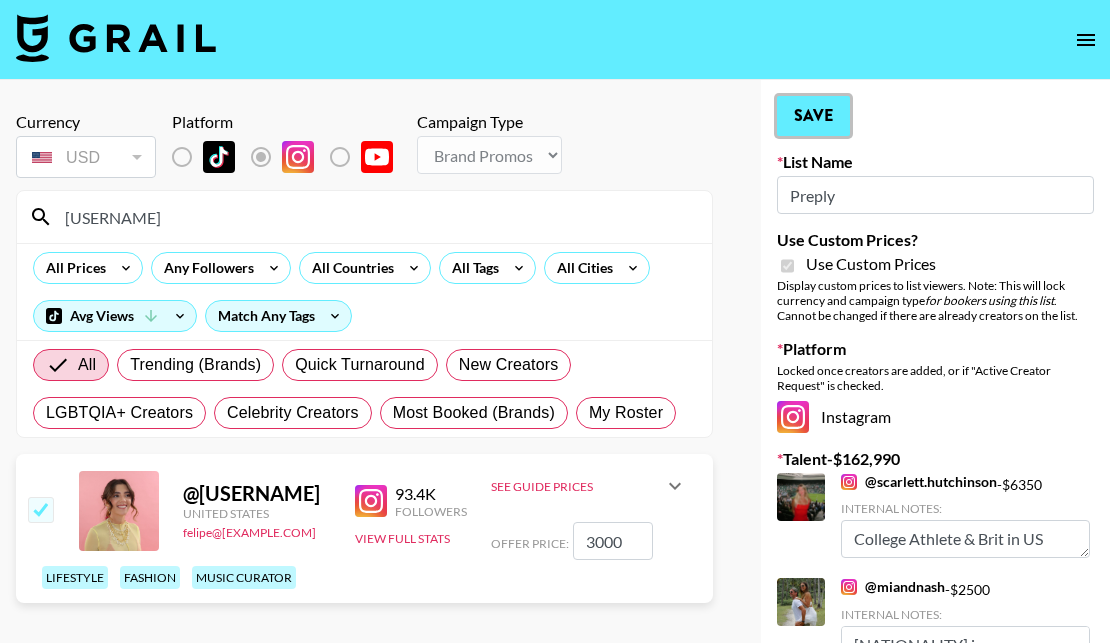click on "Save" at bounding box center (813, 116) 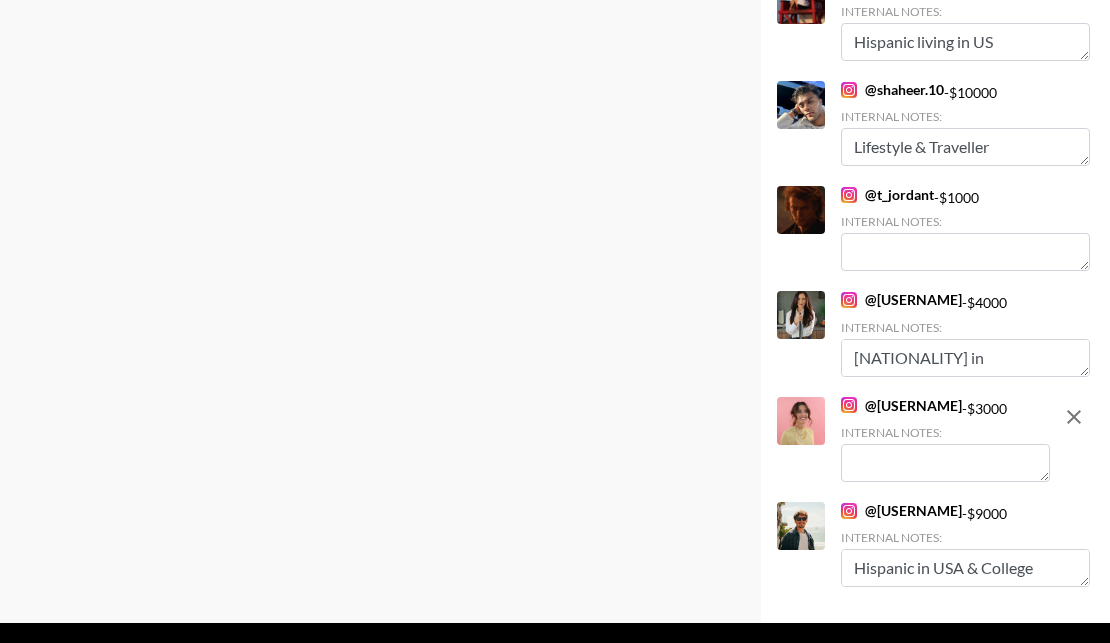 scroll, scrollTop: 3779, scrollLeft: 0, axis: vertical 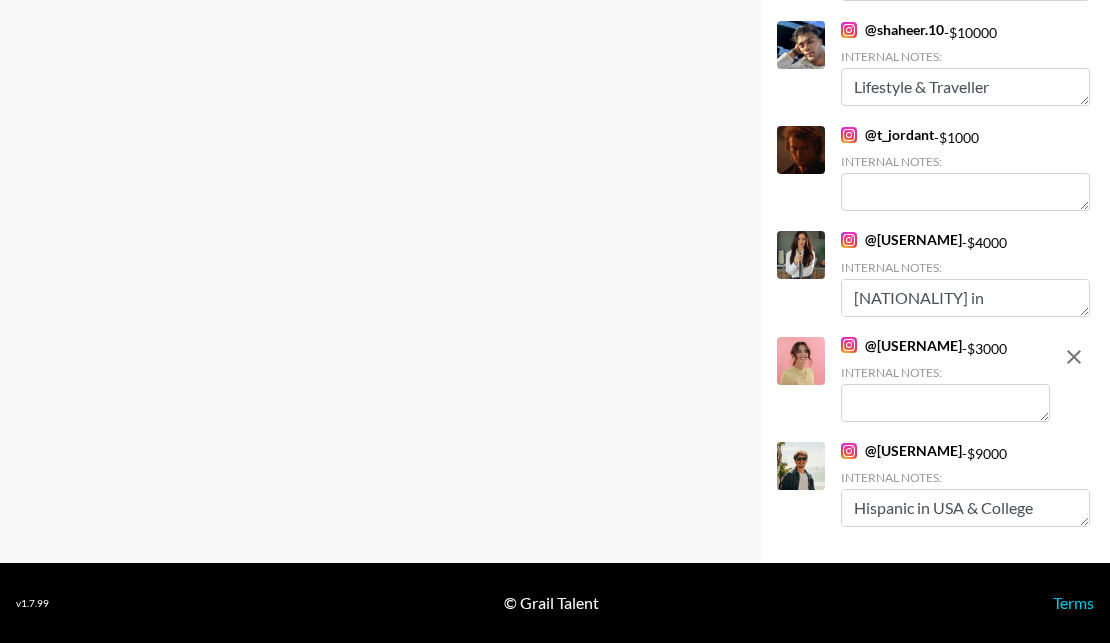 click on "Hispanic in USA & College Student" at bounding box center [965, 508] 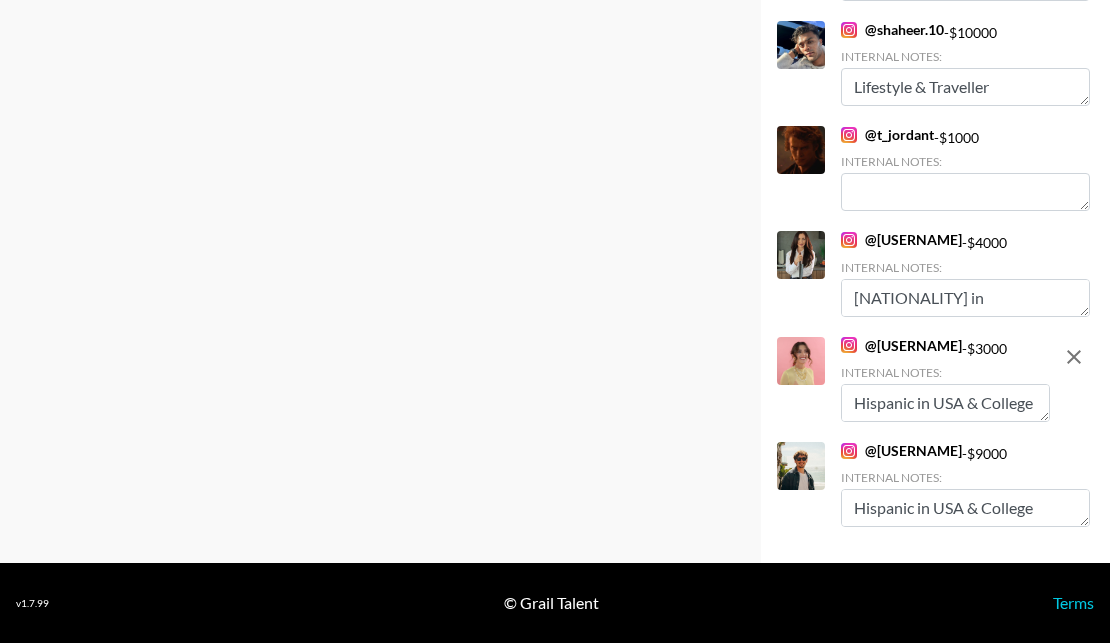 scroll, scrollTop: 3715, scrollLeft: 0, axis: vertical 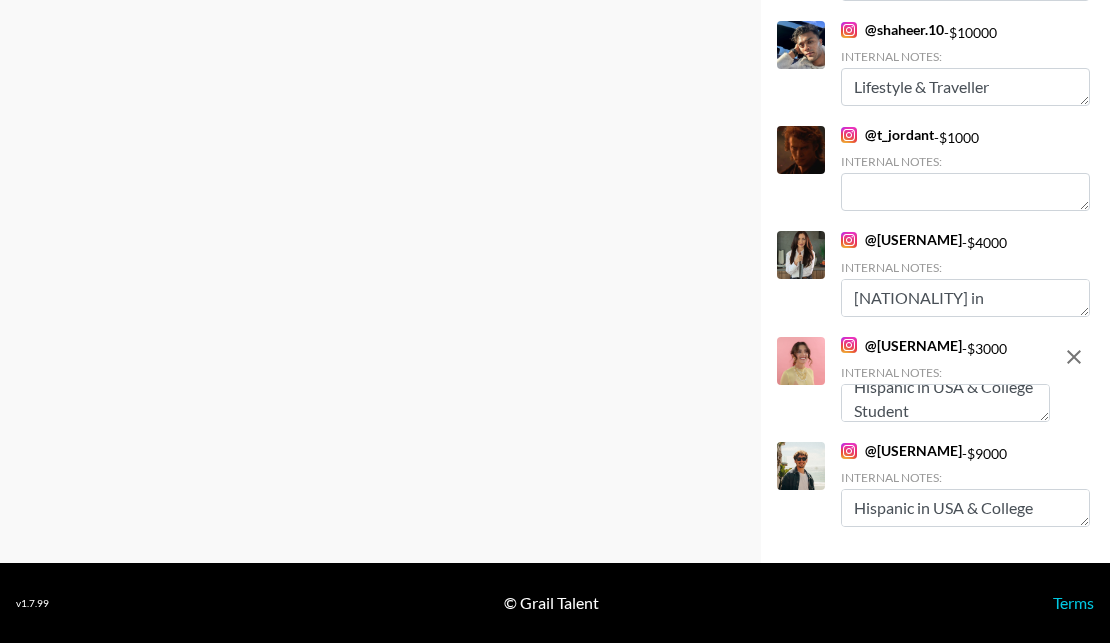 type on "Hispanic in USA & College Student" 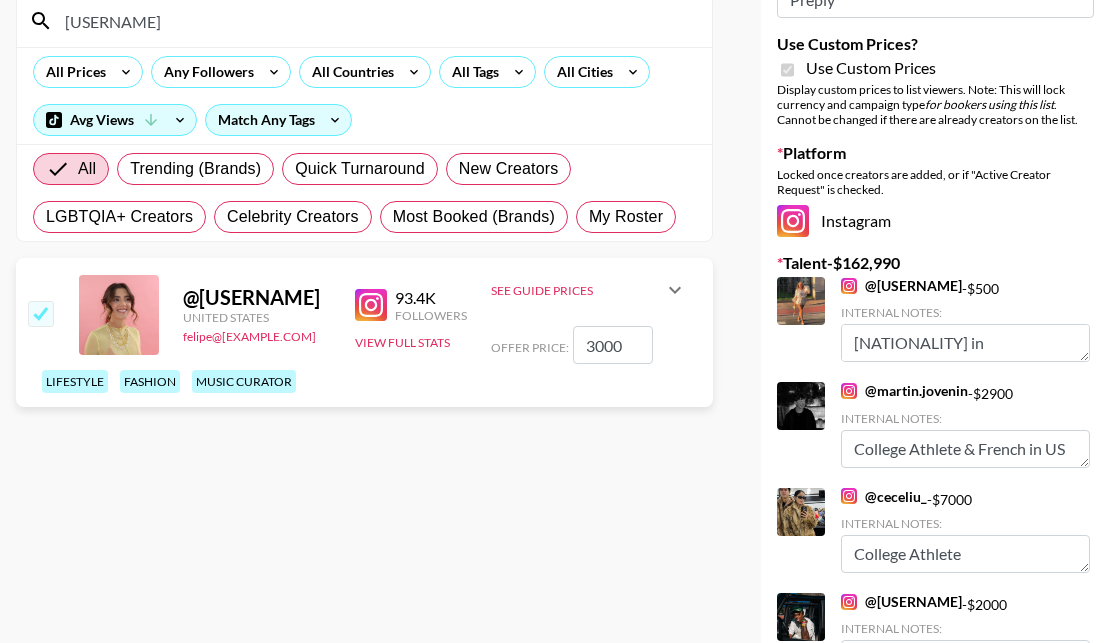 scroll, scrollTop: 0, scrollLeft: 0, axis: both 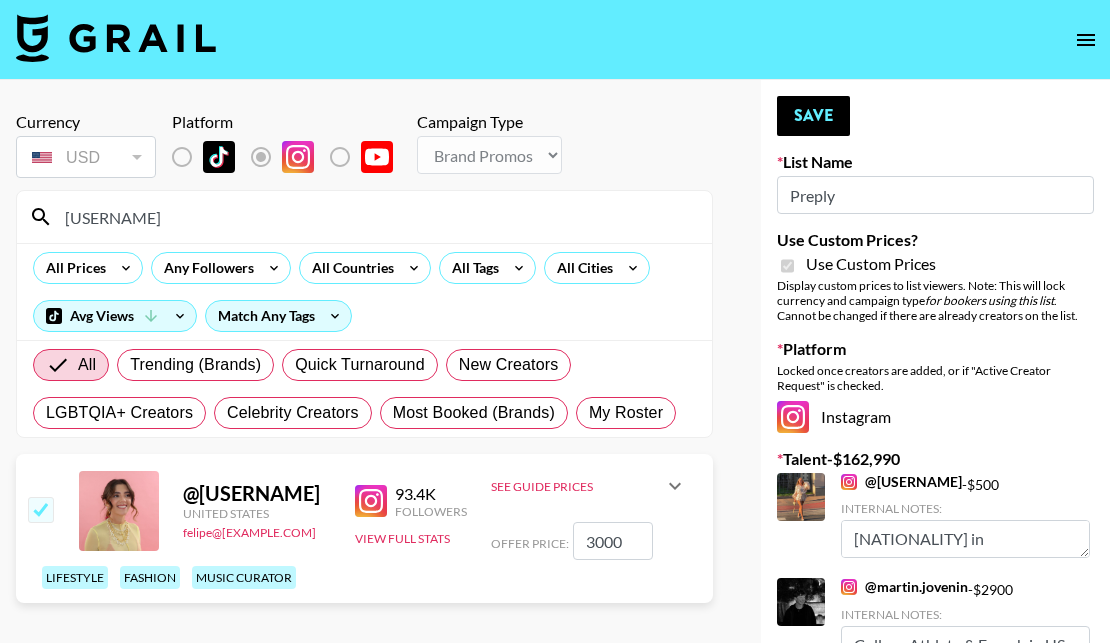click on "mariaelvi" at bounding box center (376, 217) 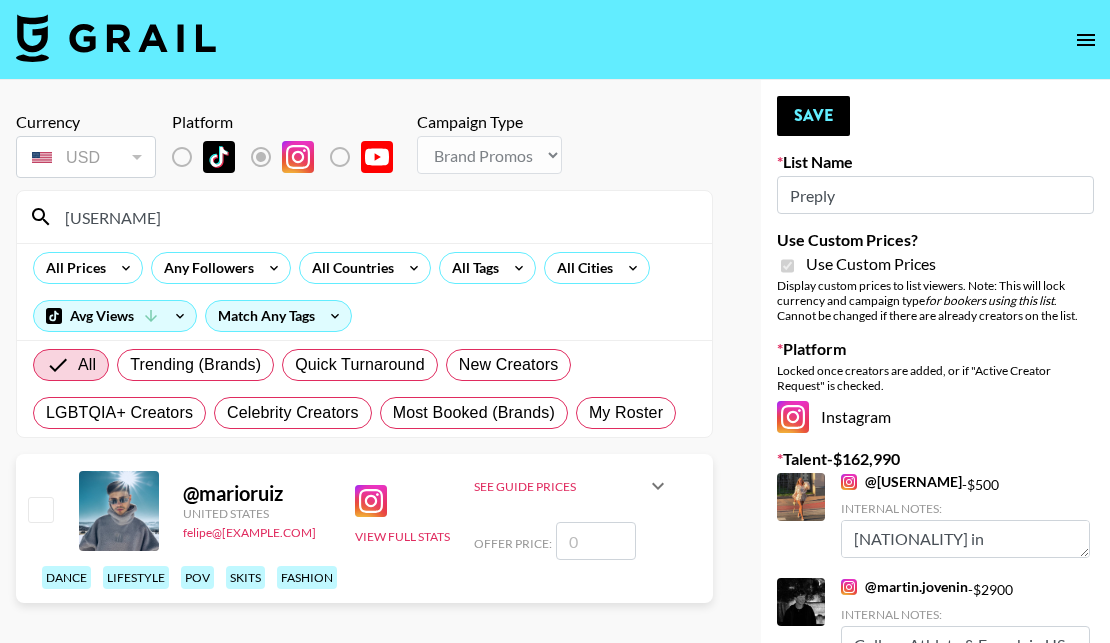 type on "mario" 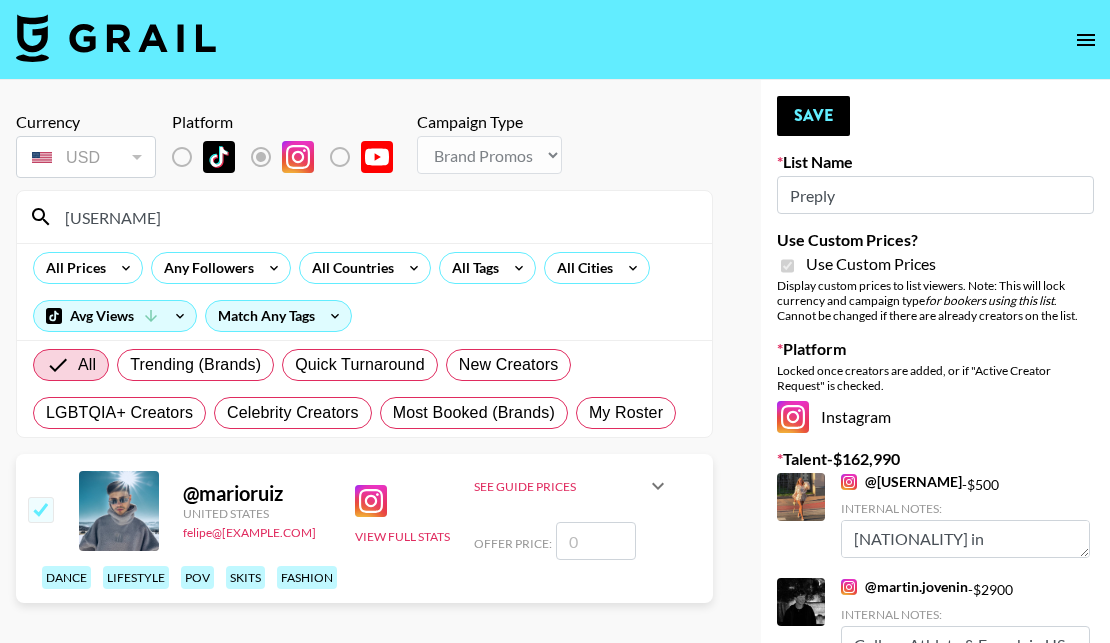 checkbox on "true" 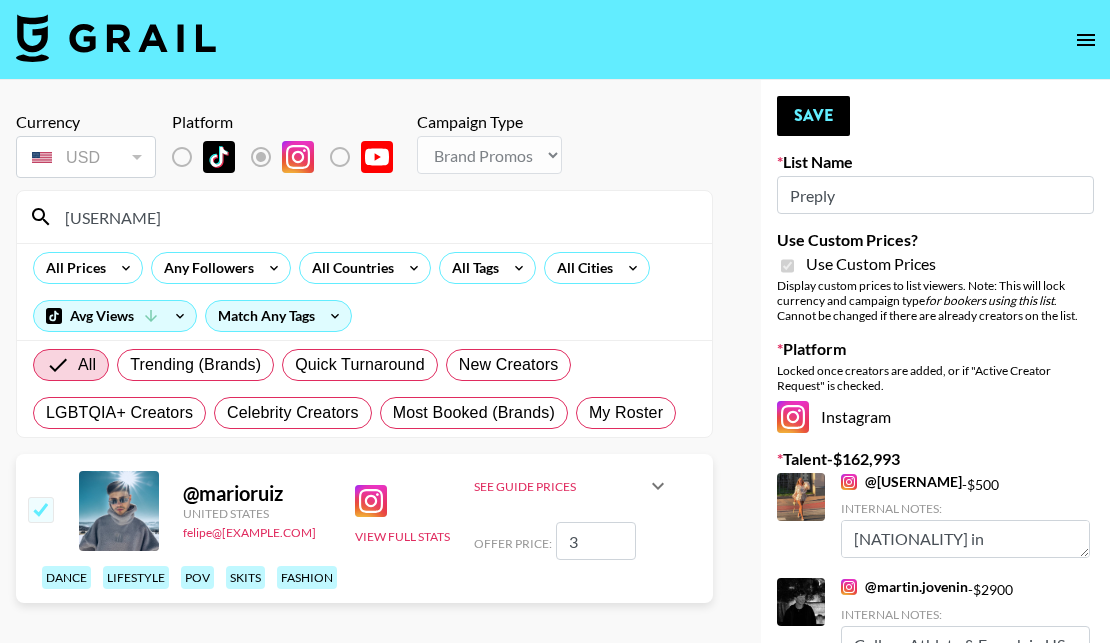 checkbox on "false" 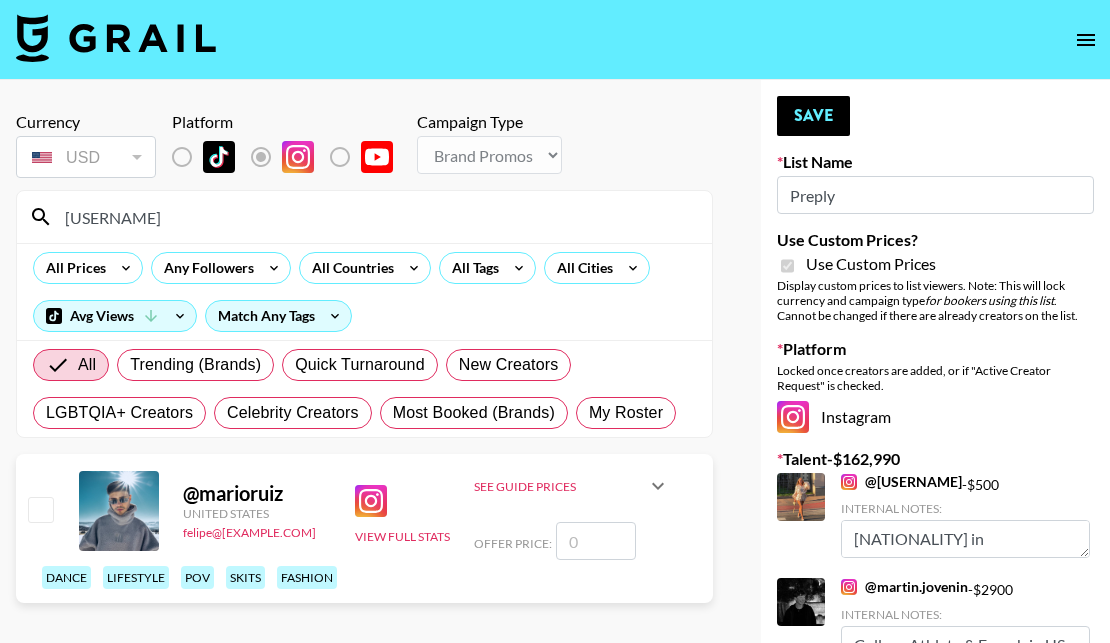 checkbox on "true" 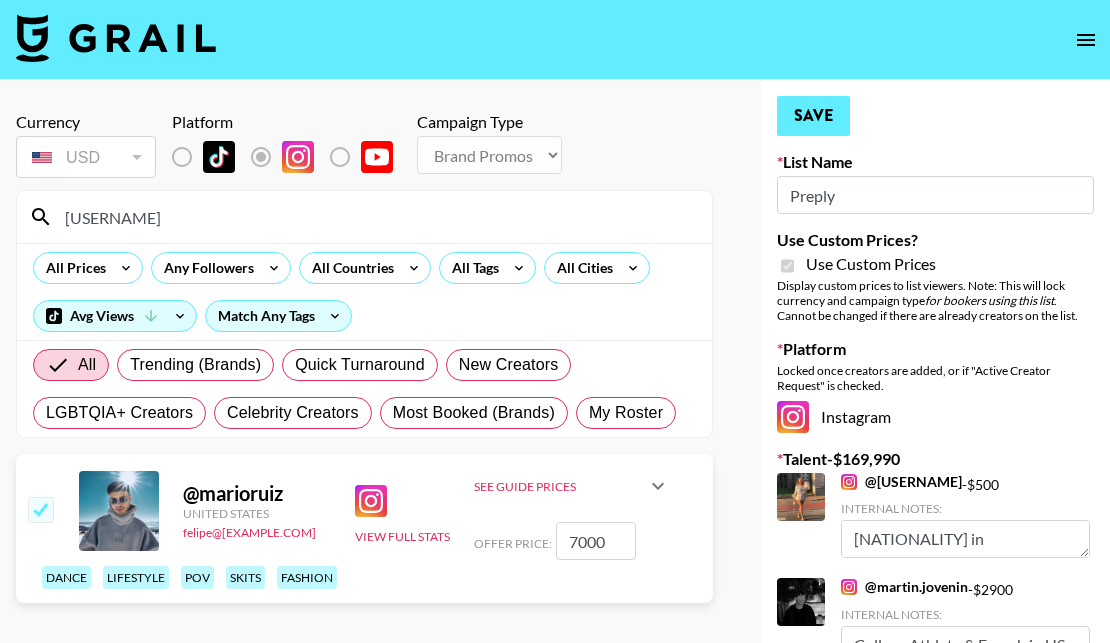 type on "7000" 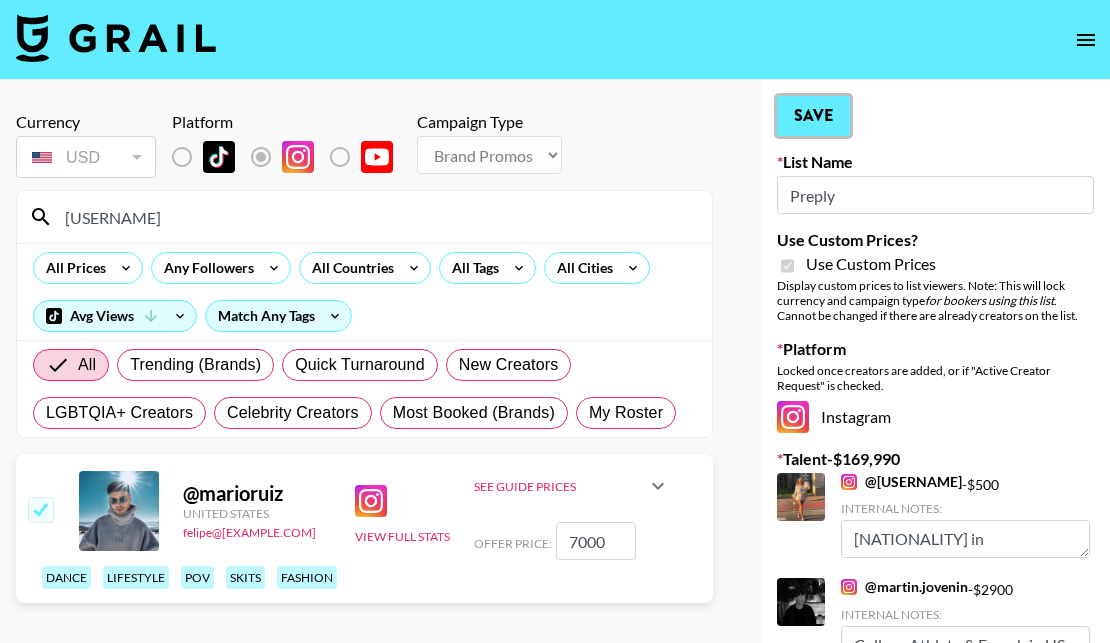 click on "Save" at bounding box center [813, 116] 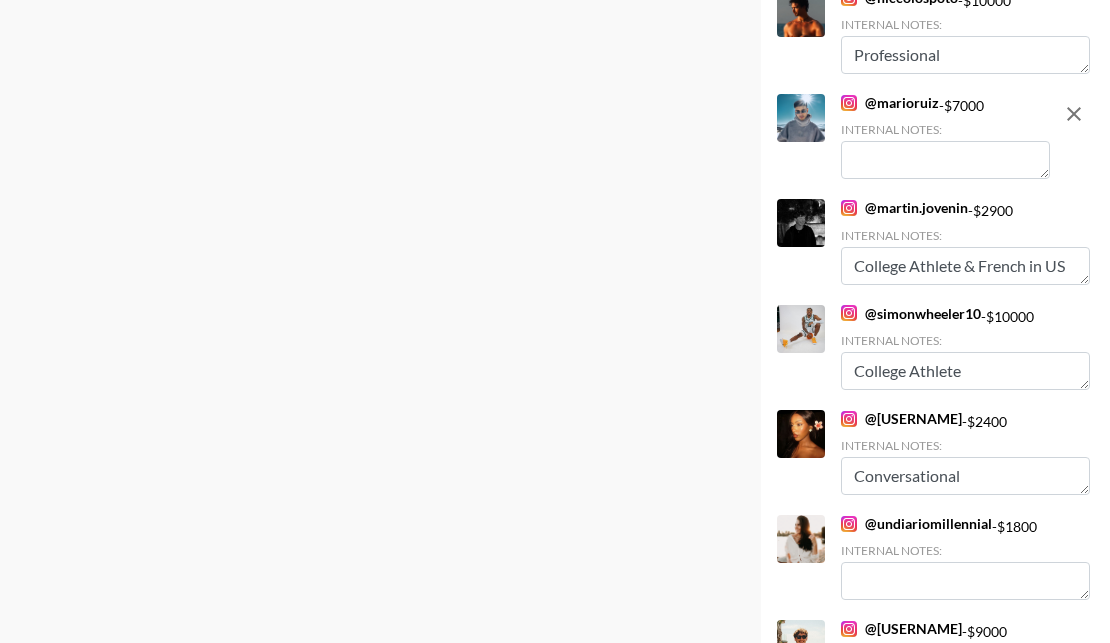 scroll, scrollTop: 860, scrollLeft: 0, axis: vertical 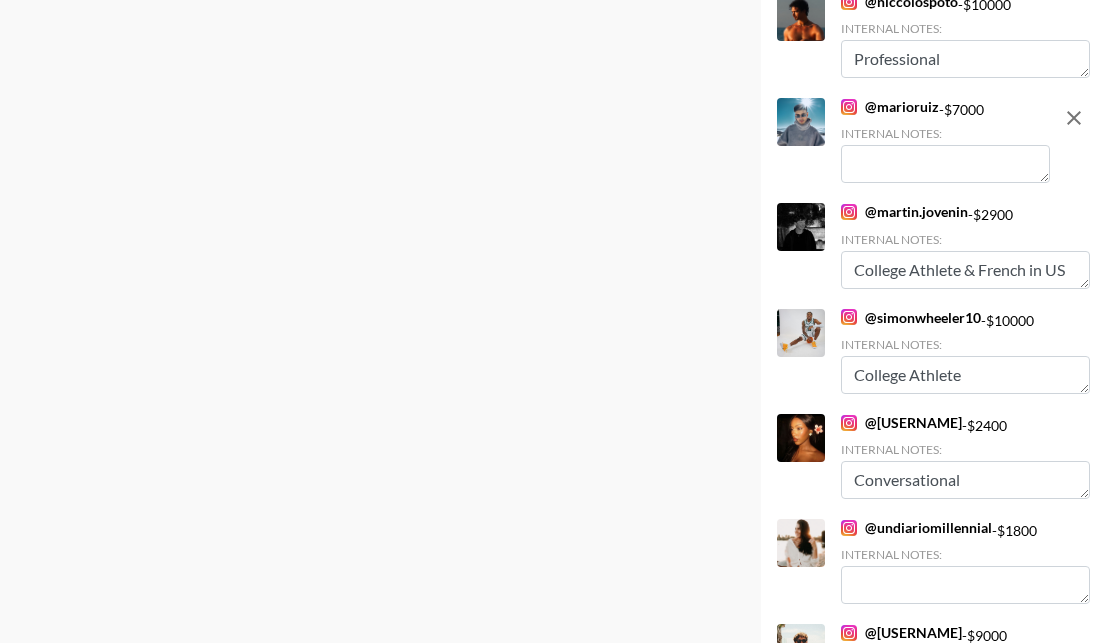 click at bounding box center [945, 164] 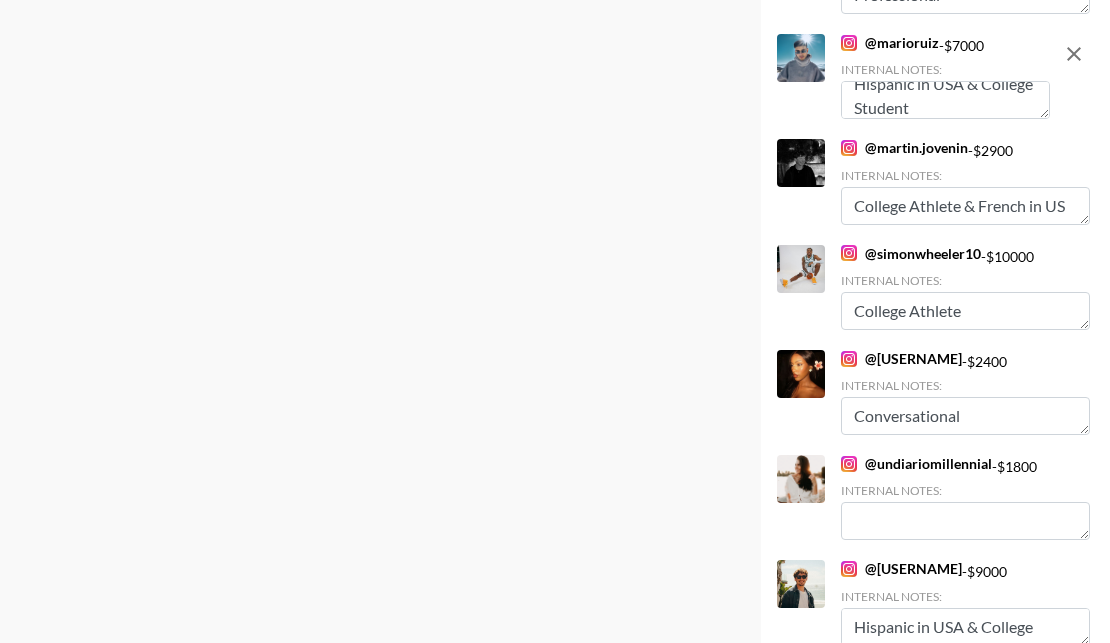 scroll, scrollTop: 0, scrollLeft: 0, axis: both 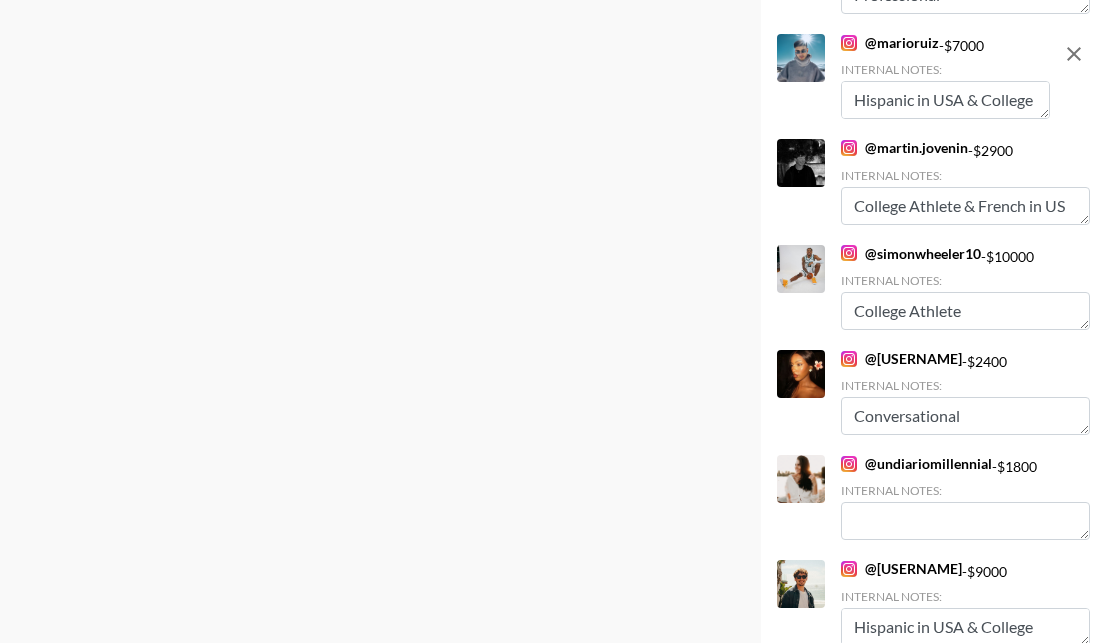 drag, startPoint x: 960, startPoint y: 110, endPoint x: 970, endPoint y: 100, distance: 14.142136 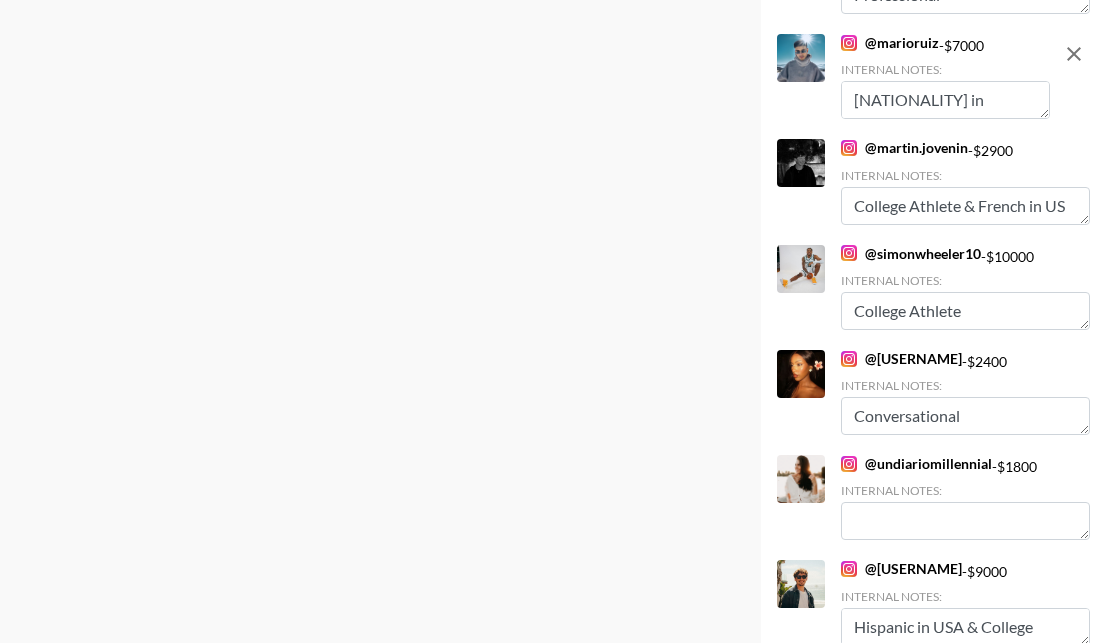 scroll, scrollTop: 16, scrollLeft: 0, axis: vertical 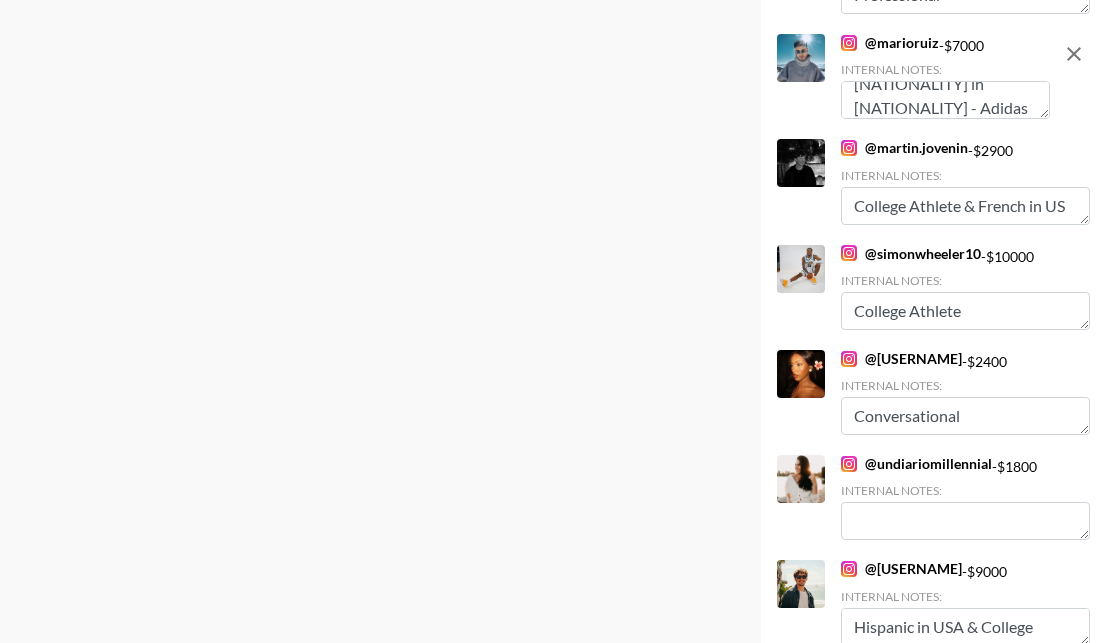 type on "Hispanic in USA - Adidas Athlete" 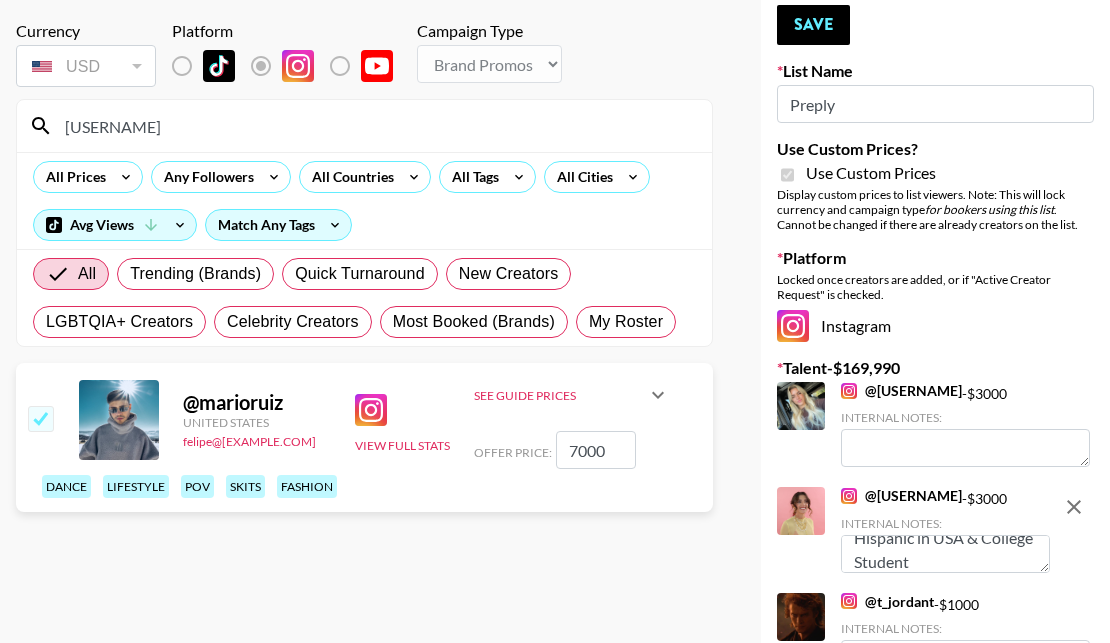 scroll, scrollTop: 0, scrollLeft: 0, axis: both 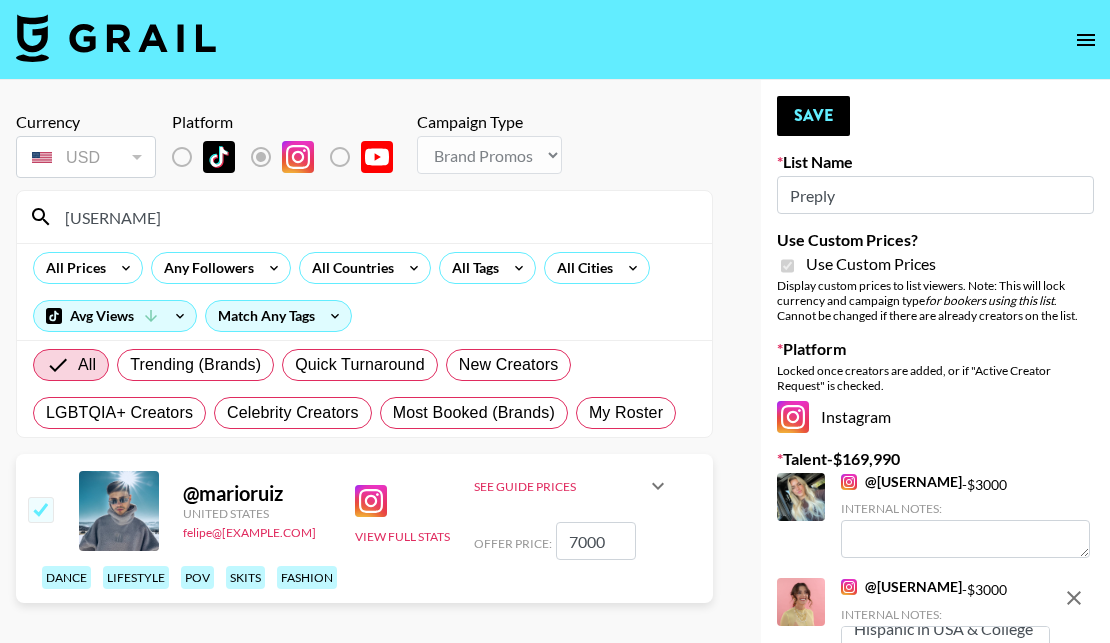click on "mario" at bounding box center [376, 217] 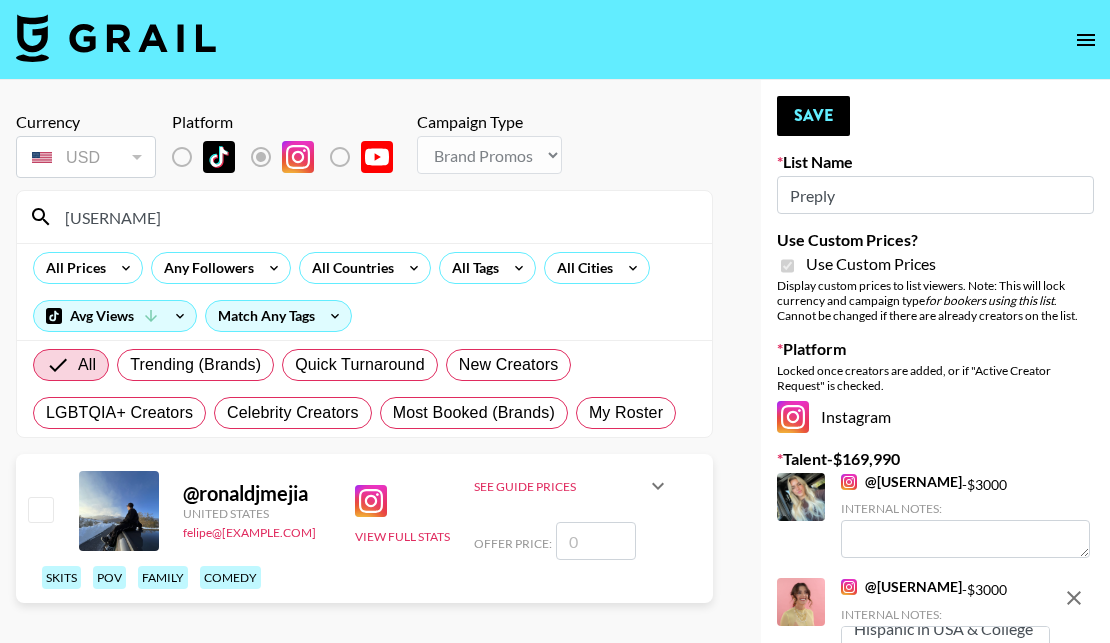 type on "ronald" 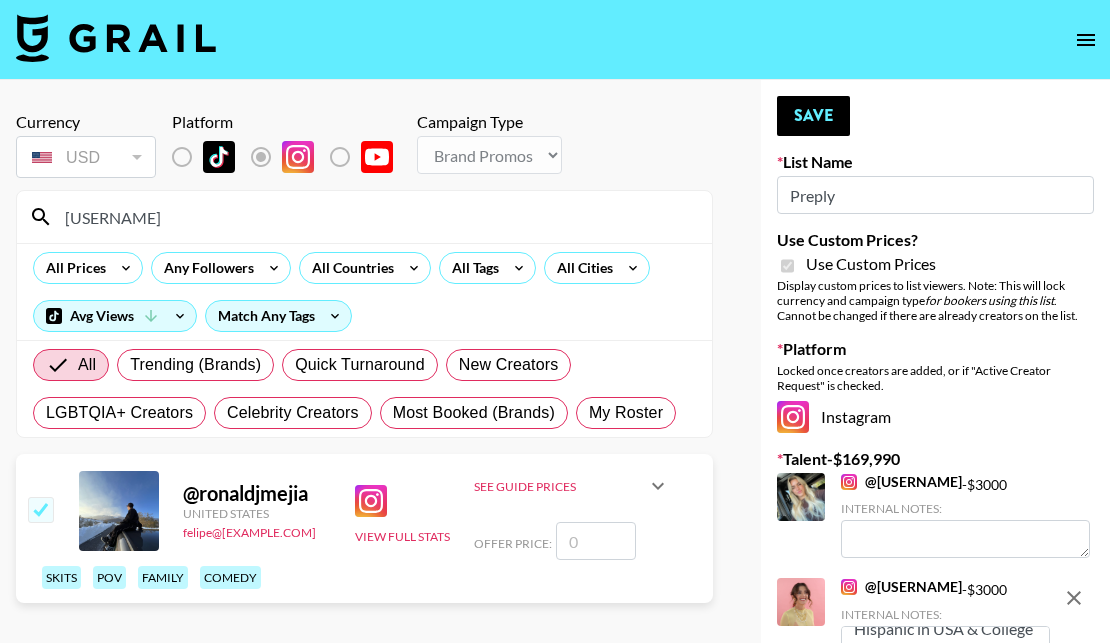 checkbox on "true" 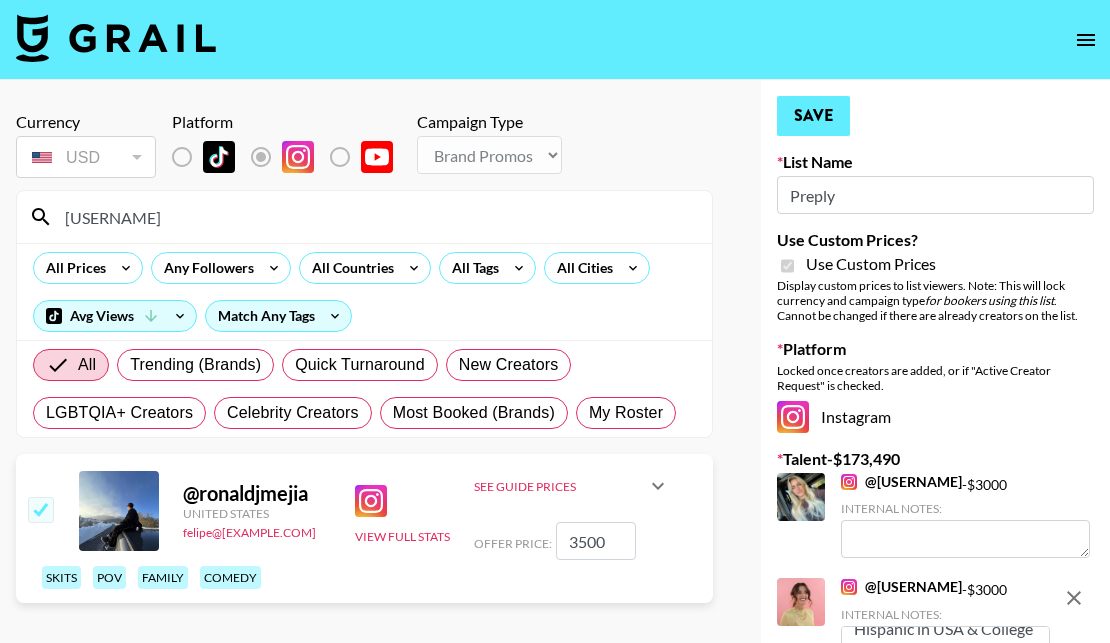 type on "3500" 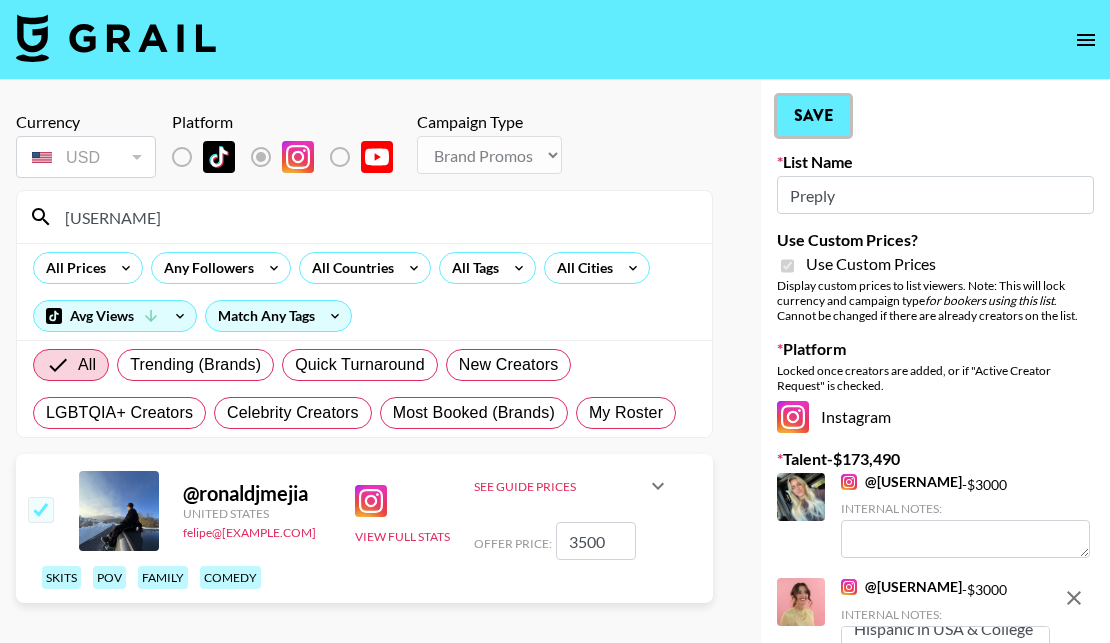 click on "Save" at bounding box center [813, 116] 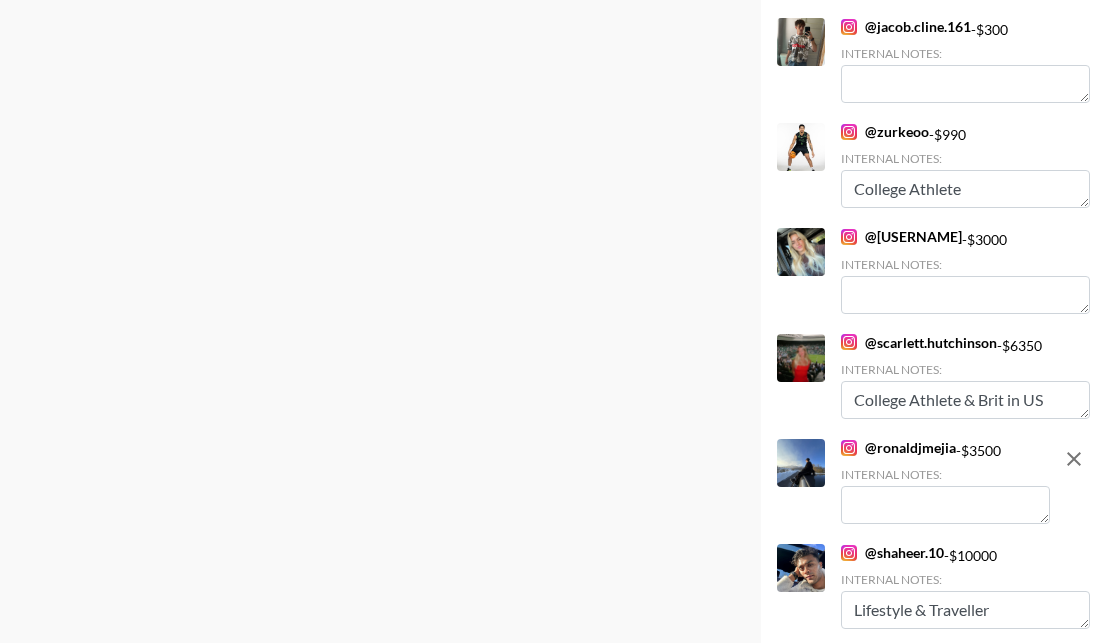 scroll, scrollTop: 3962, scrollLeft: 0, axis: vertical 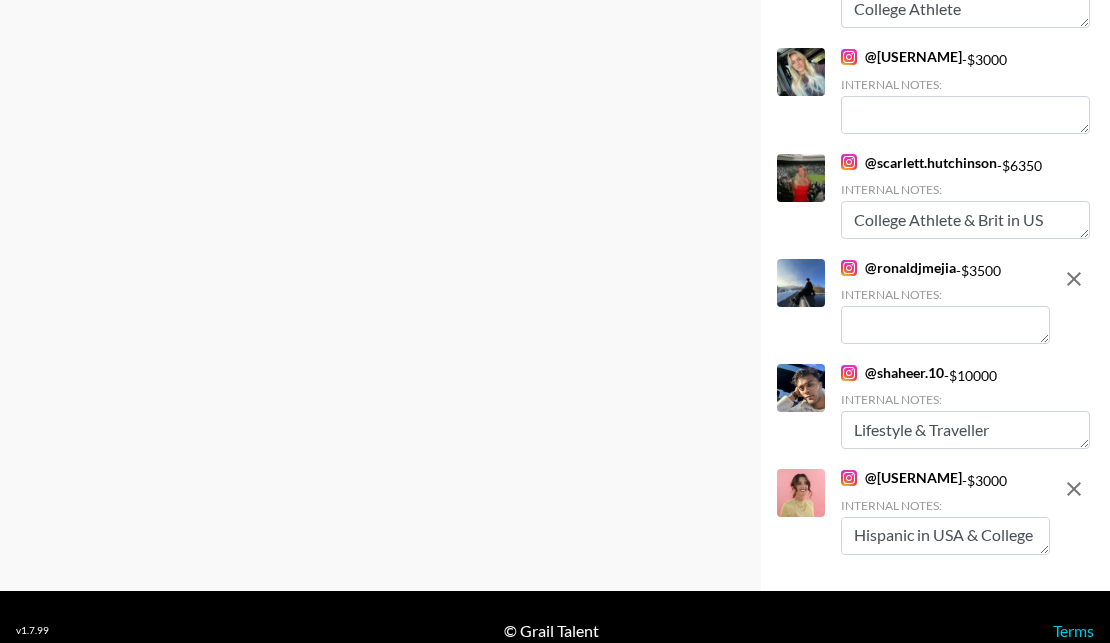 click at bounding box center [945, 325] 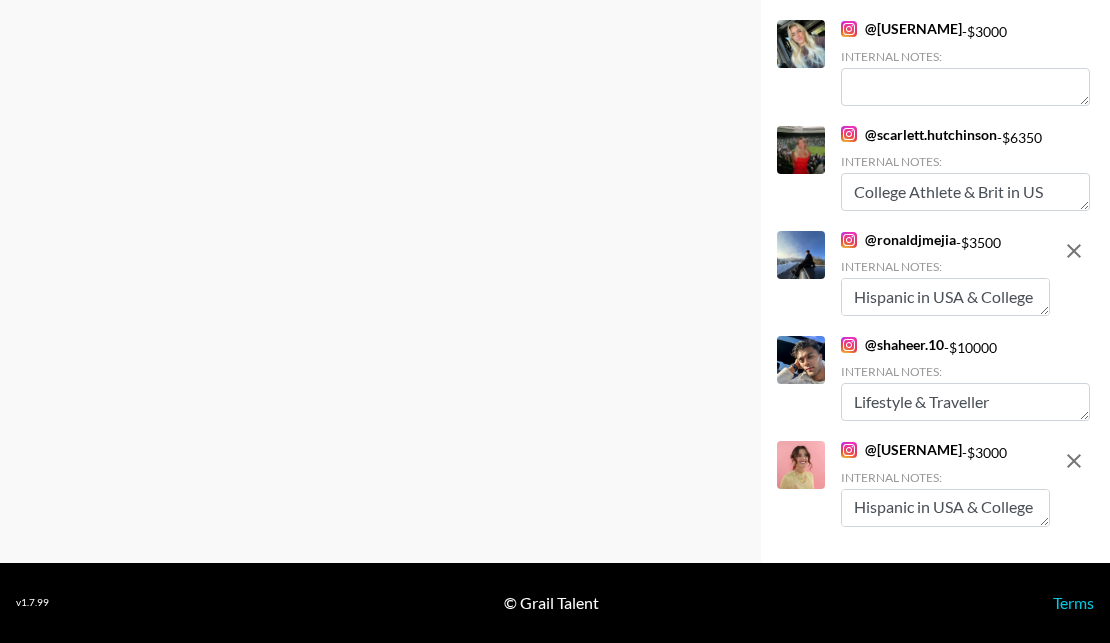 scroll, scrollTop: 3925, scrollLeft: 0, axis: vertical 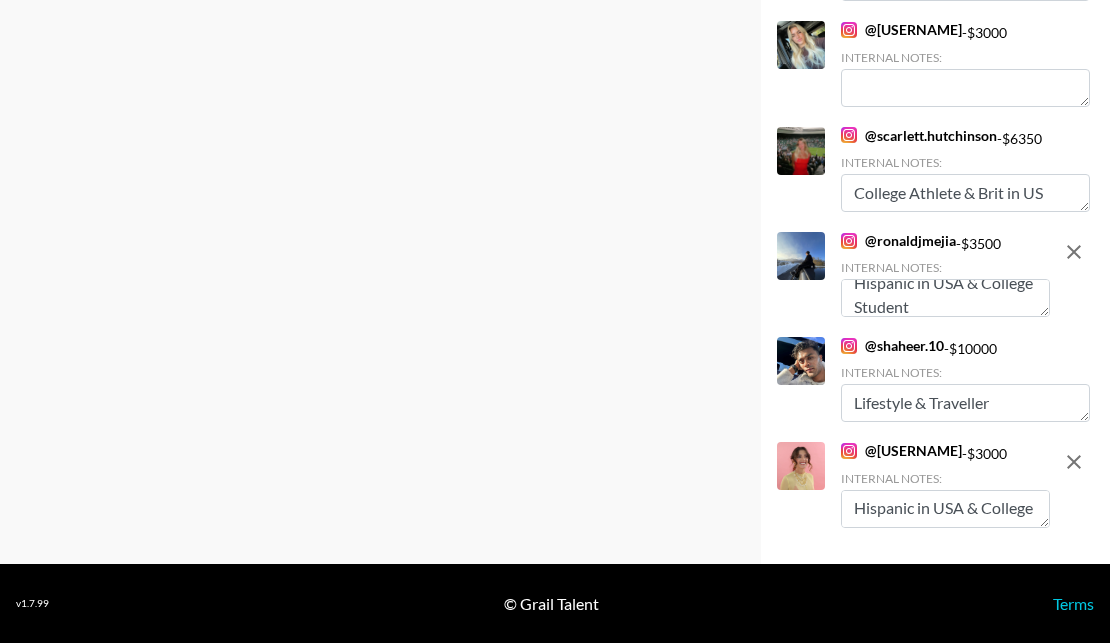 drag, startPoint x: 947, startPoint y: 312, endPoint x: 921, endPoint y: 304, distance: 27.202942 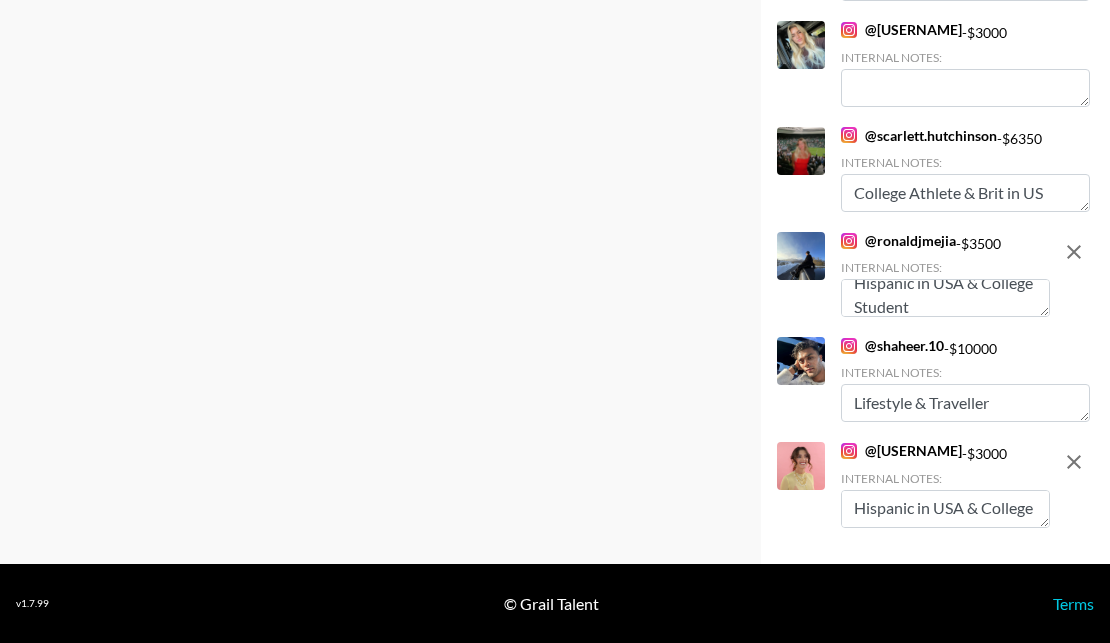 click on "Hispanic in USA & College Student" at bounding box center (945, 298) 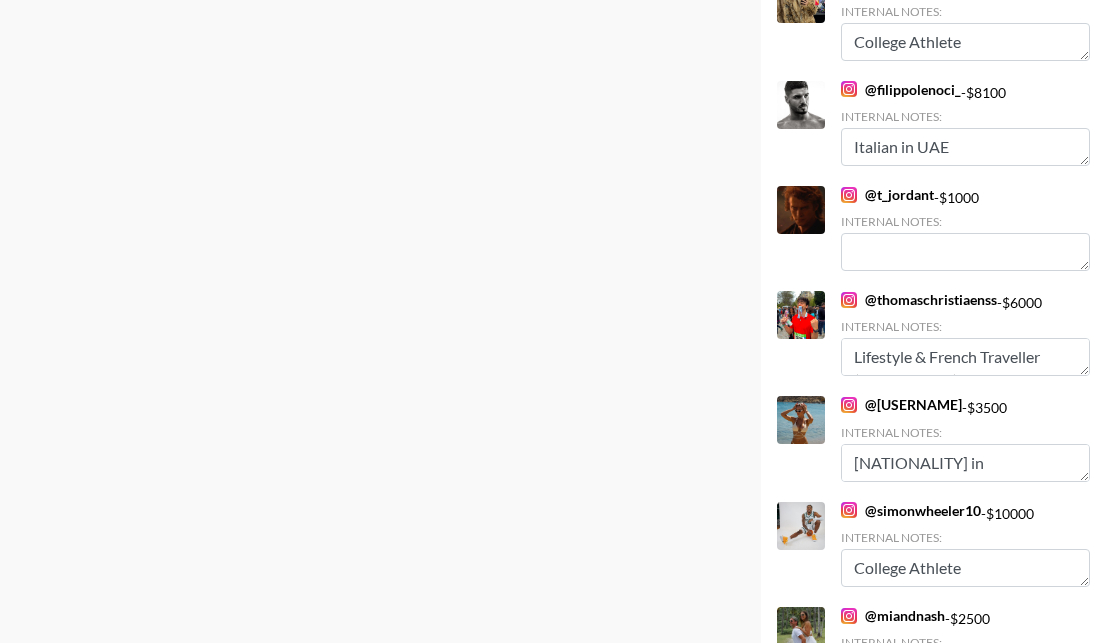 scroll, scrollTop: 0, scrollLeft: 0, axis: both 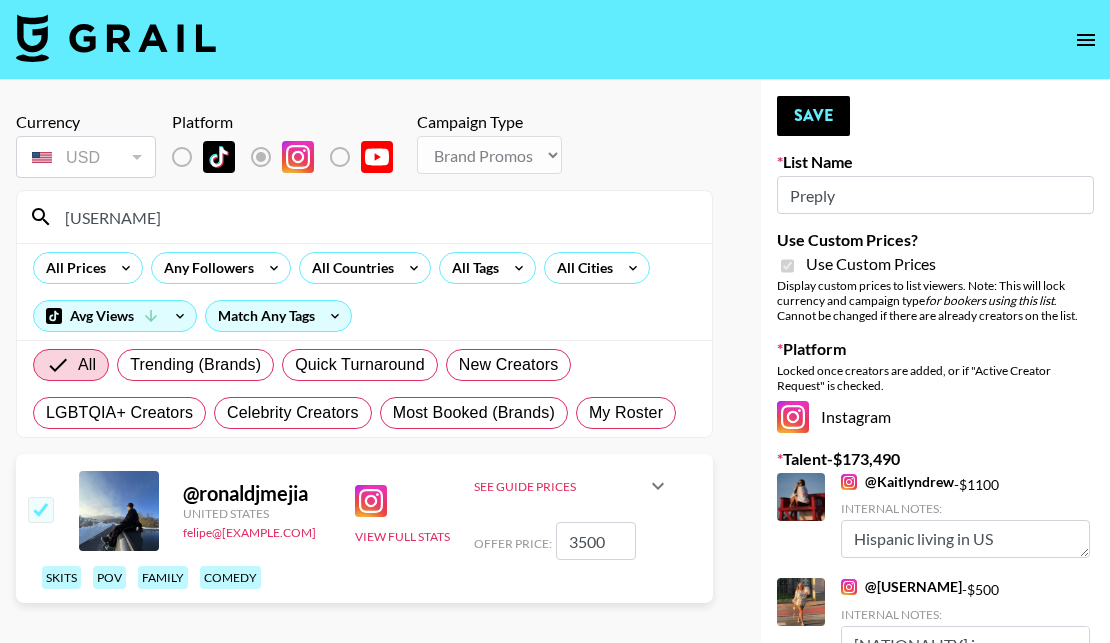 click on "ronald" at bounding box center (376, 217) 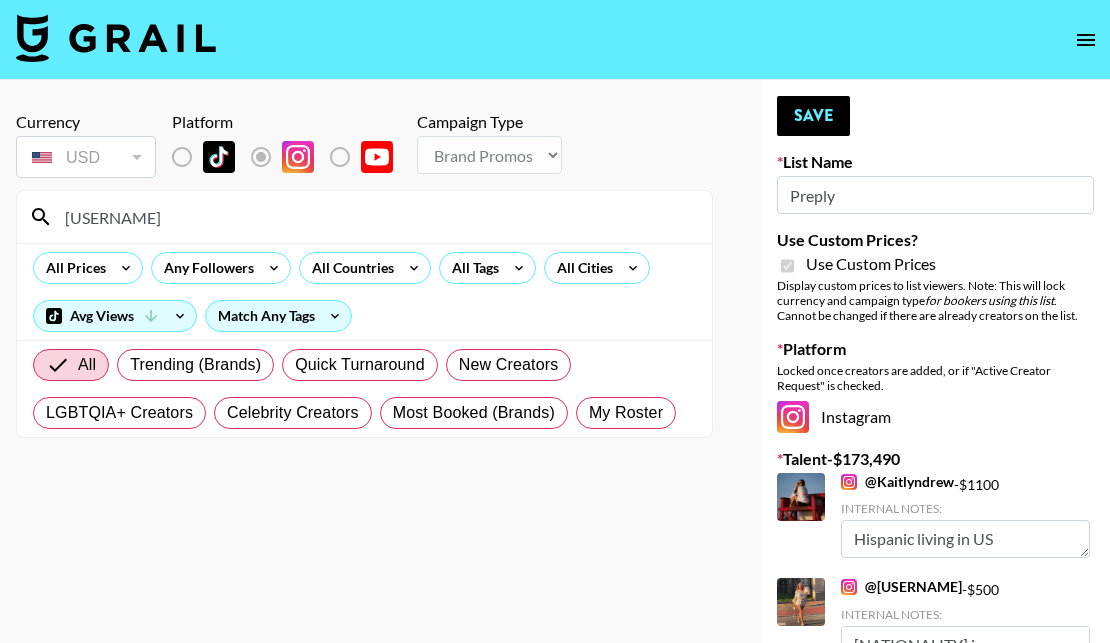 type on "jparias" 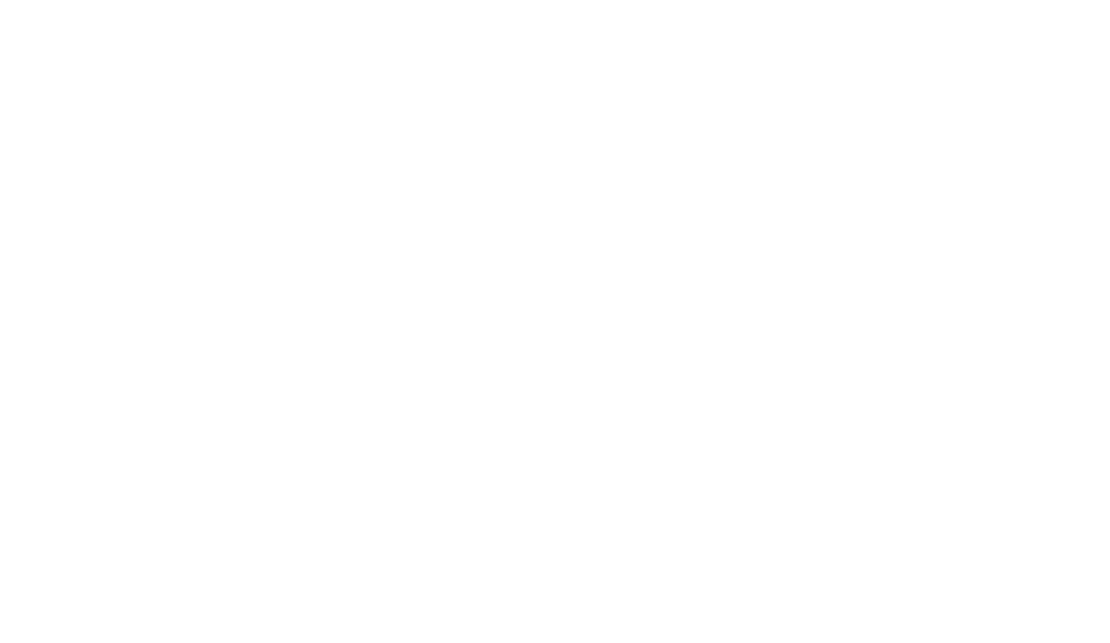 scroll, scrollTop: 0, scrollLeft: 0, axis: both 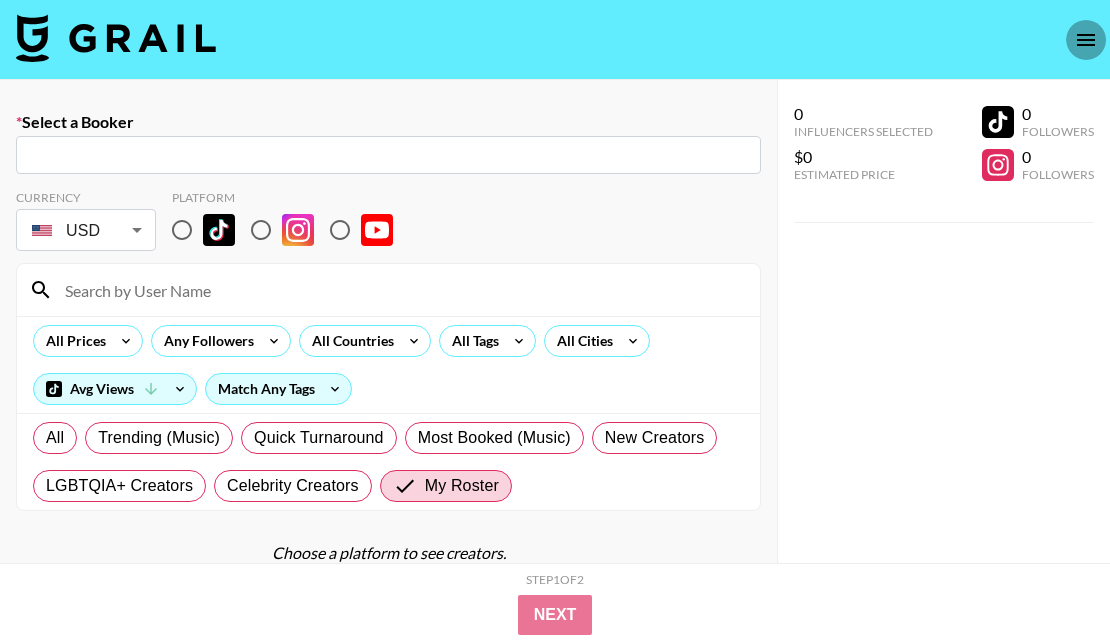 click 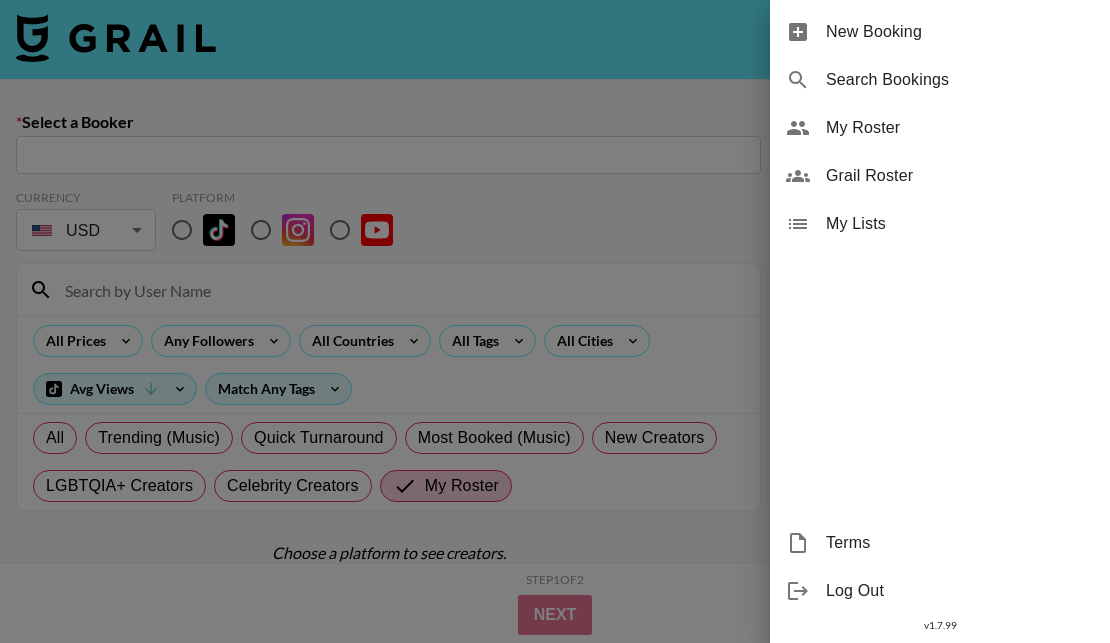 click on "My Roster" at bounding box center [960, 128] 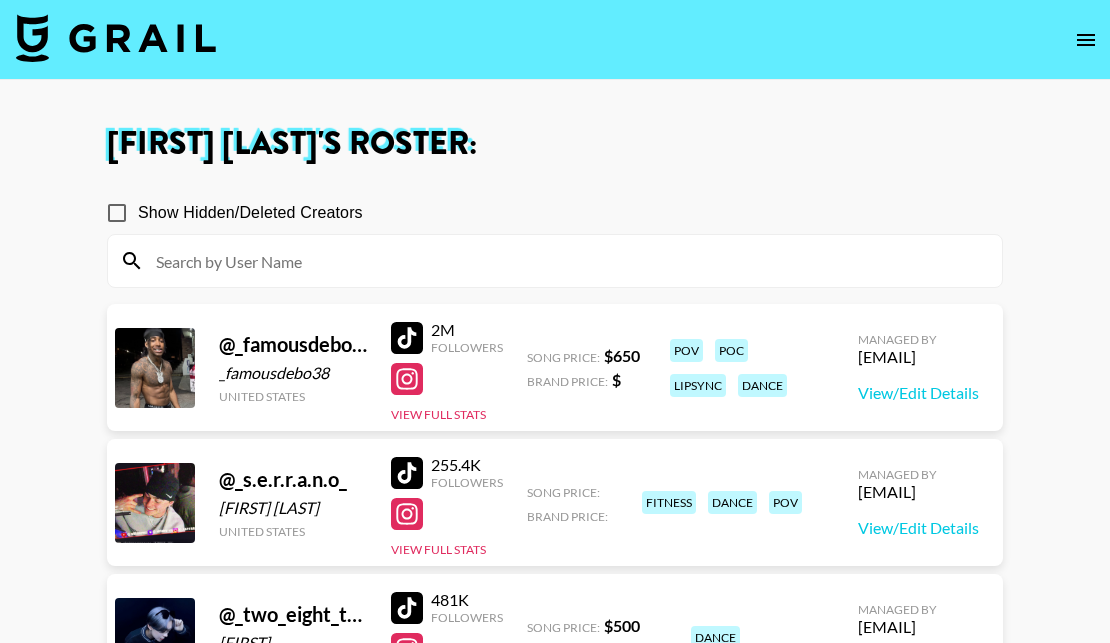 click at bounding box center [567, 261] 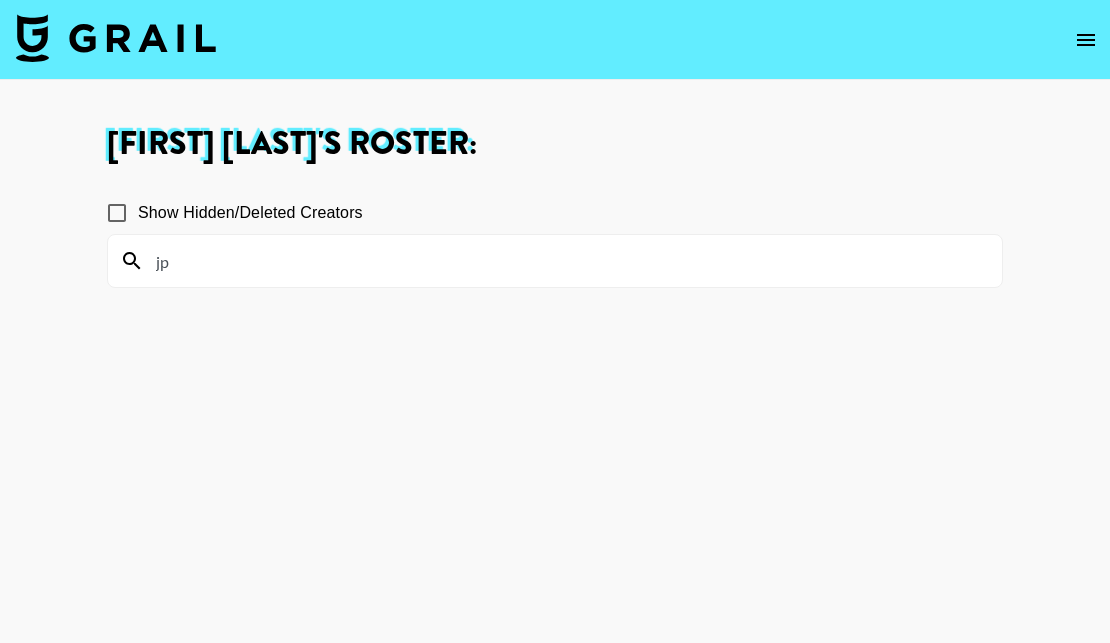 type on "j" 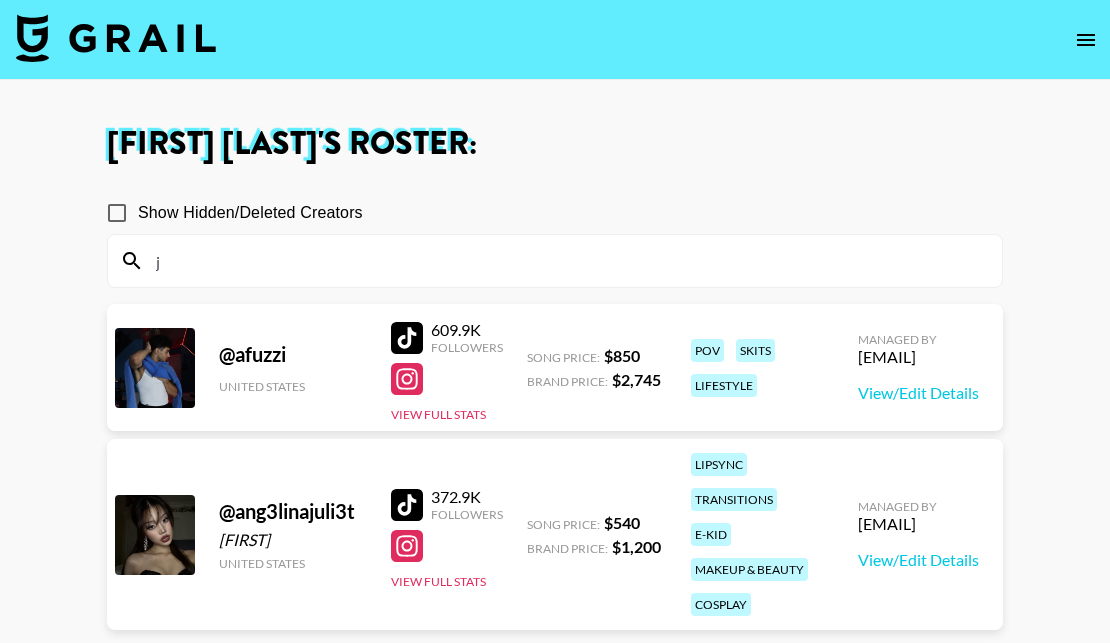 type 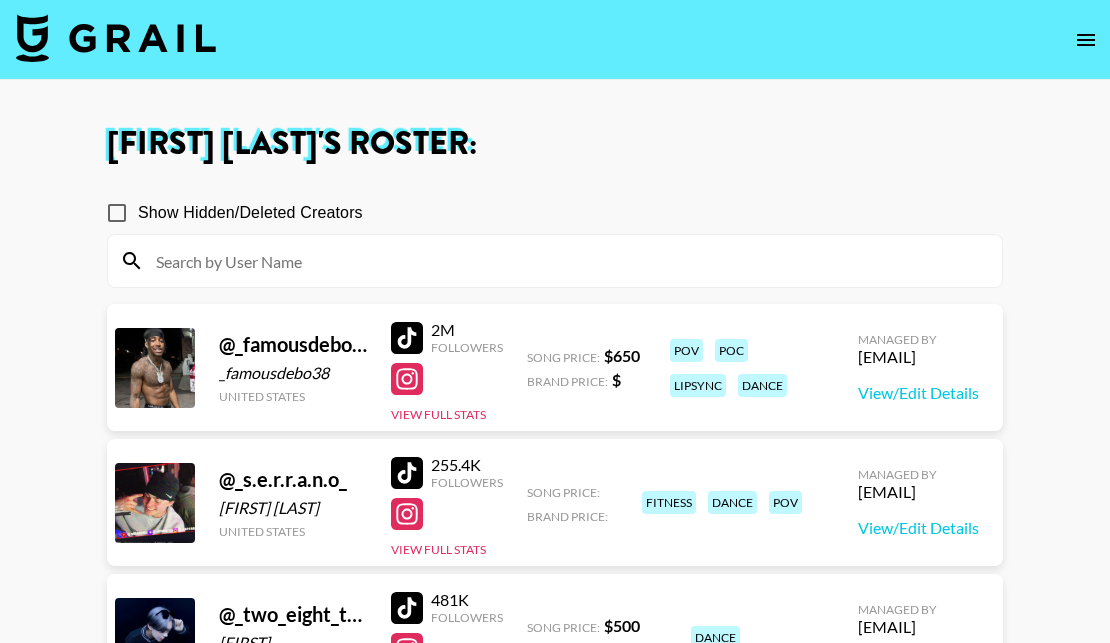 click on "Show Hidden/Deleted Creators" at bounding box center [117, 213] 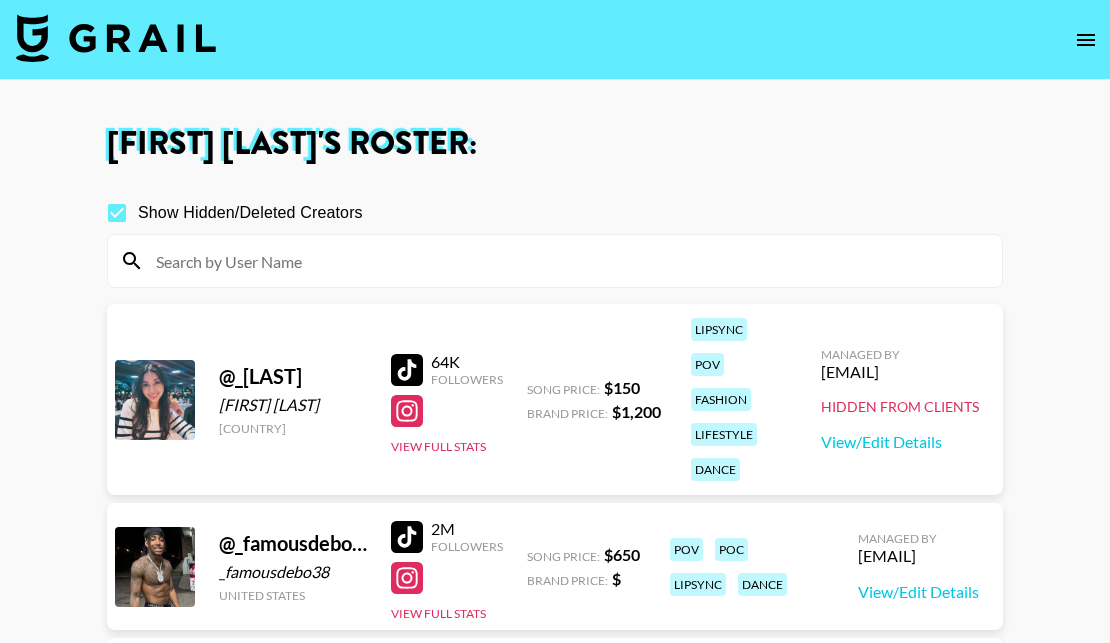 click at bounding box center (567, 261) 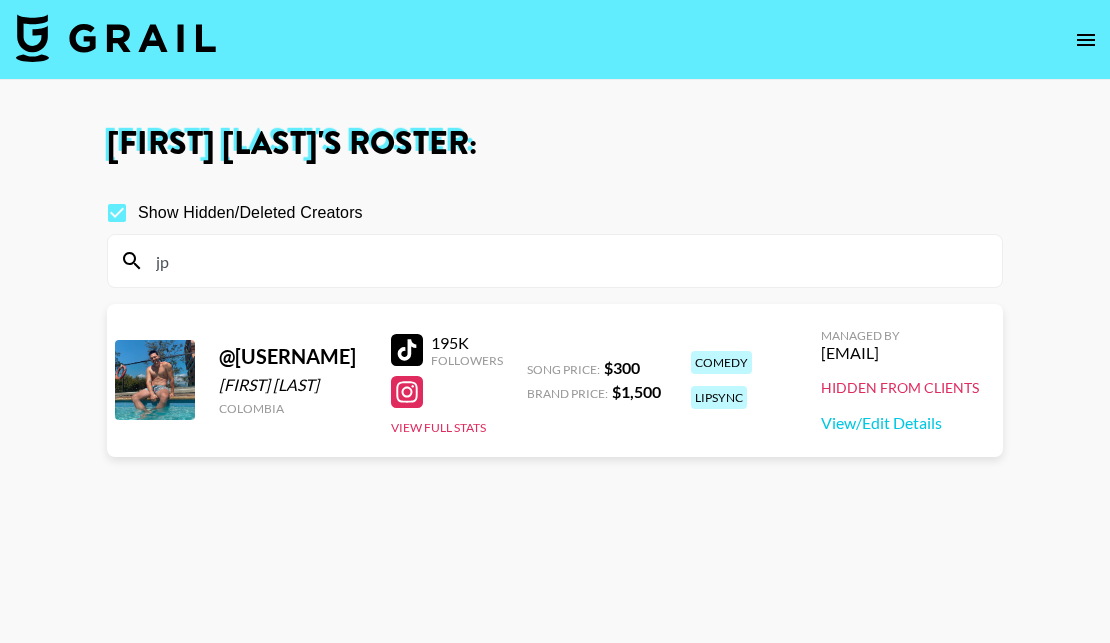 type on "jp" 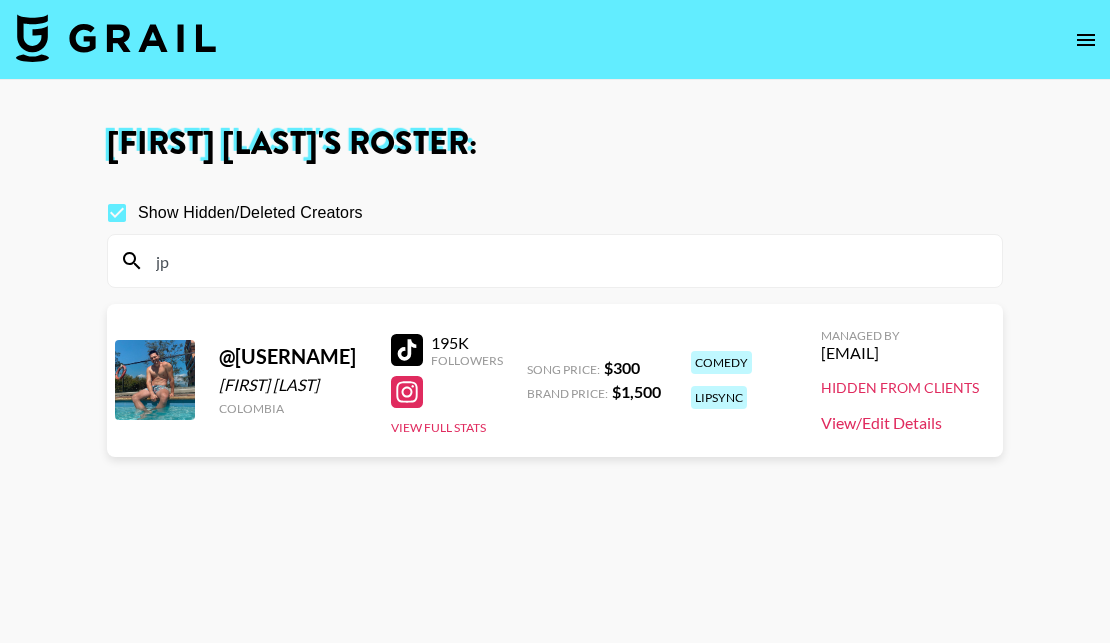 click on "View/Edit Details" at bounding box center (900, 423) 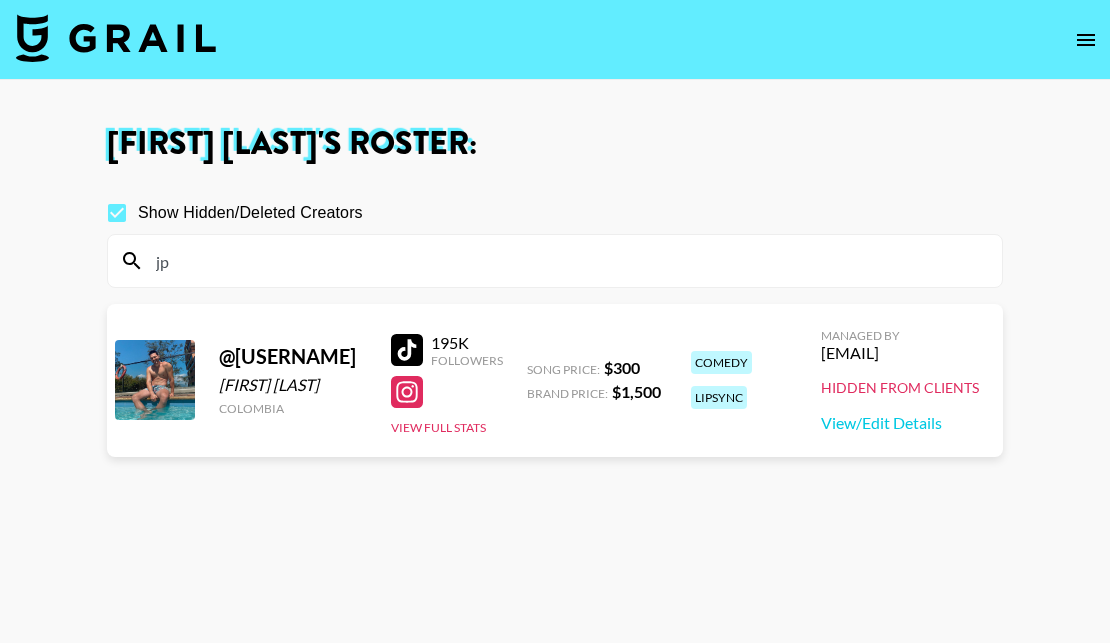 click at bounding box center [407, 392] 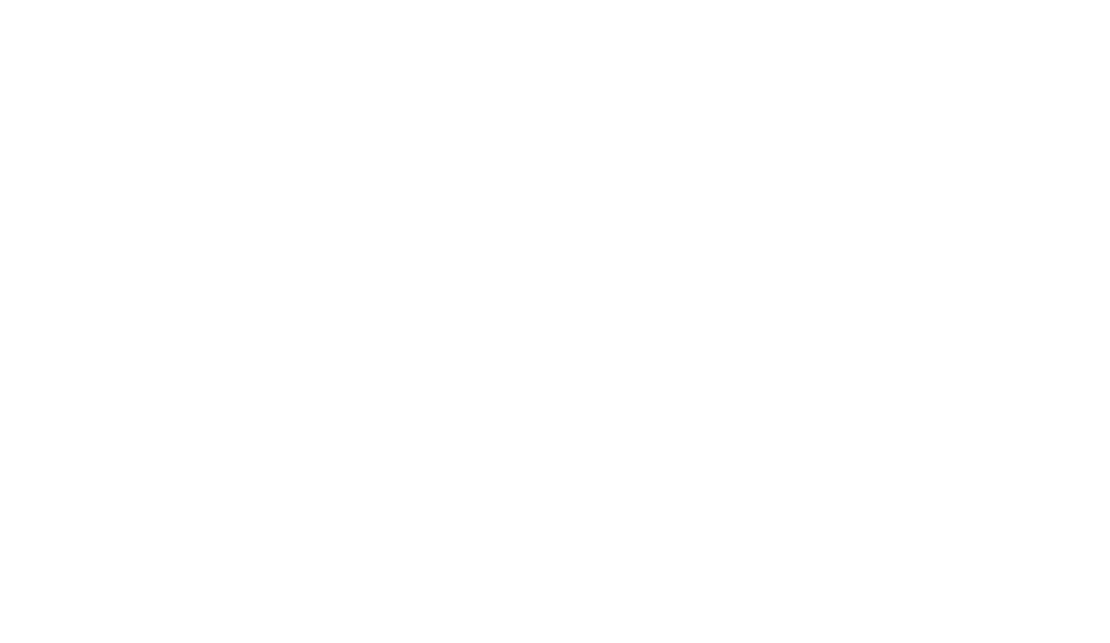 scroll, scrollTop: 0, scrollLeft: 0, axis: both 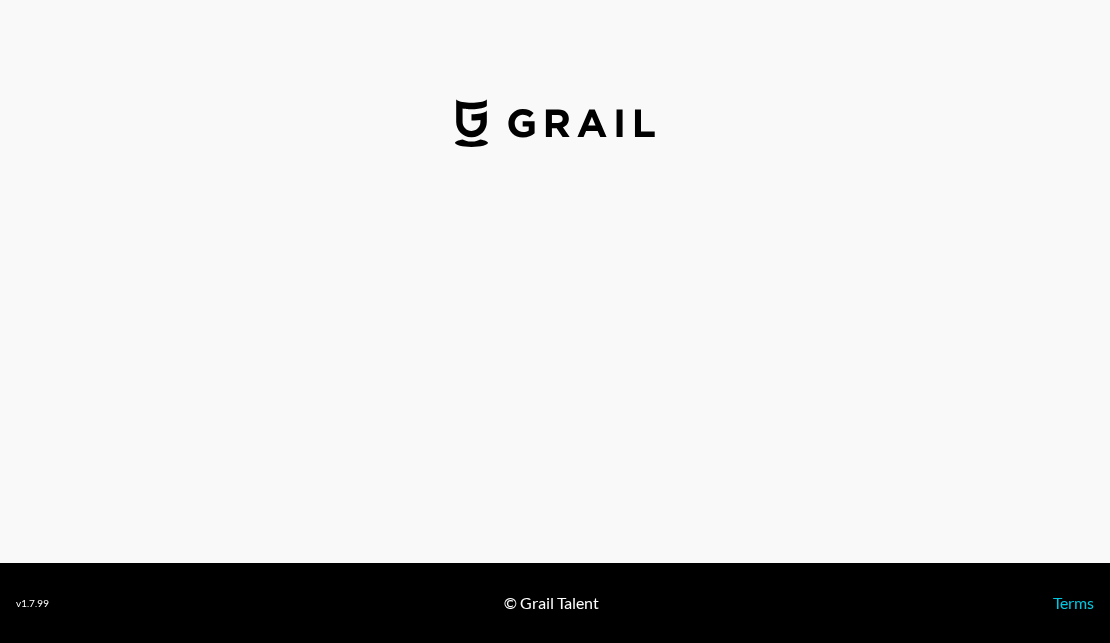 select on "USD" 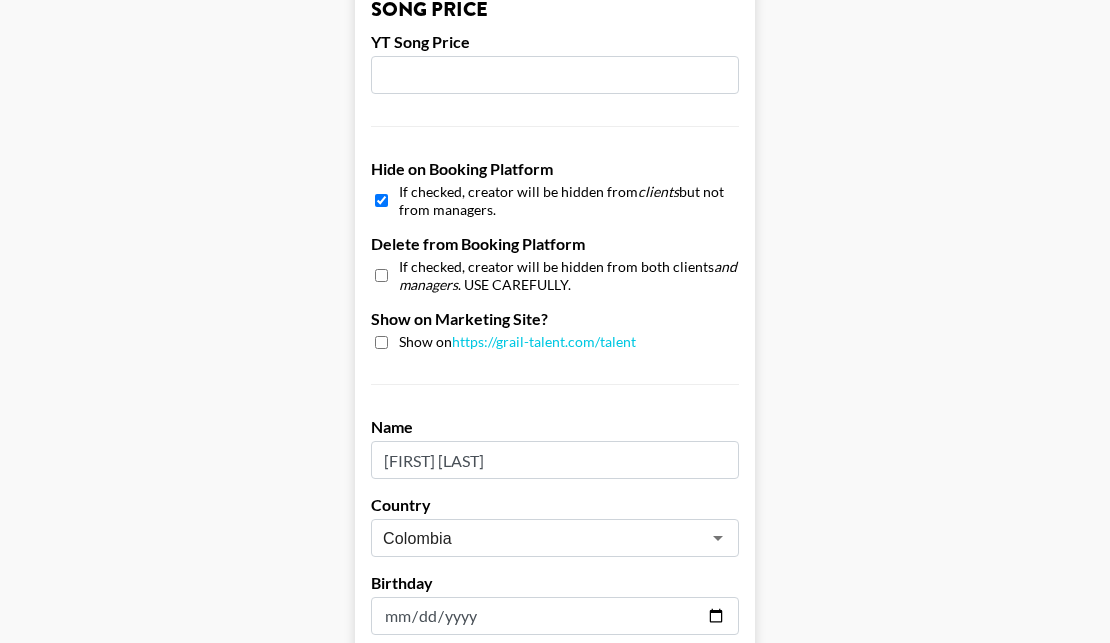 scroll, scrollTop: 1761, scrollLeft: 0, axis: vertical 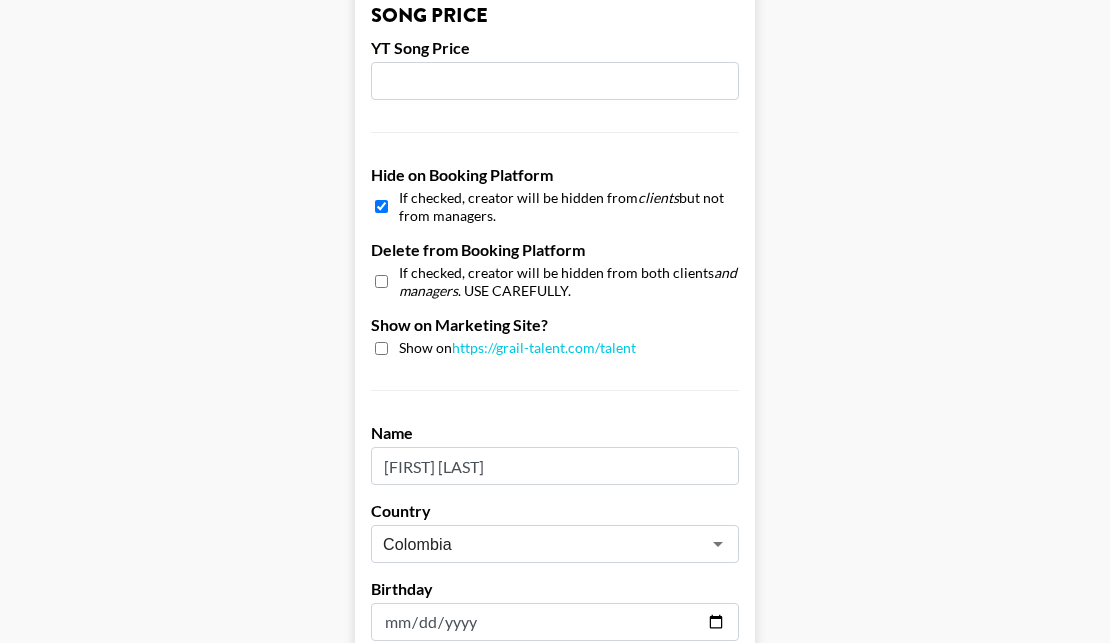 click at bounding box center [381, 206] 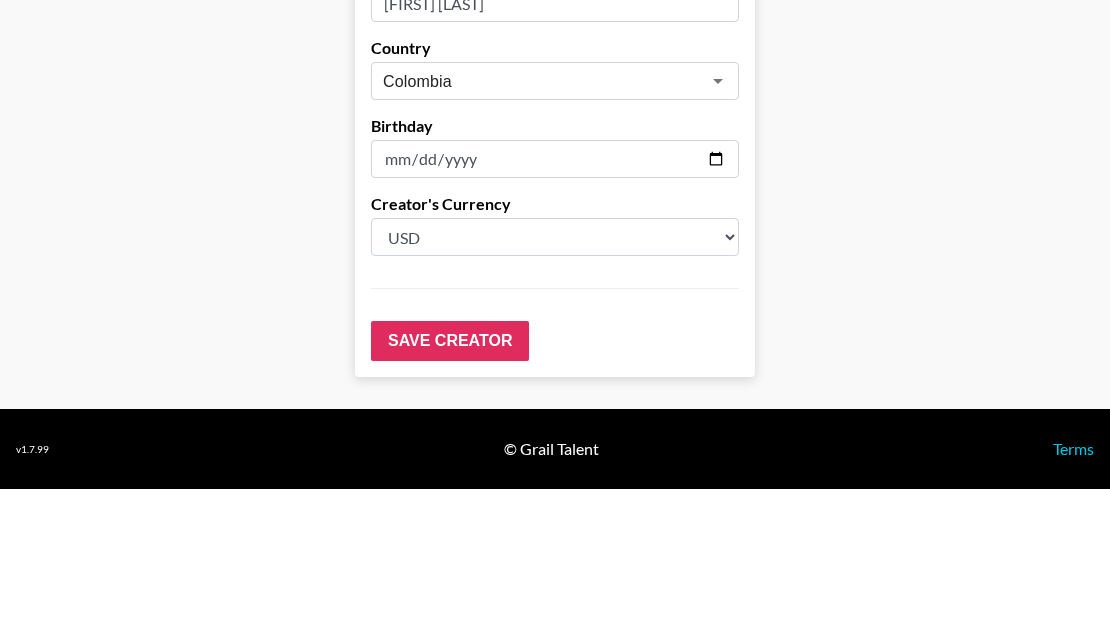 scroll, scrollTop: 2070, scrollLeft: 0, axis: vertical 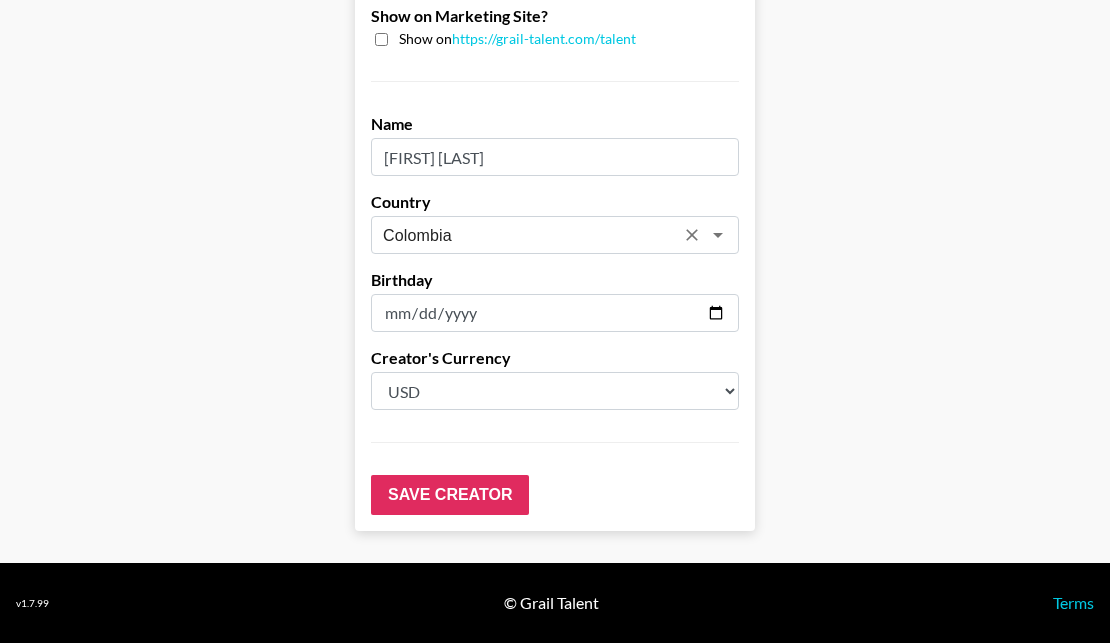 click on "Colombia" at bounding box center [528, 235] 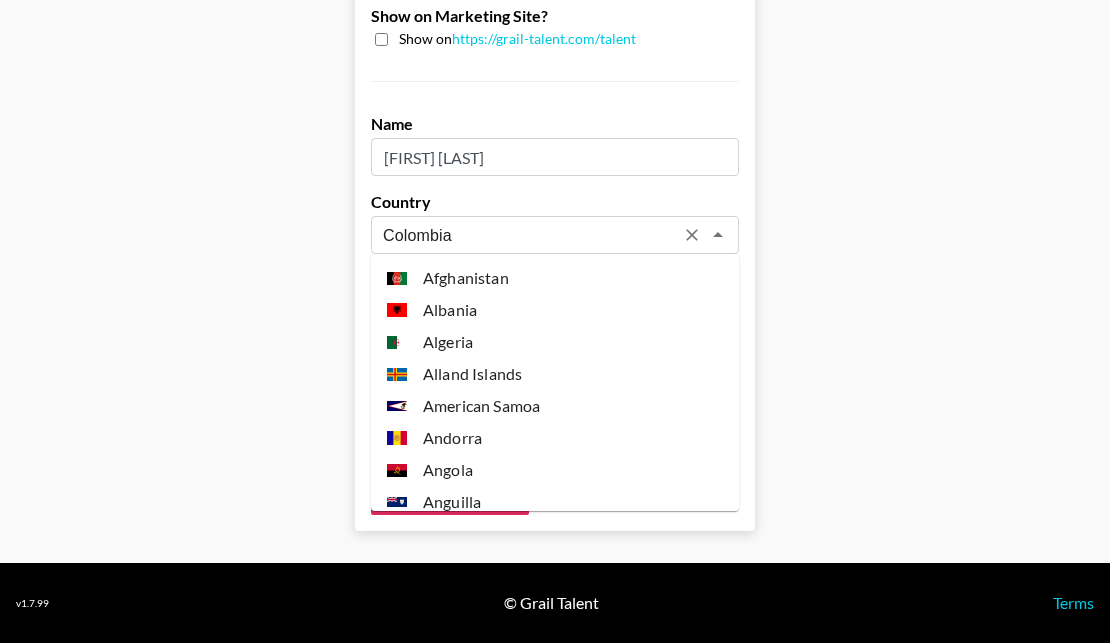 click on "Colombia" at bounding box center [528, 235] 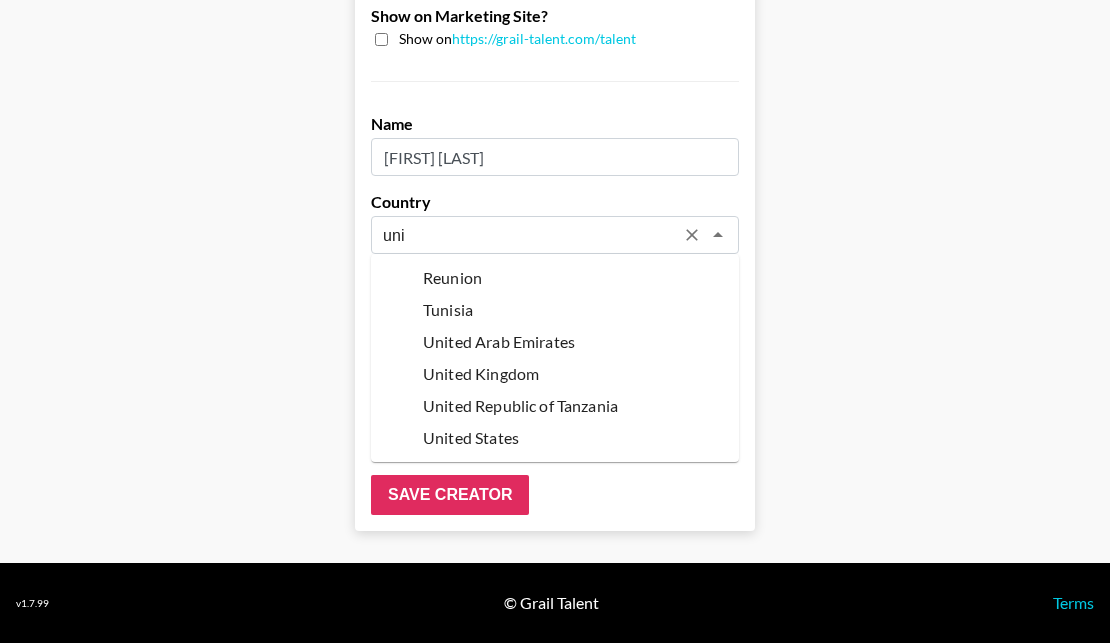 scroll, scrollTop: 0, scrollLeft: 0, axis: both 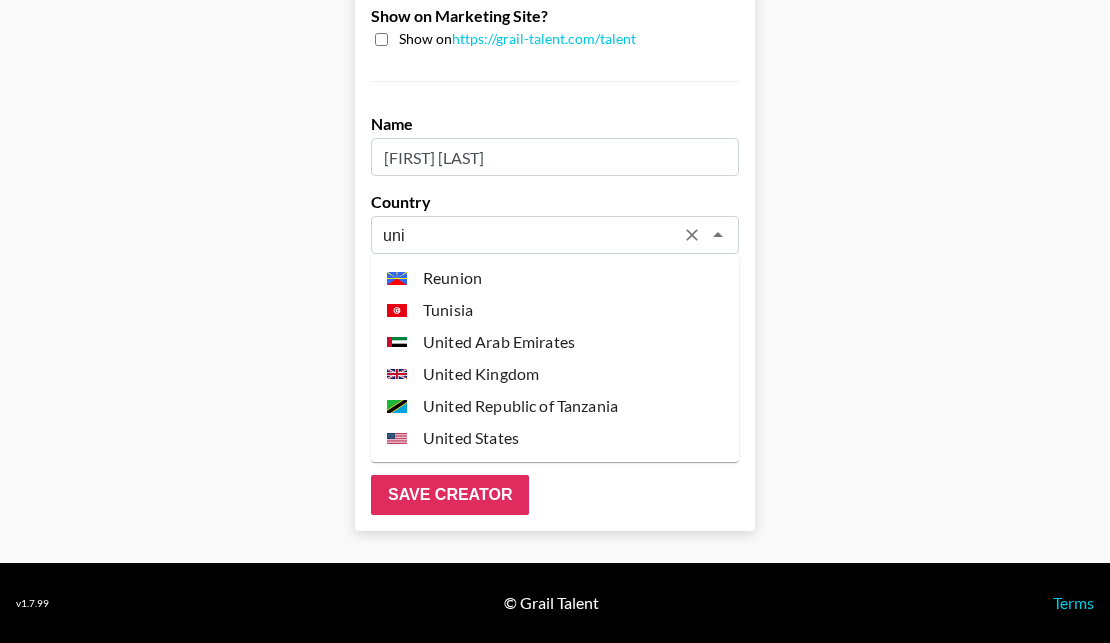 click on "United States" at bounding box center (555, 438) 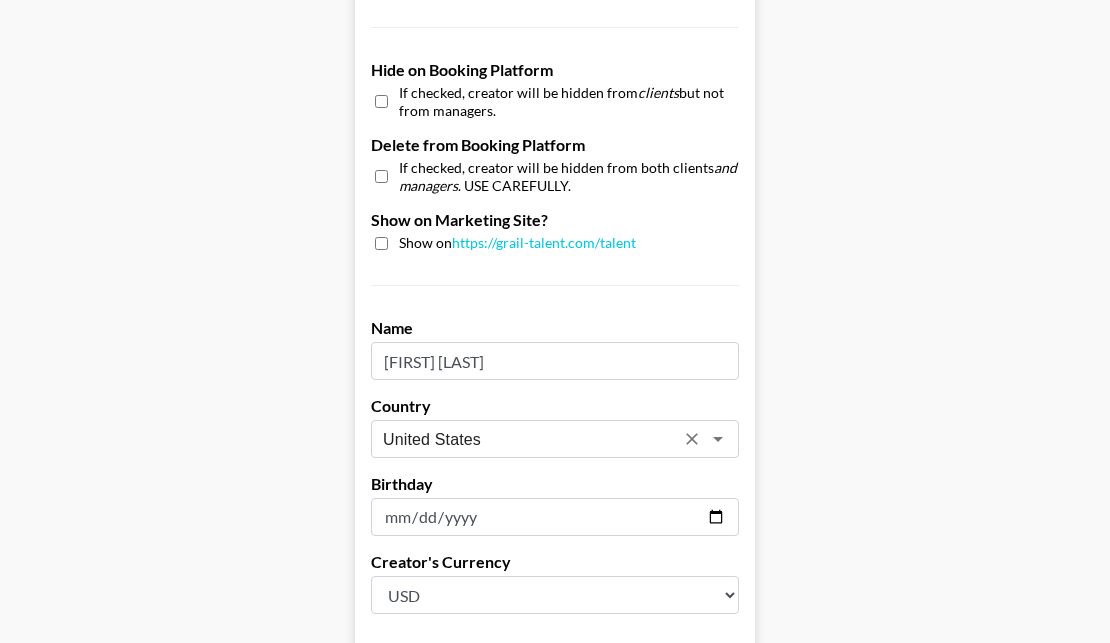 scroll, scrollTop: 2070, scrollLeft: 0, axis: vertical 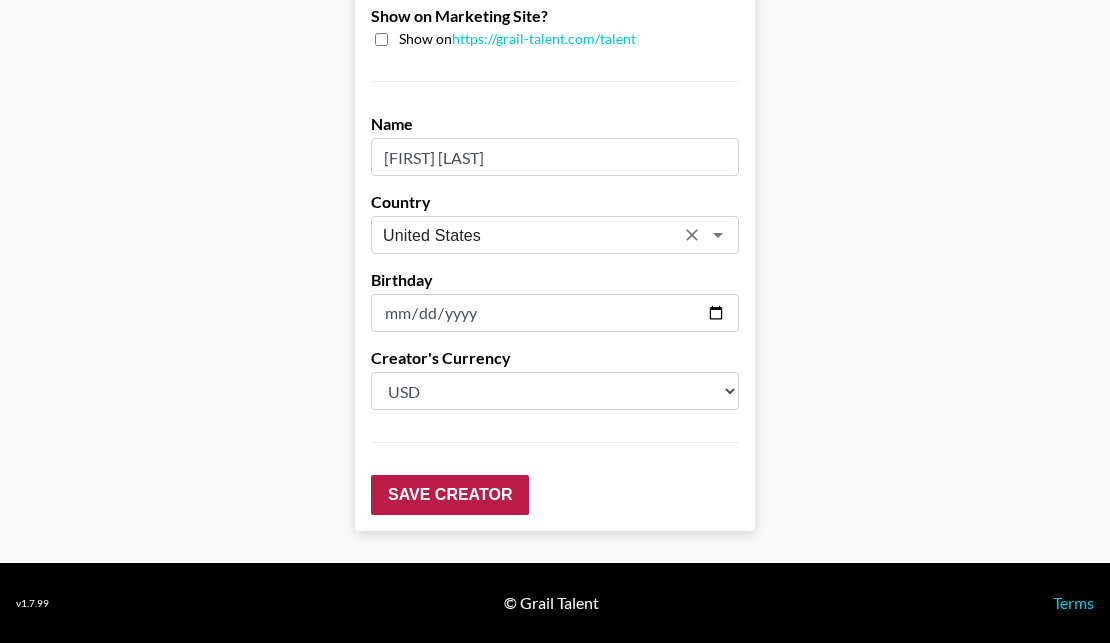 type on "United States" 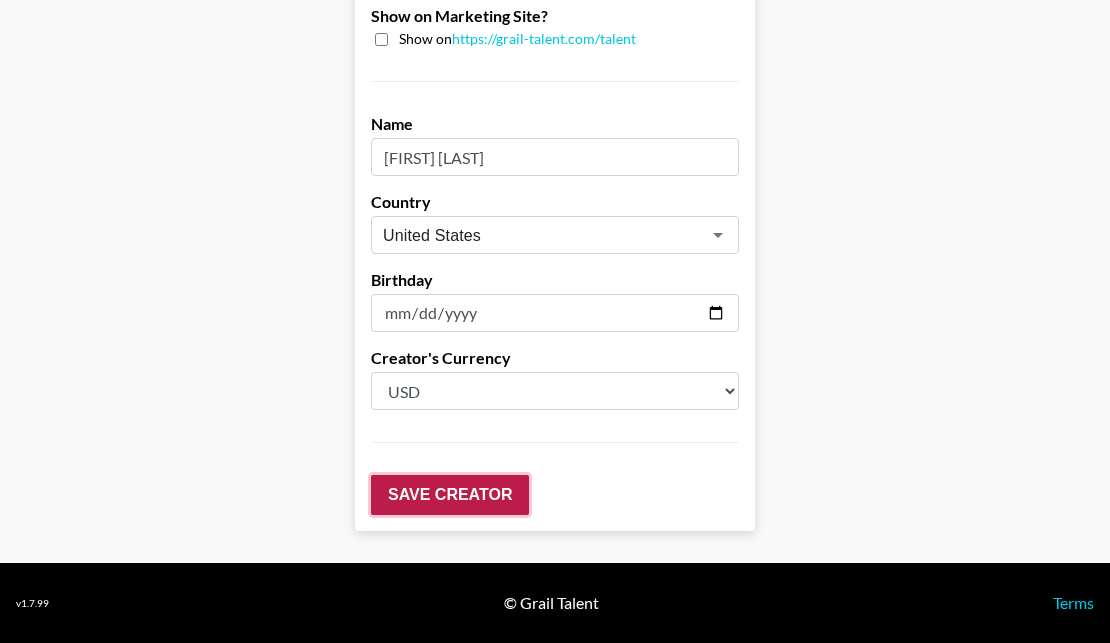 click on "Save Creator" at bounding box center [450, 495] 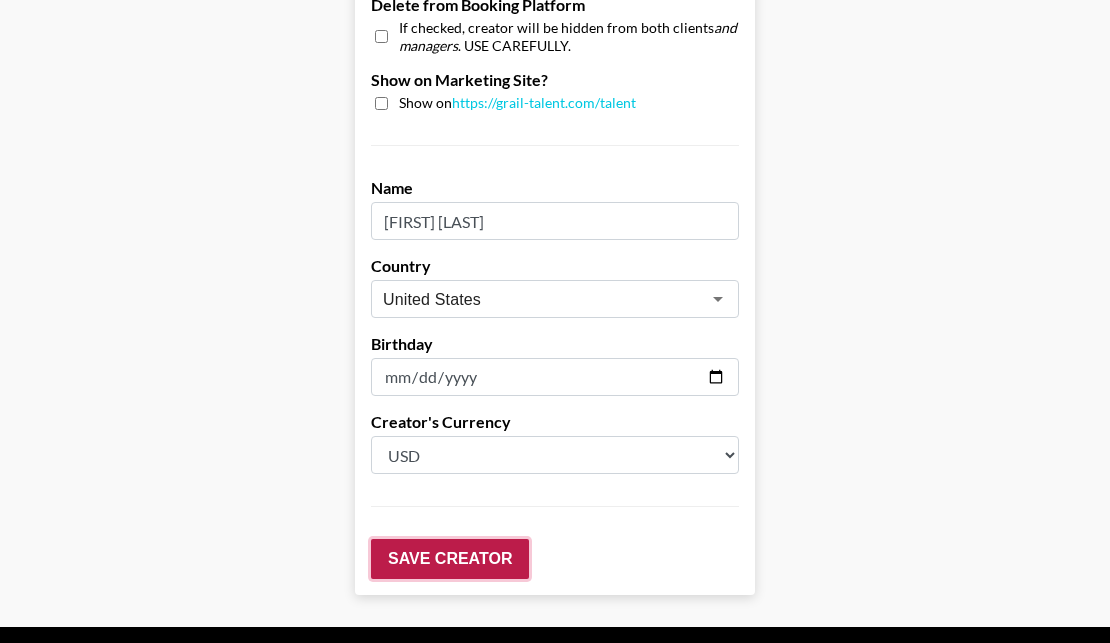 scroll, scrollTop: 2134, scrollLeft: 0, axis: vertical 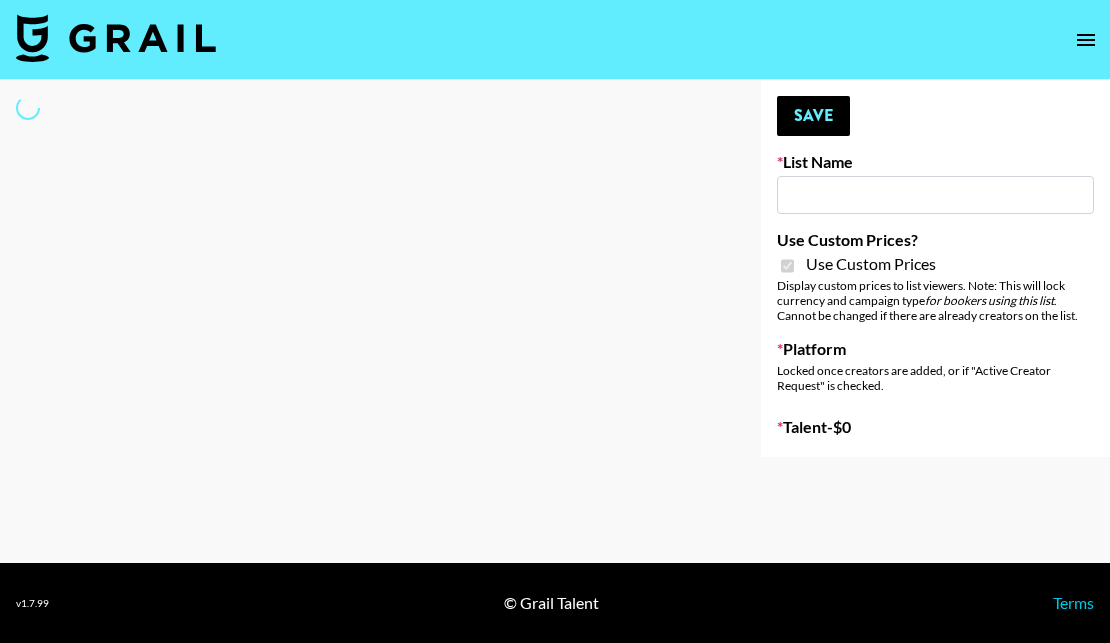type on "Preply" 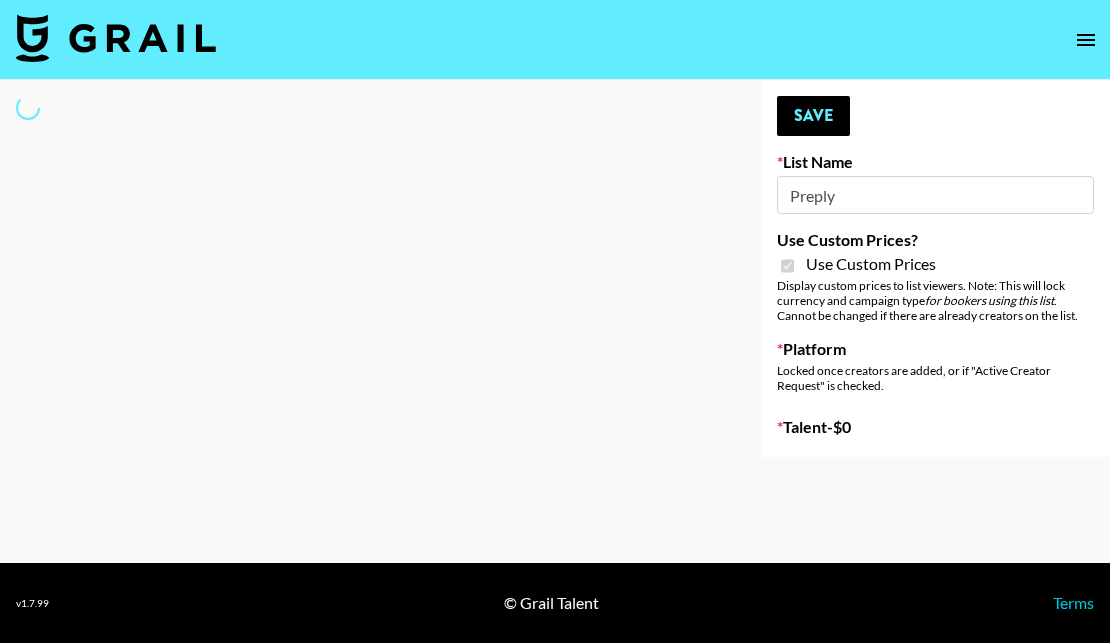 select on "Brand" 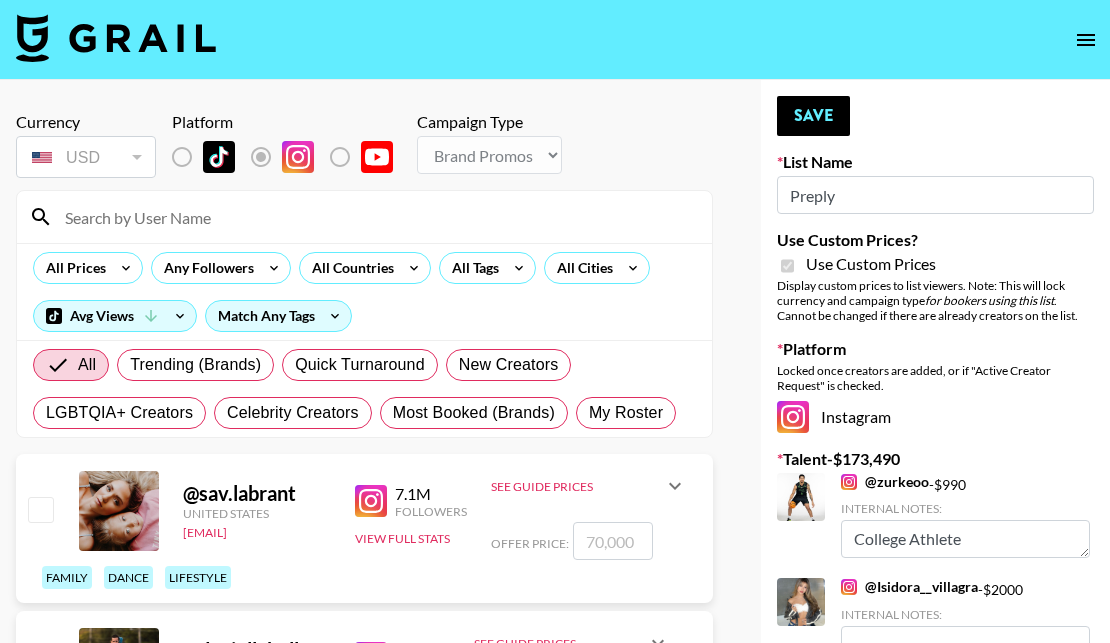 click at bounding box center [376, 217] 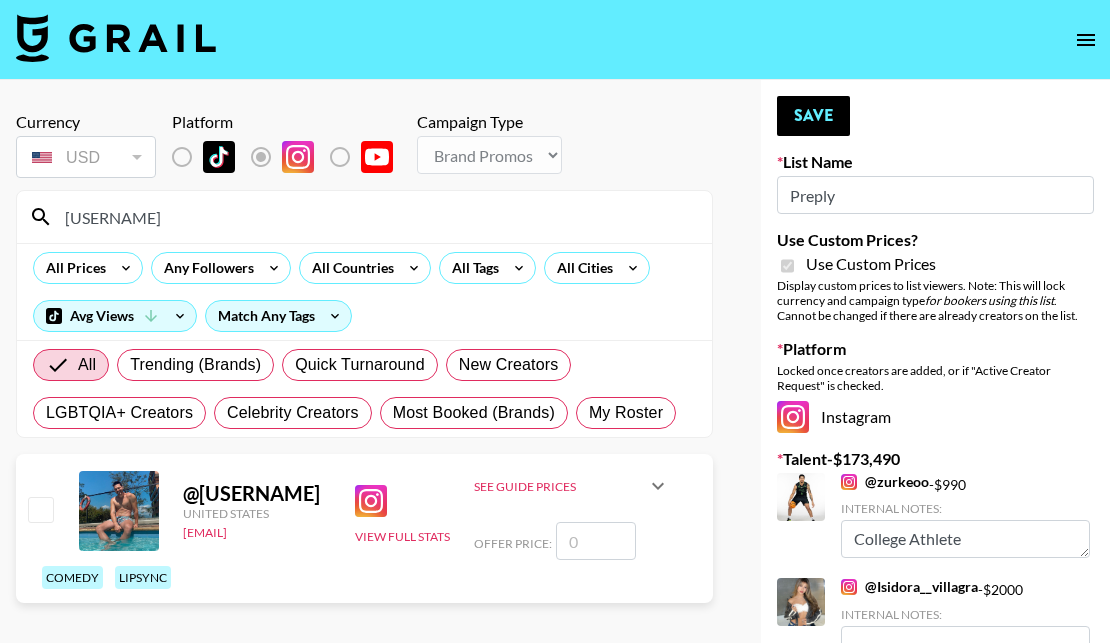 type on "[USERNAME]" 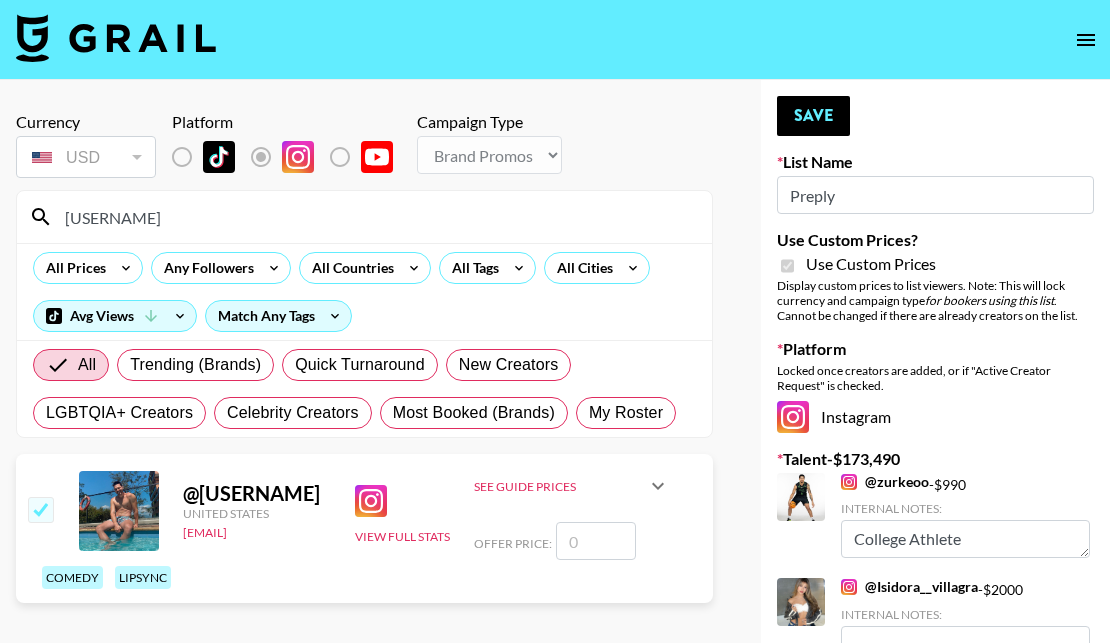 checkbox on "true" 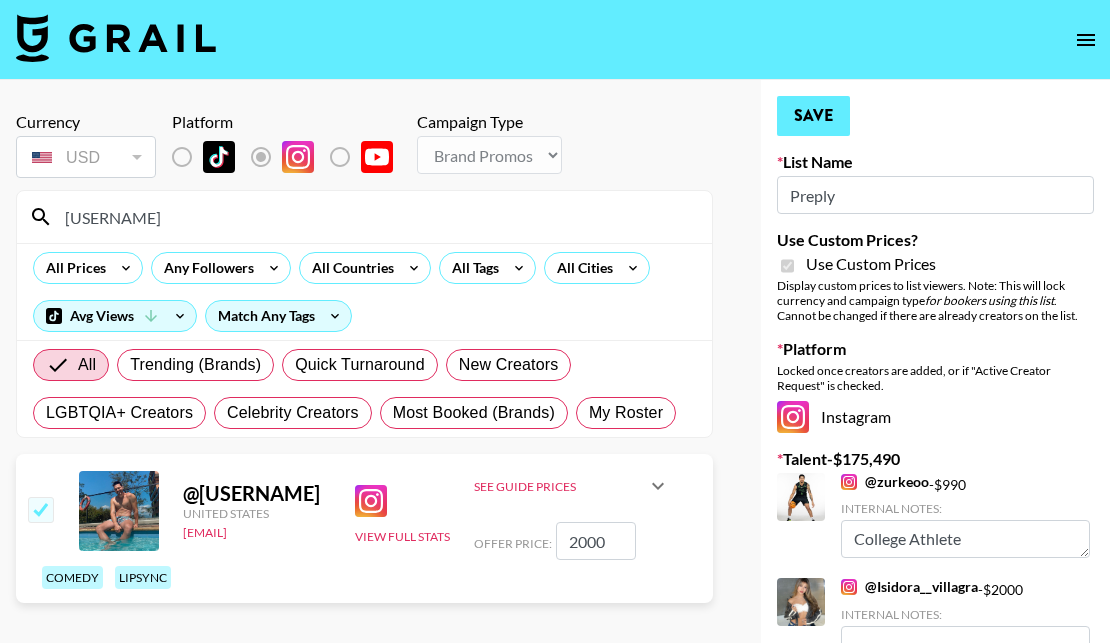 type on "2000" 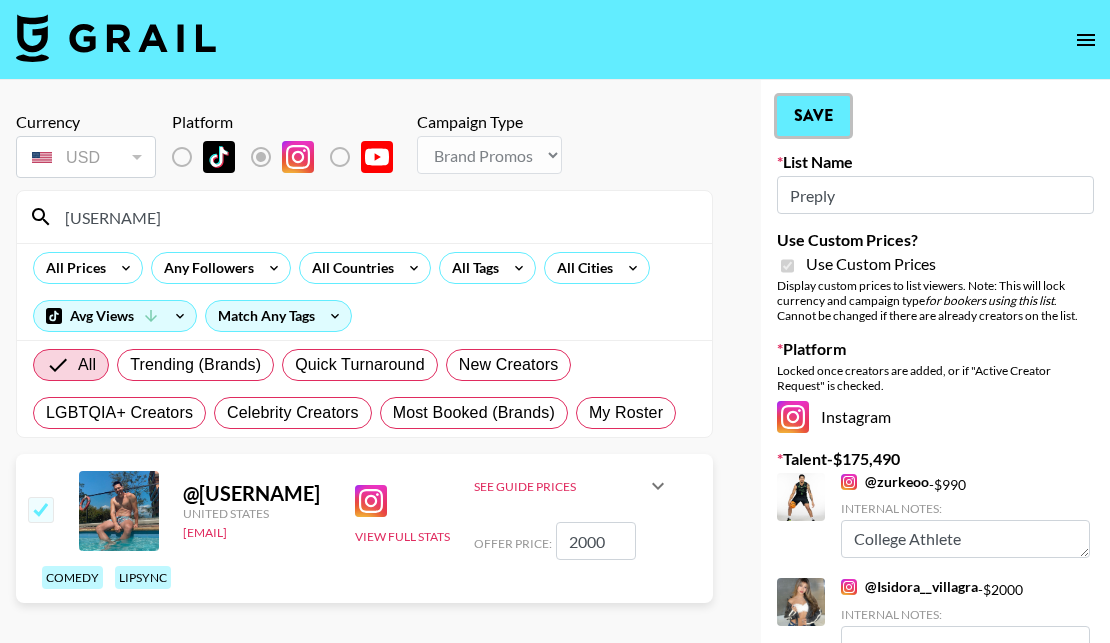 click on "Save" at bounding box center [813, 116] 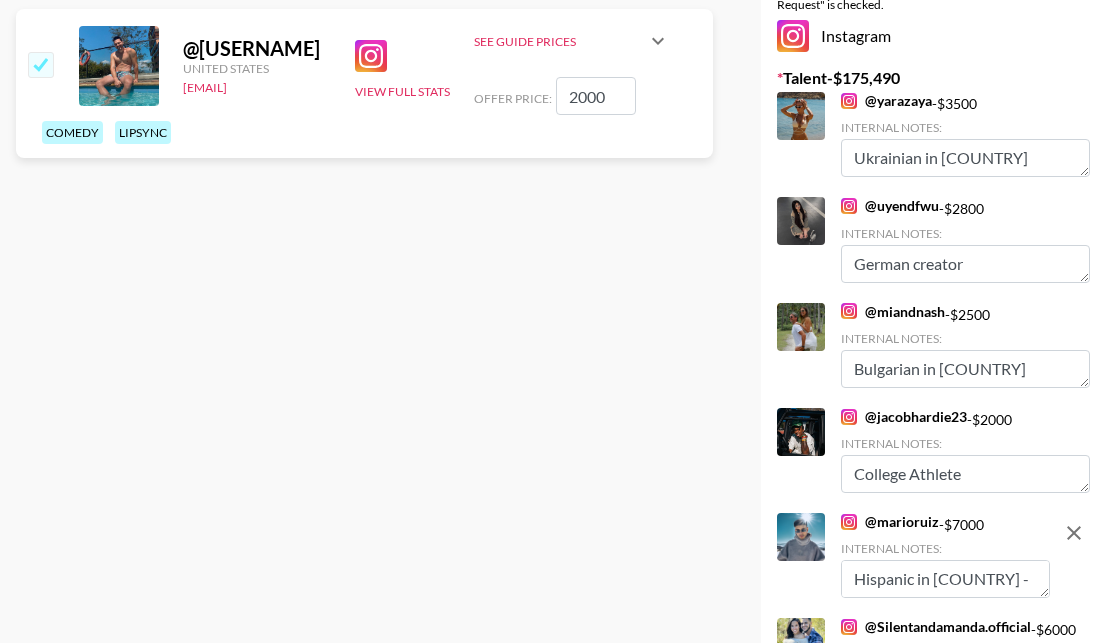 scroll, scrollTop: 447, scrollLeft: 0, axis: vertical 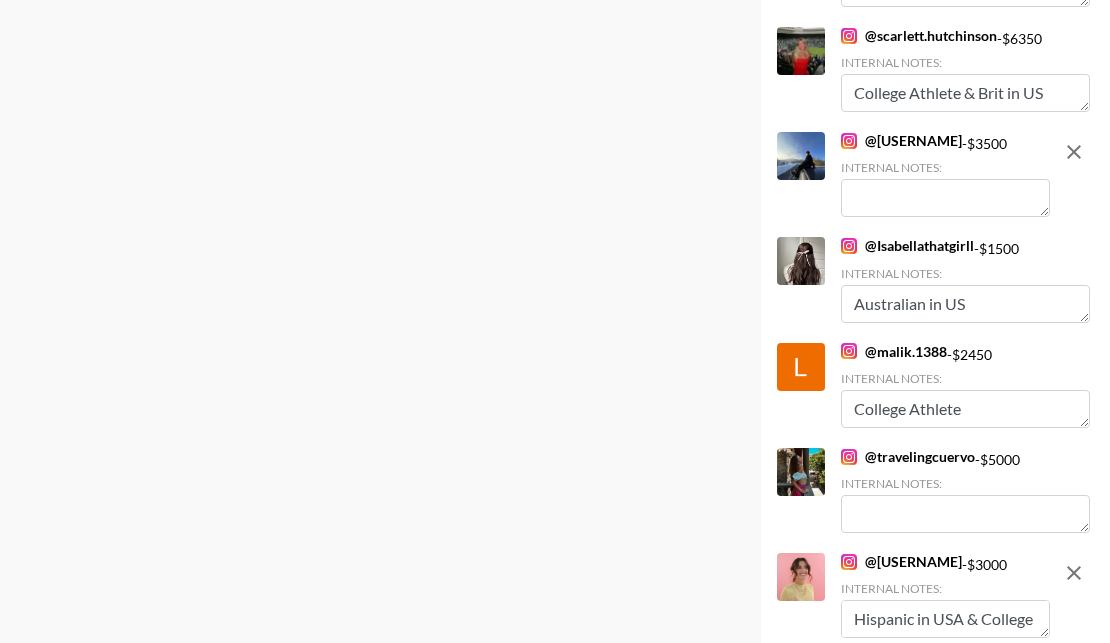 click at bounding box center (945, 198) 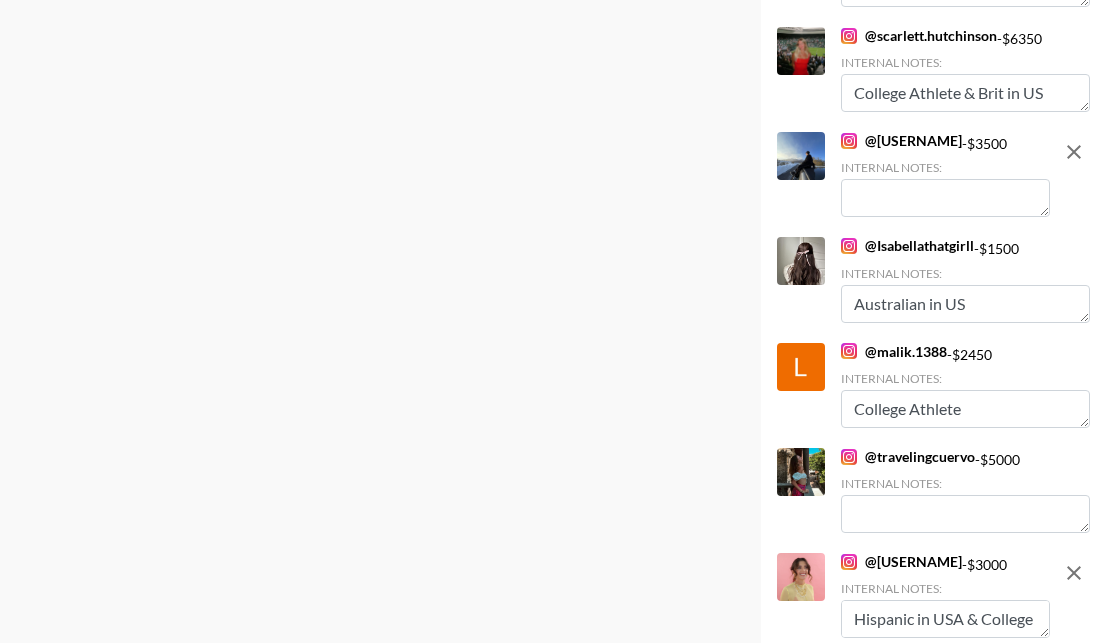 paste on "Hispanic in USA & College Student" 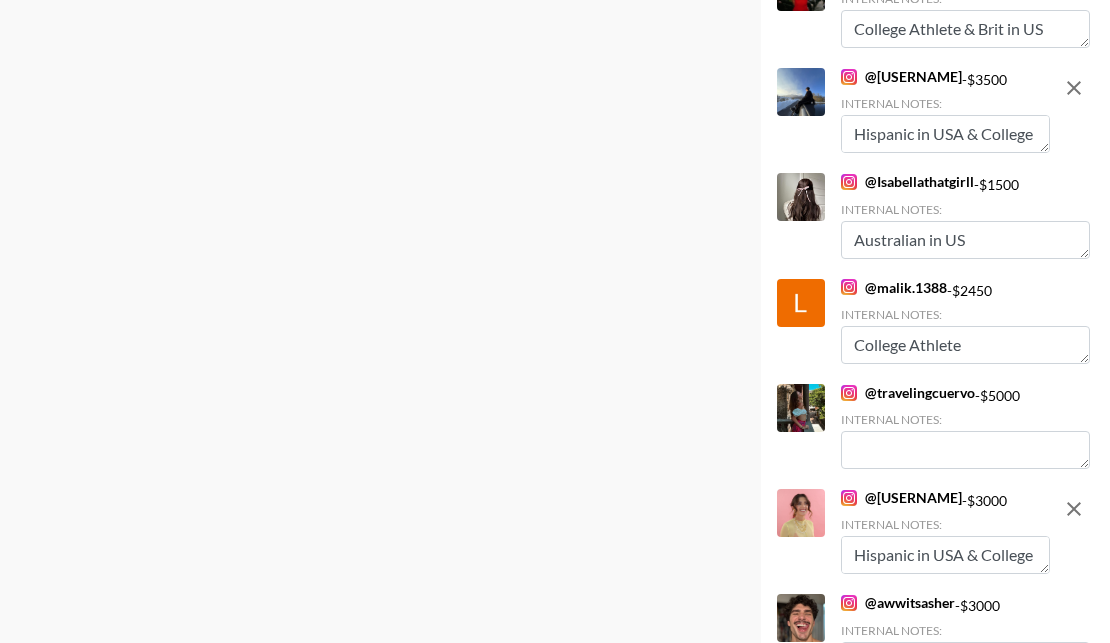 scroll, scrollTop: 16, scrollLeft: 0, axis: vertical 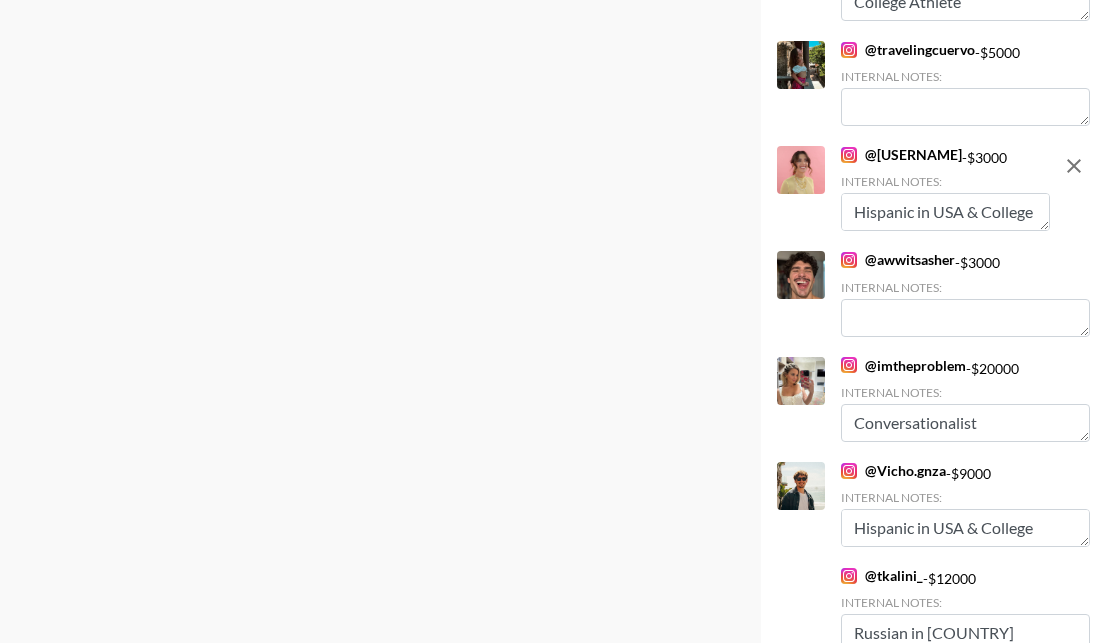 type on "Hispanic in USA & College Student" 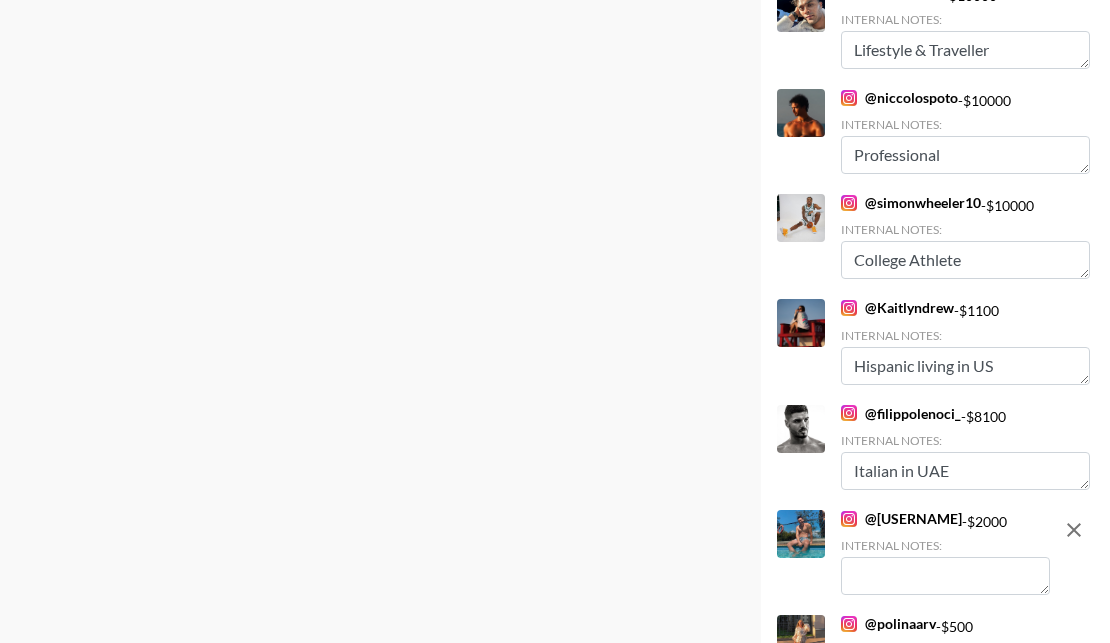 scroll, scrollTop: 4031, scrollLeft: 0, axis: vertical 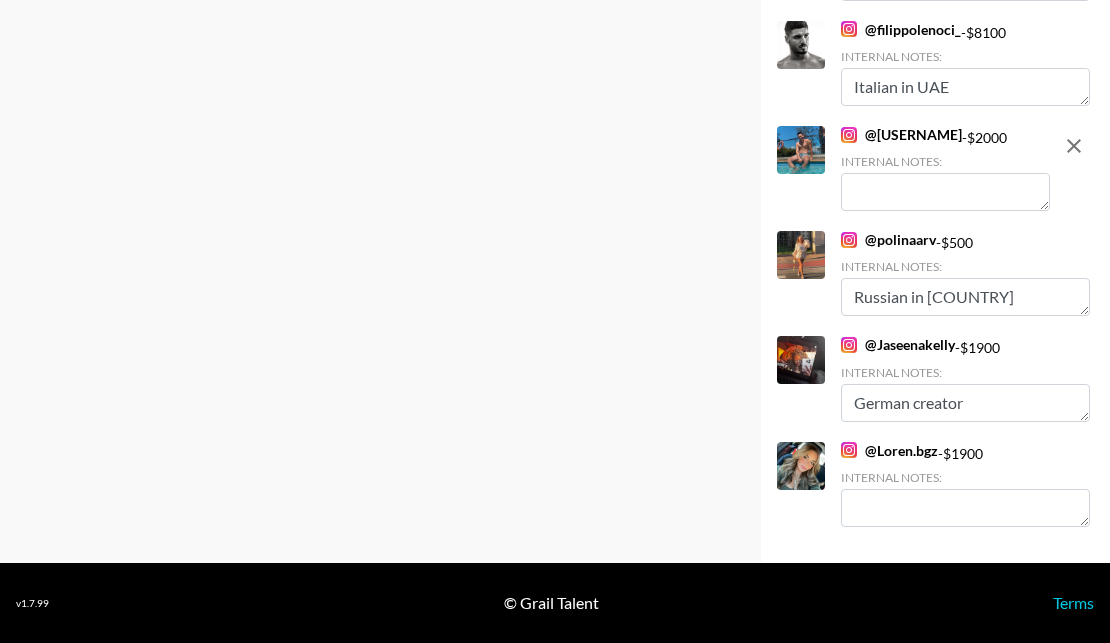 click at bounding box center (945, 192) 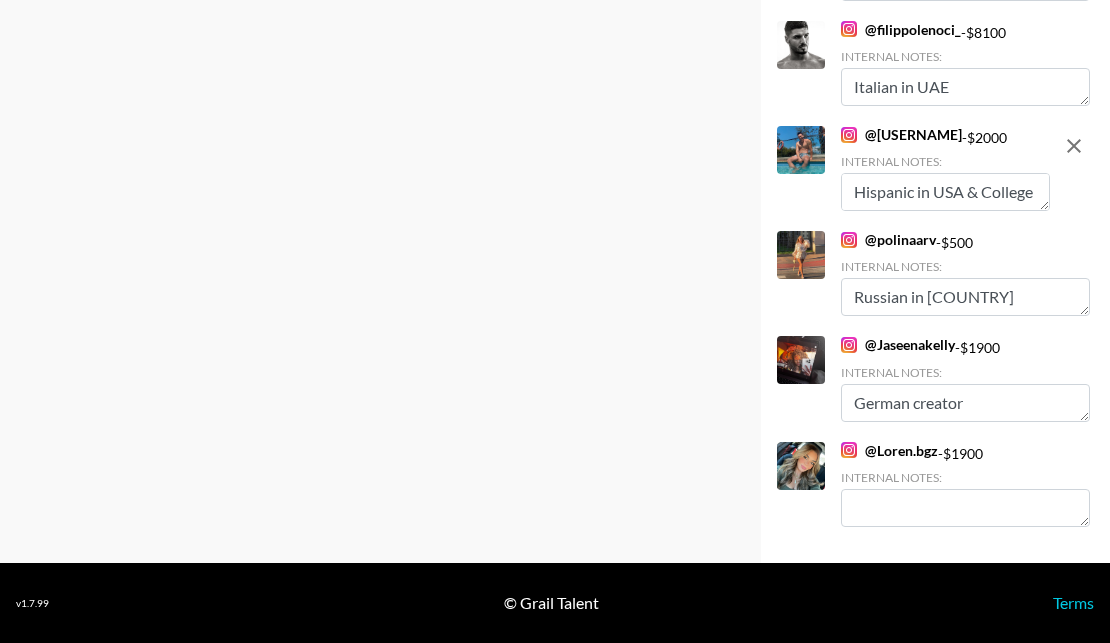 scroll, scrollTop: 15, scrollLeft: 0, axis: vertical 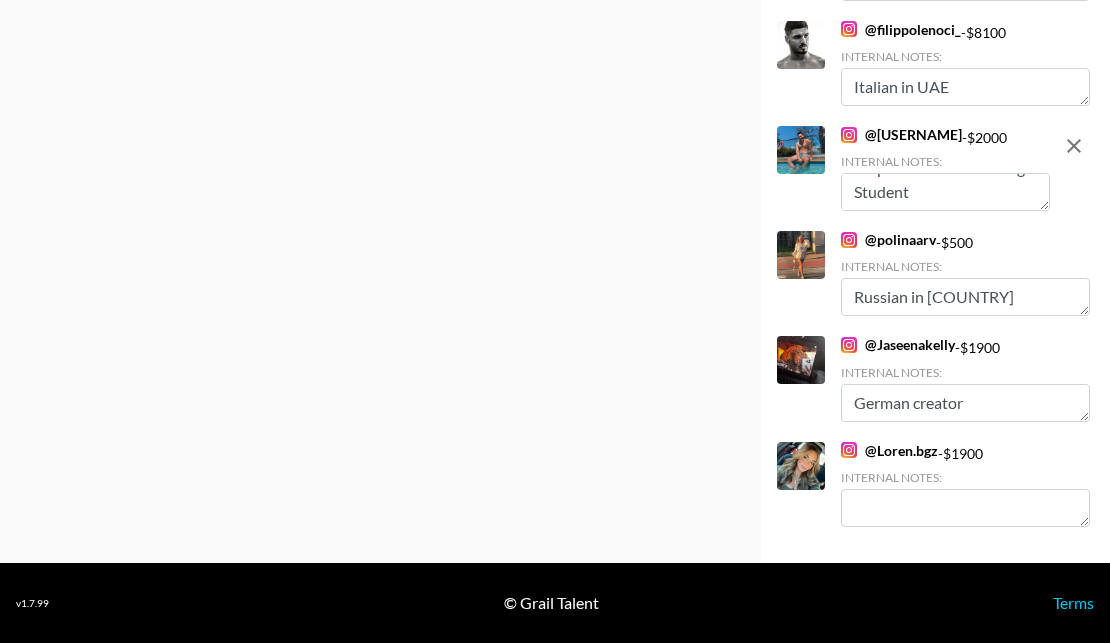 drag, startPoint x: 970, startPoint y: 185, endPoint x: 972, endPoint y: 207, distance: 22.090721 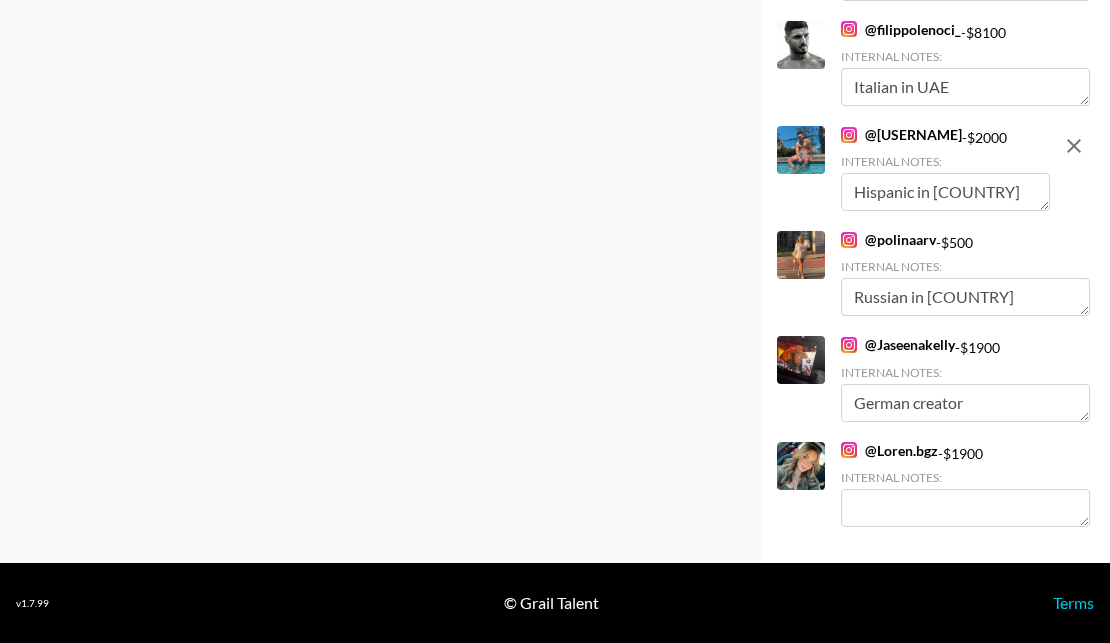 scroll, scrollTop: 0, scrollLeft: 0, axis: both 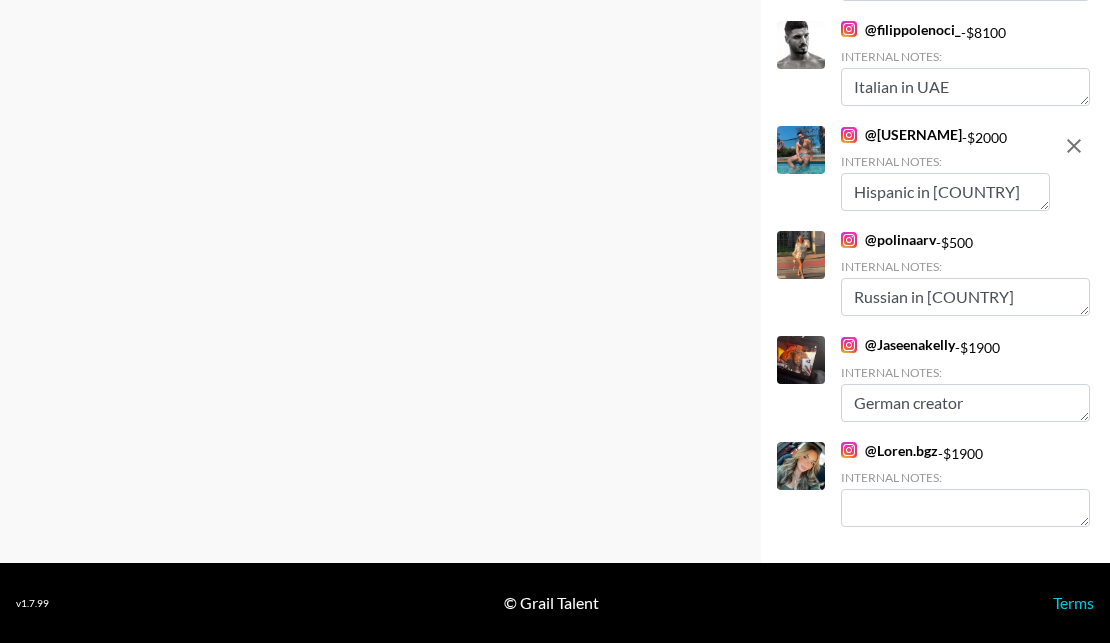type on "Hispanic in [COUNTRY]" 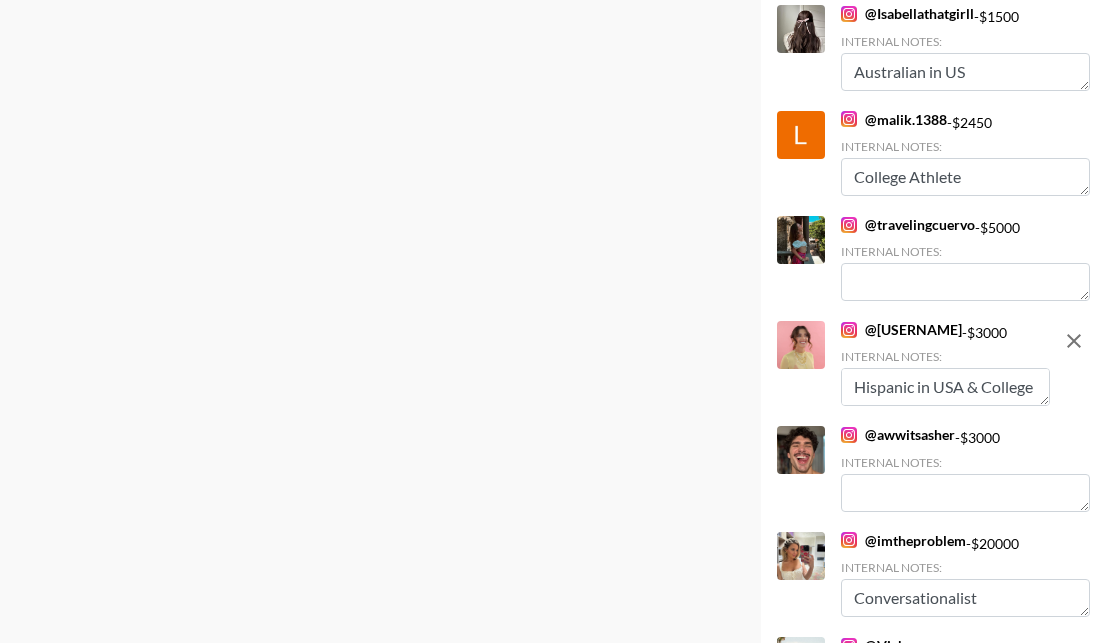 scroll, scrollTop: 0, scrollLeft: 0, axis: both 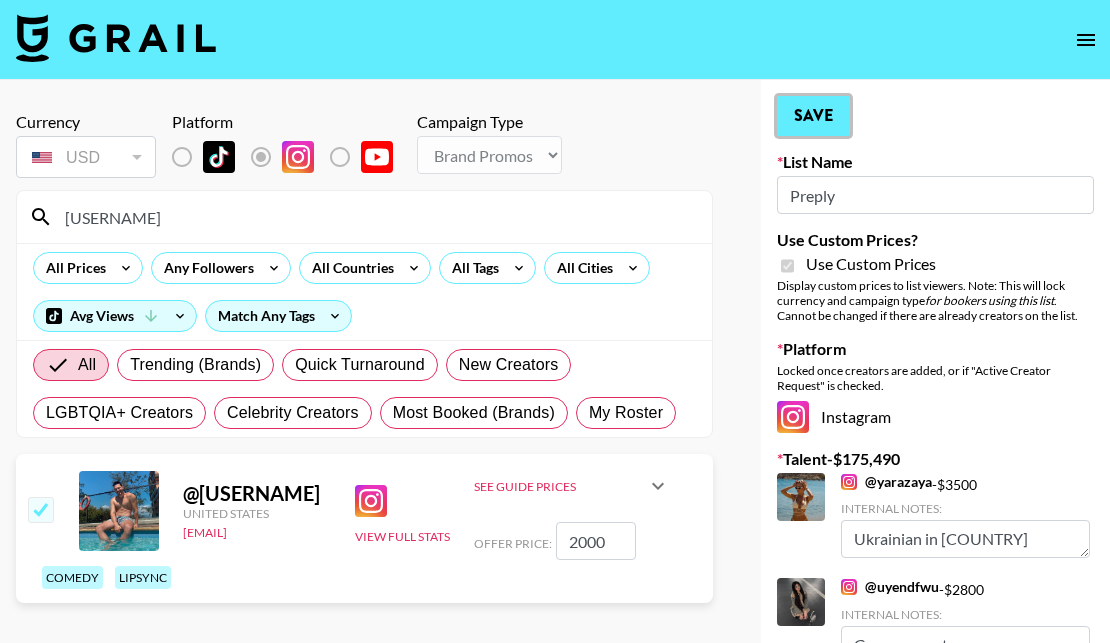 click on "Save" at bounding box center (813, 116) 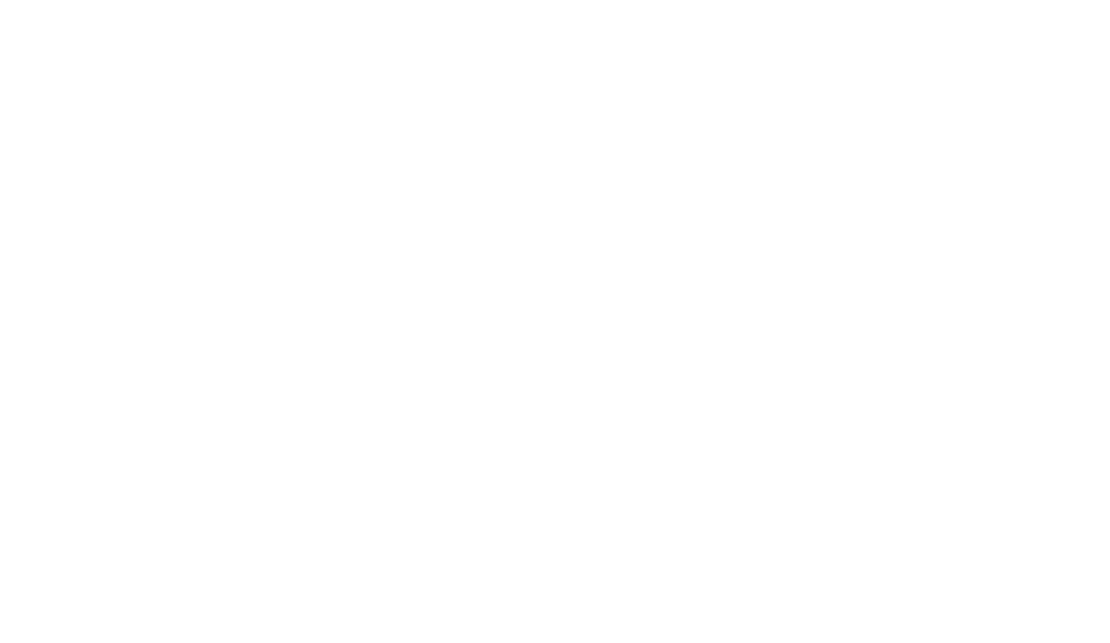 scroll, scrollTop: 0, scrollLeft: 0, axis: both 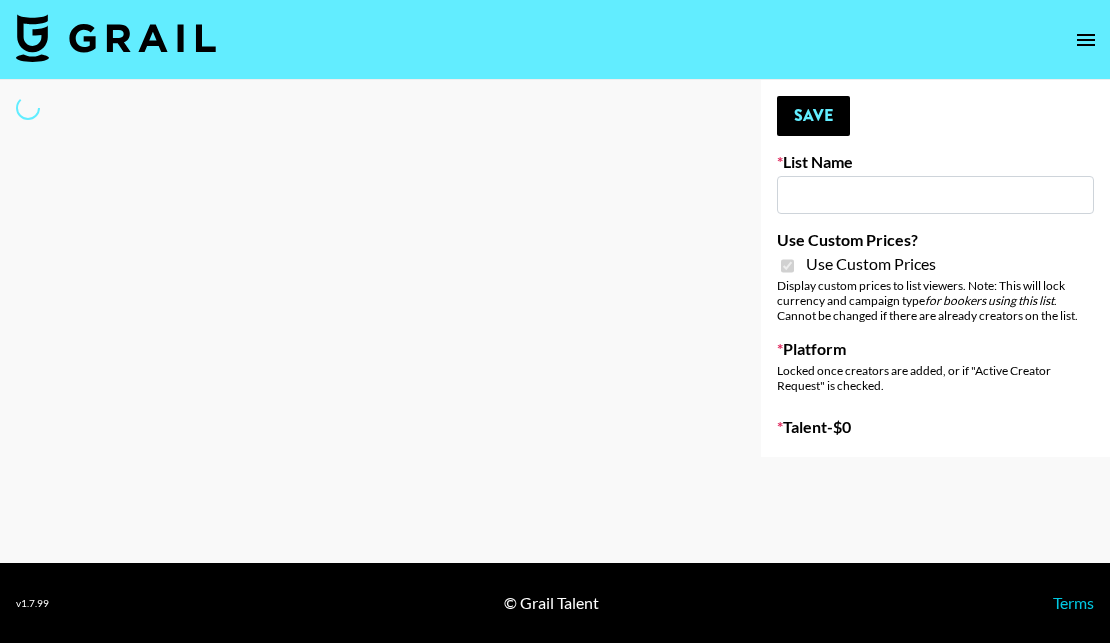type on "Pocky" 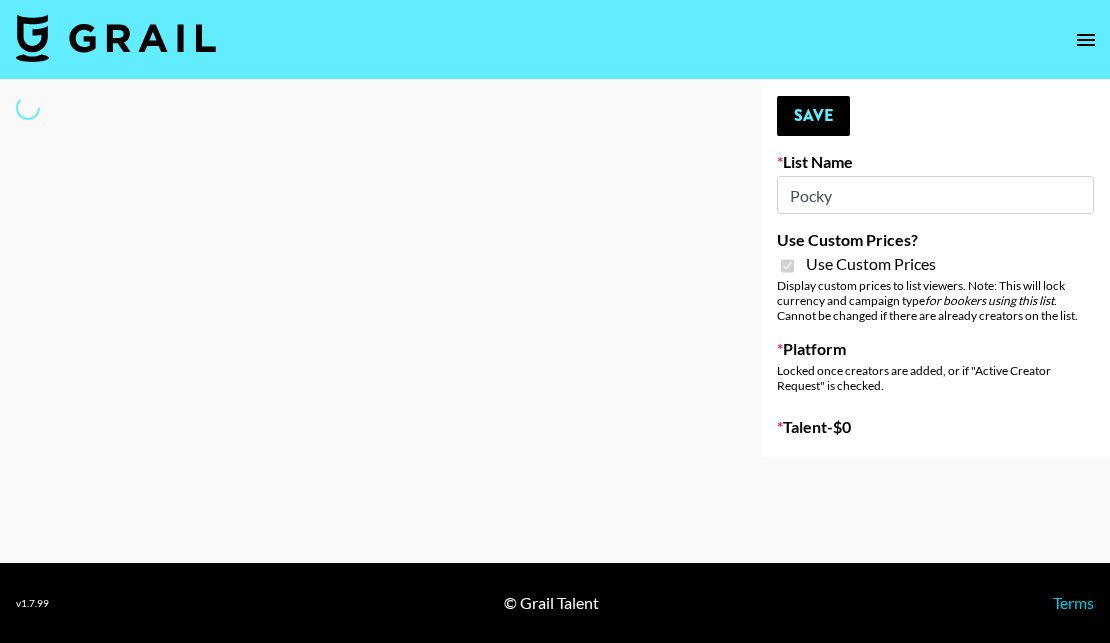 select on "Brand" 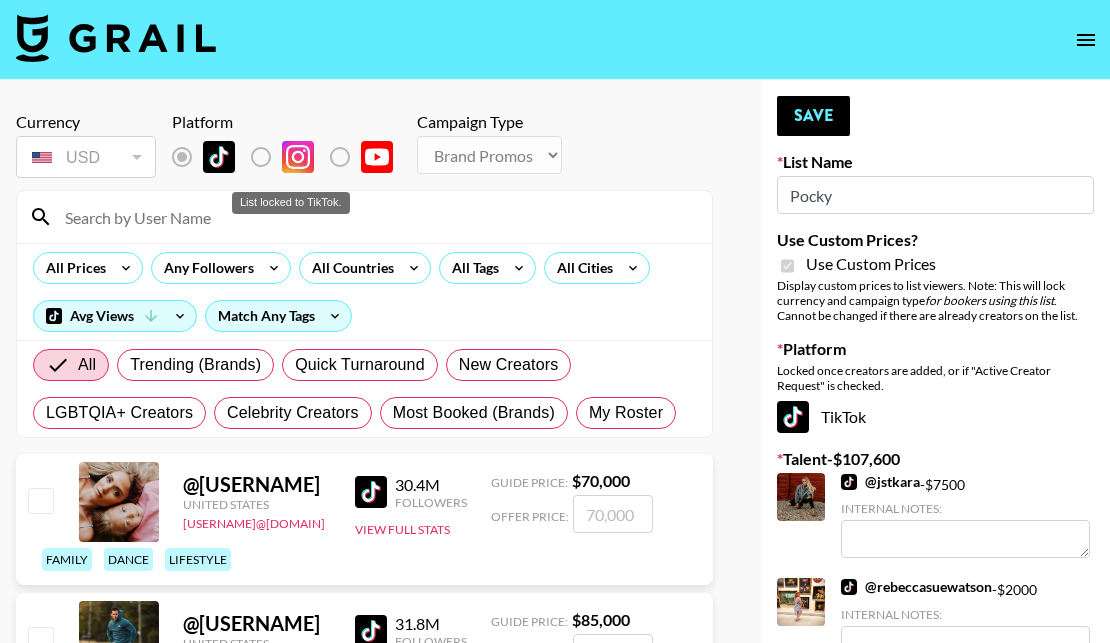 click on "List locked to TikTok." at bounding box center (291, 203) 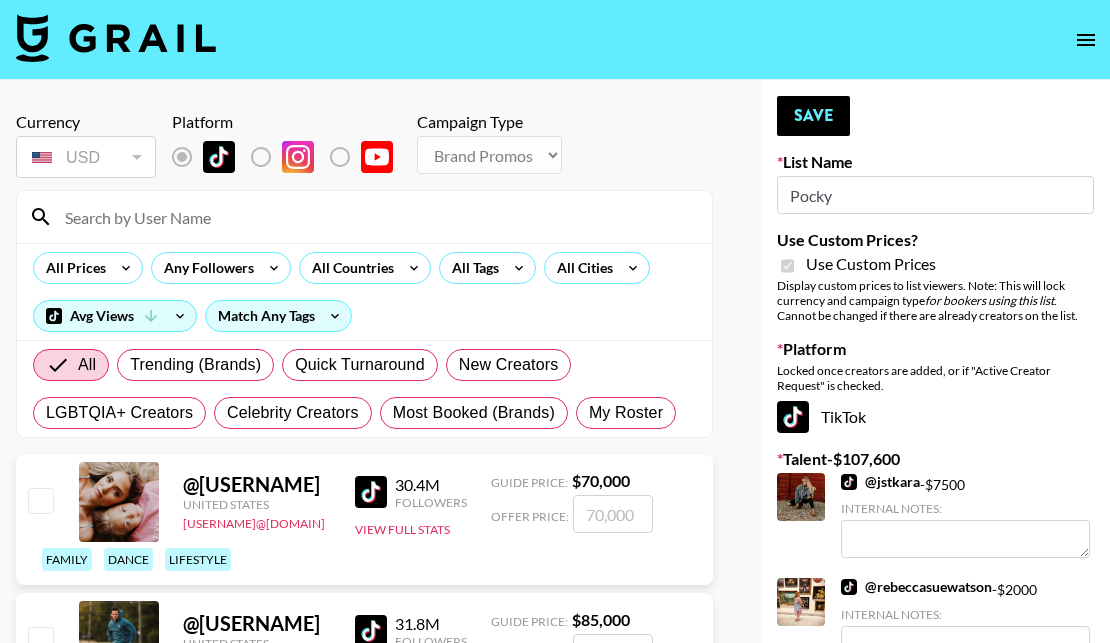 click at bounding box center [376, 217] 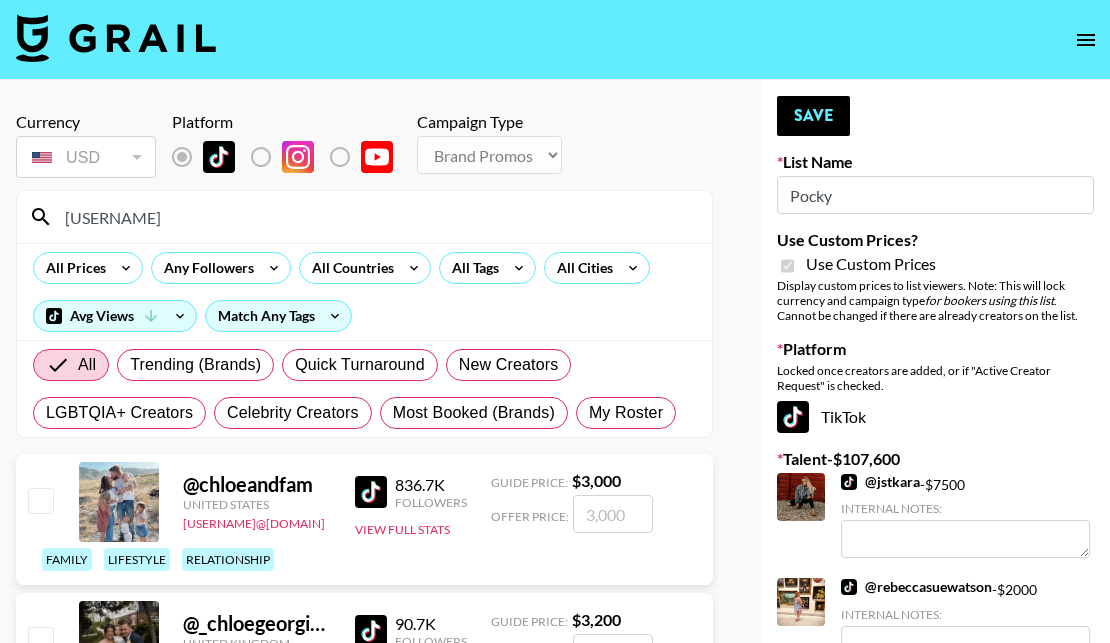 type on "chloeand" 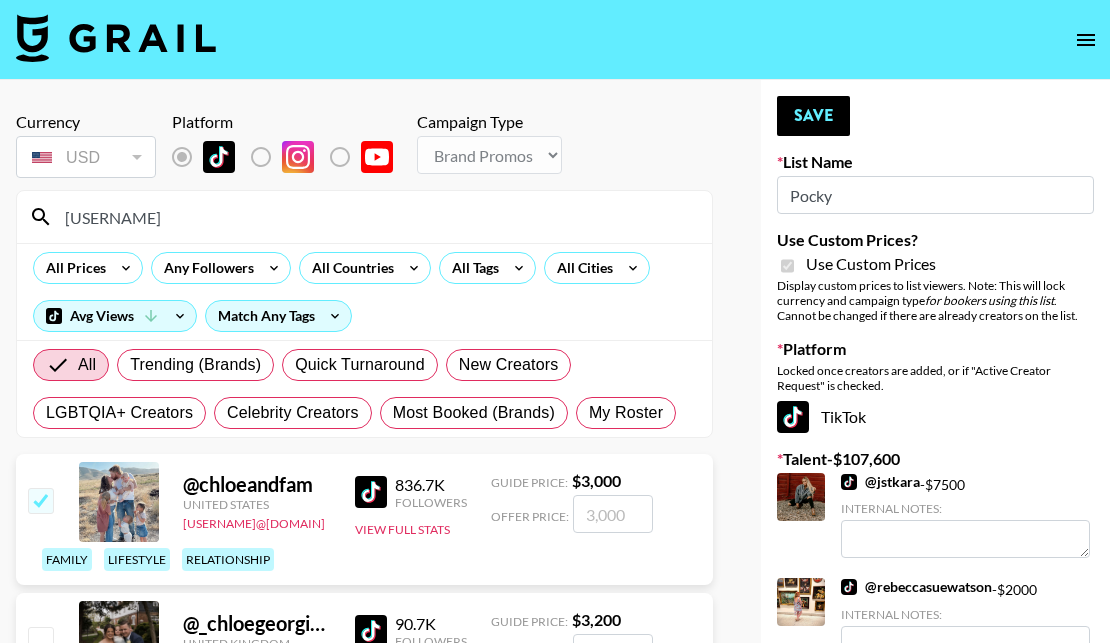 checkbox on "true" 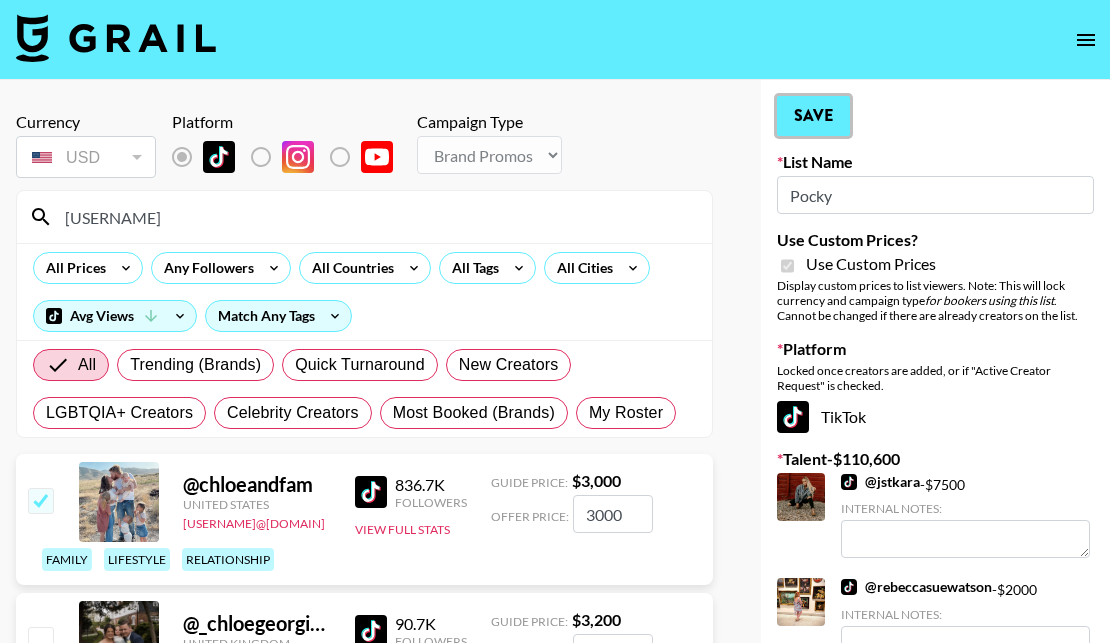 click on "Save" at bounding box center [813, 116] 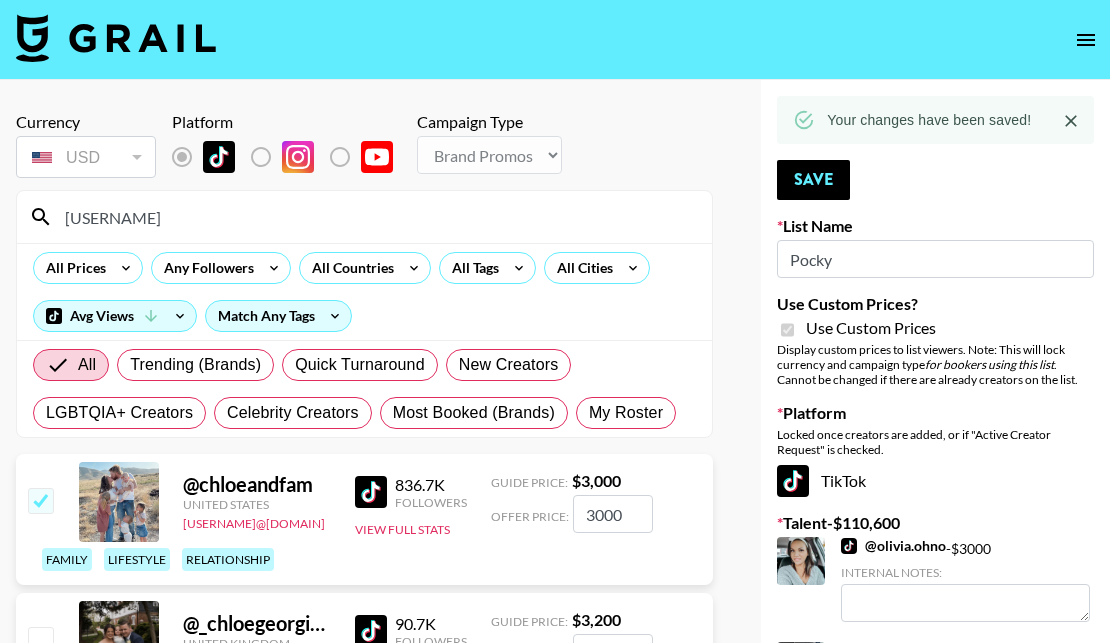 click on "chloeand" at bounding box center (376, 217) 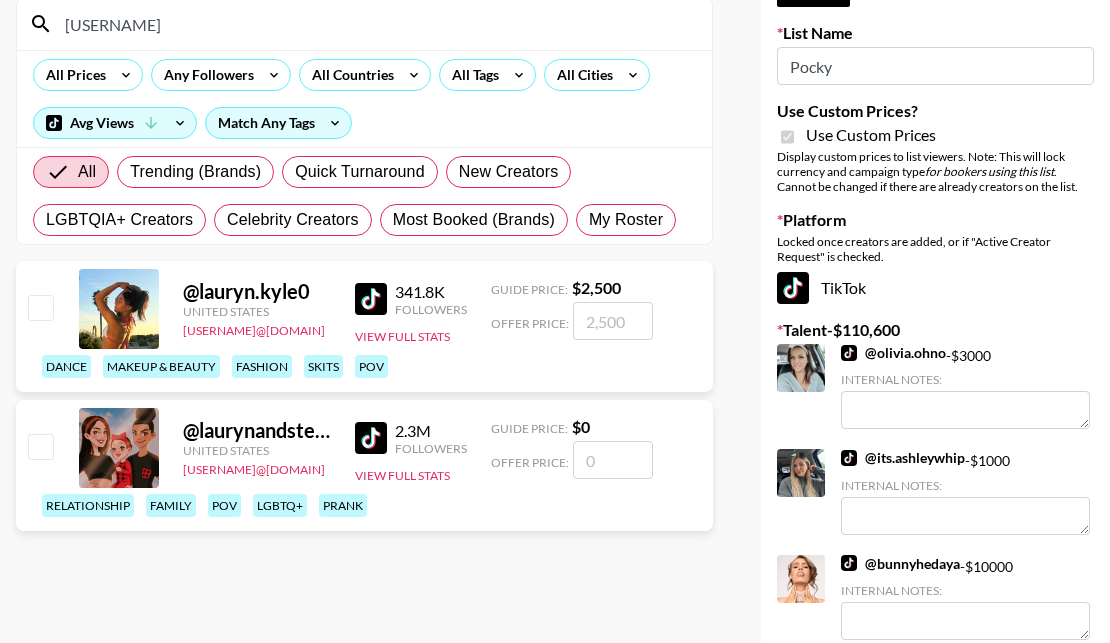 scroll, scrollTop: 270, scrollLeft: 0, axis: vertical 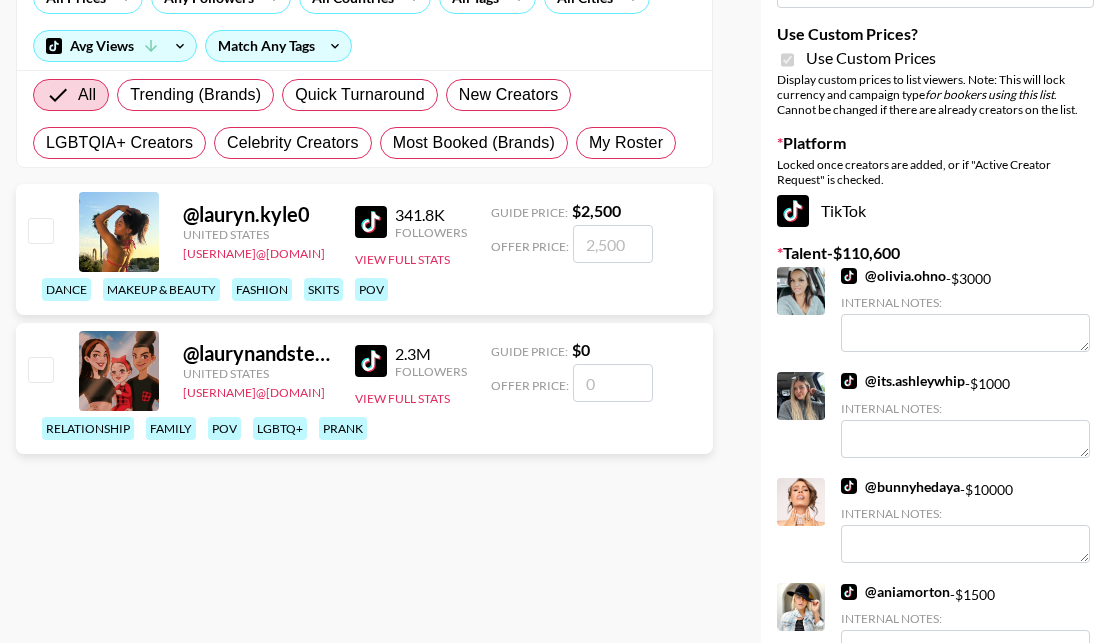 type on "lauryn" 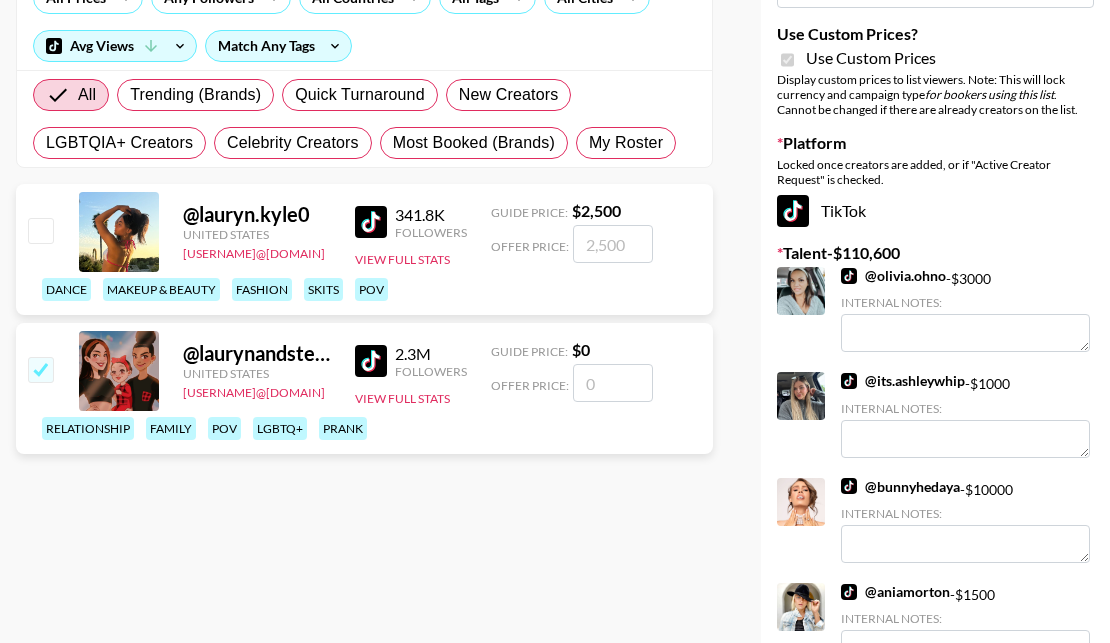 checkbox on "true" 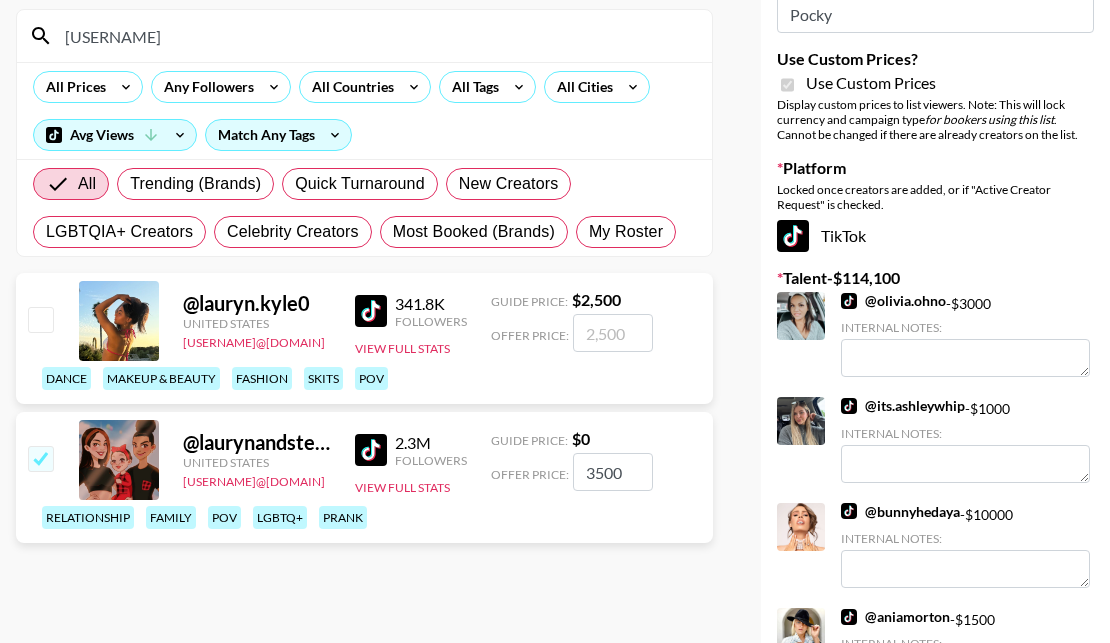 scroll, scrollTop: 0, scrollLeft: 0, axis: both 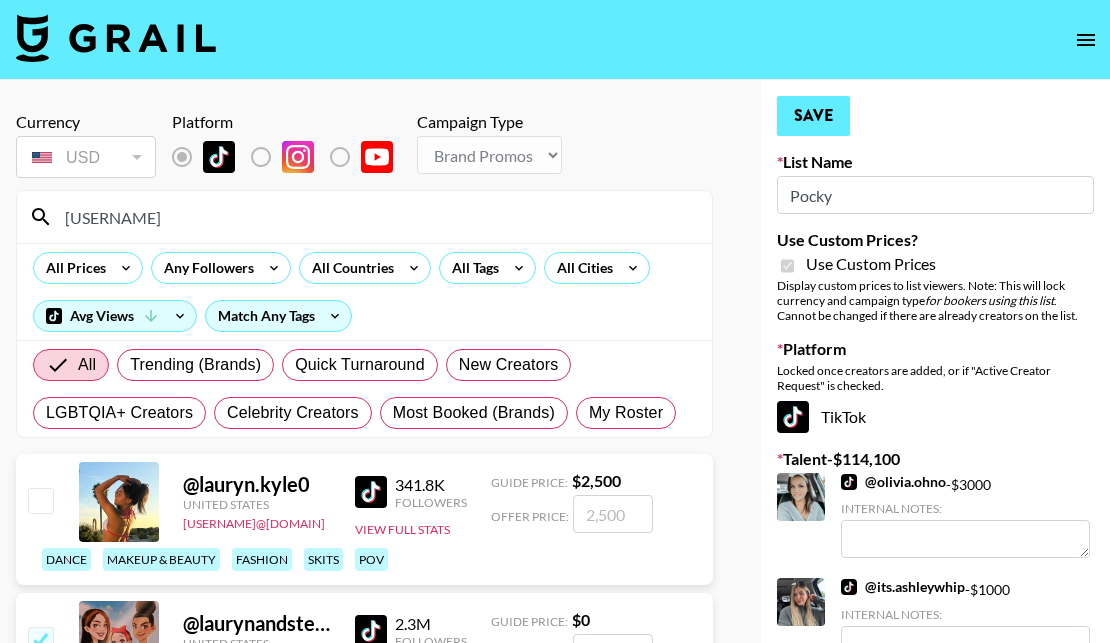 type on "3500" 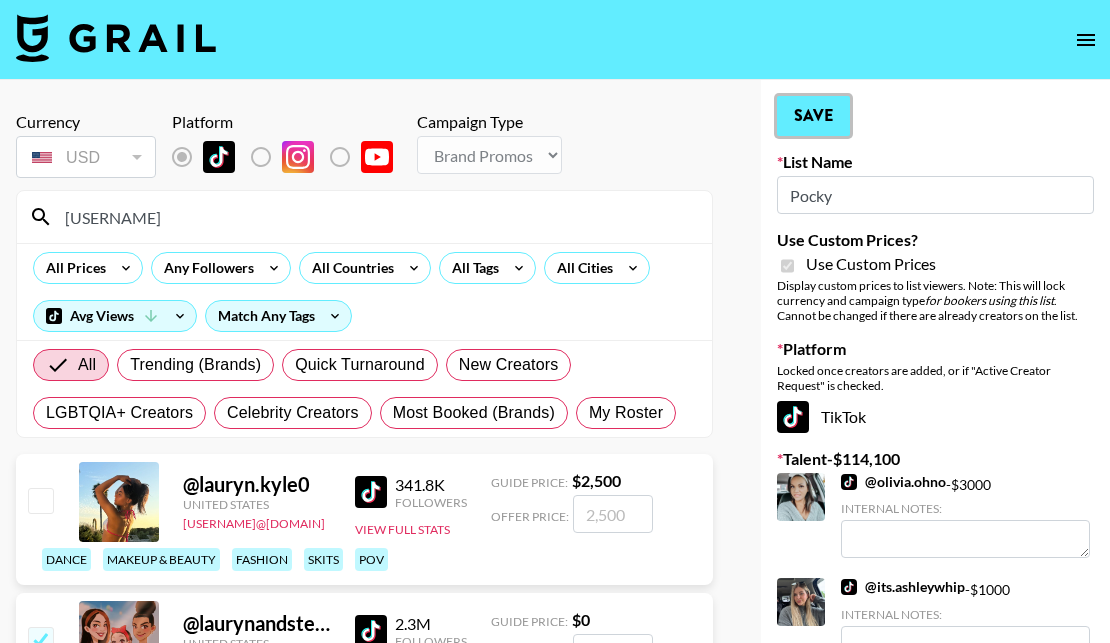 click on "Save" at bounding box center (813, 116) 